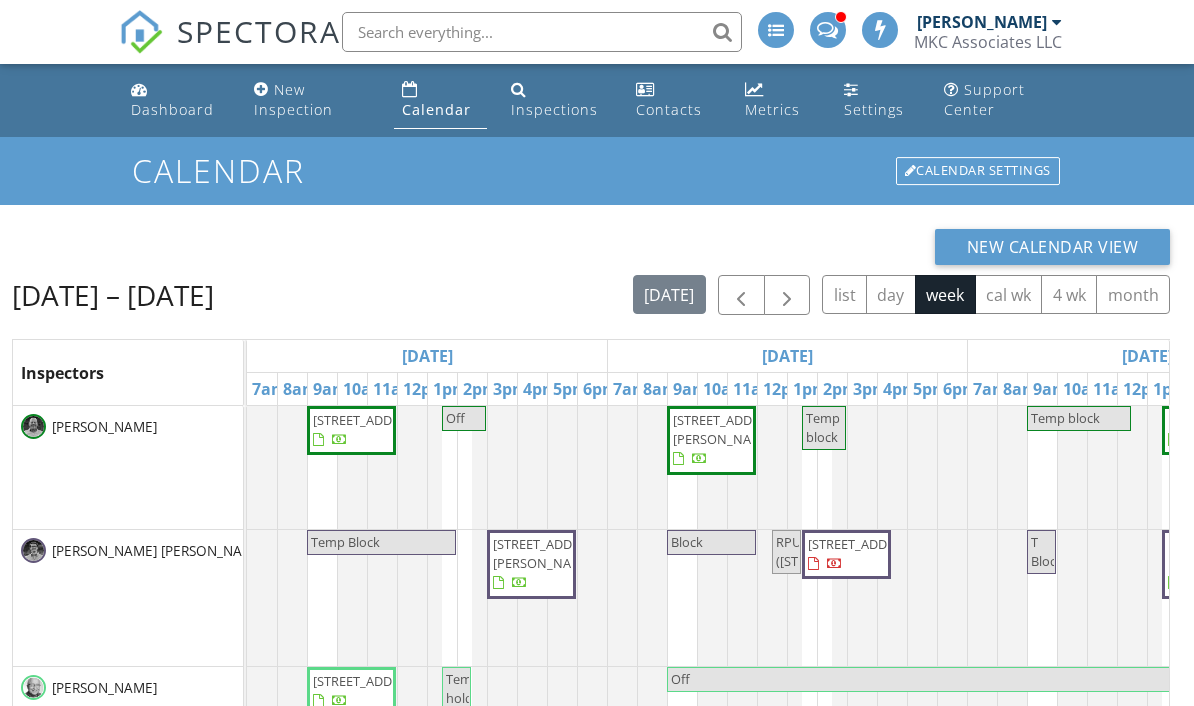 scroll, scrollTop: 0, scrollLeft: 0, axis: both 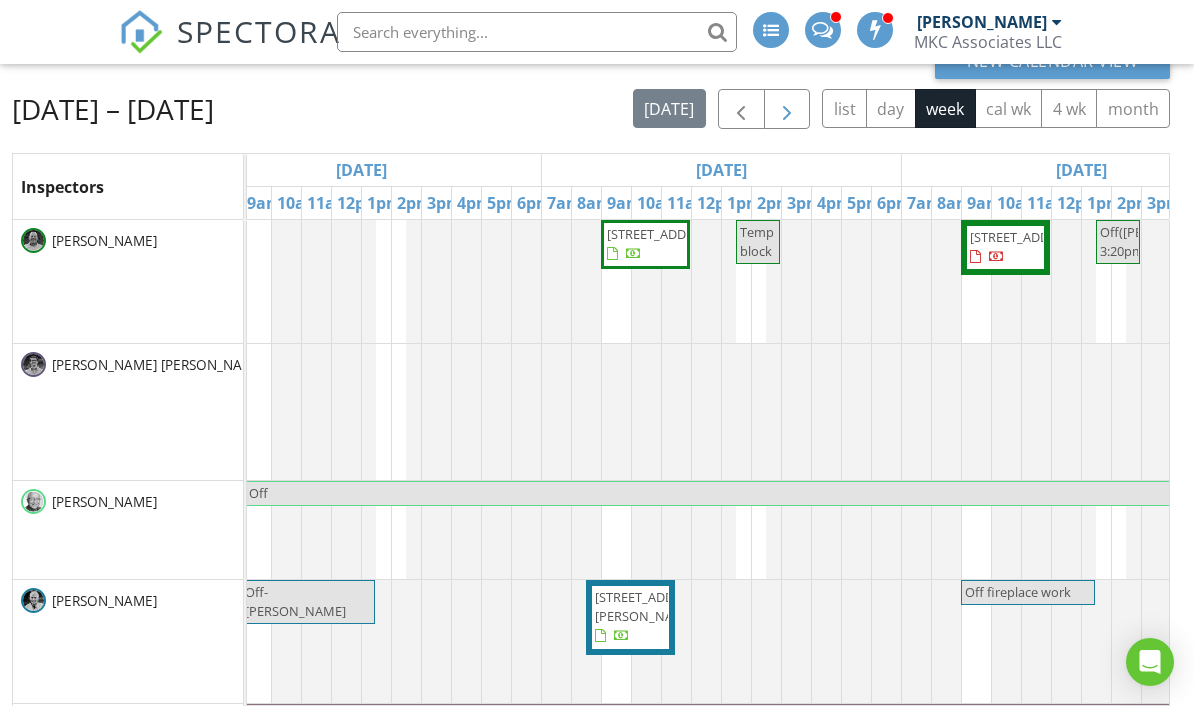 click at bounding box center [787, 109] 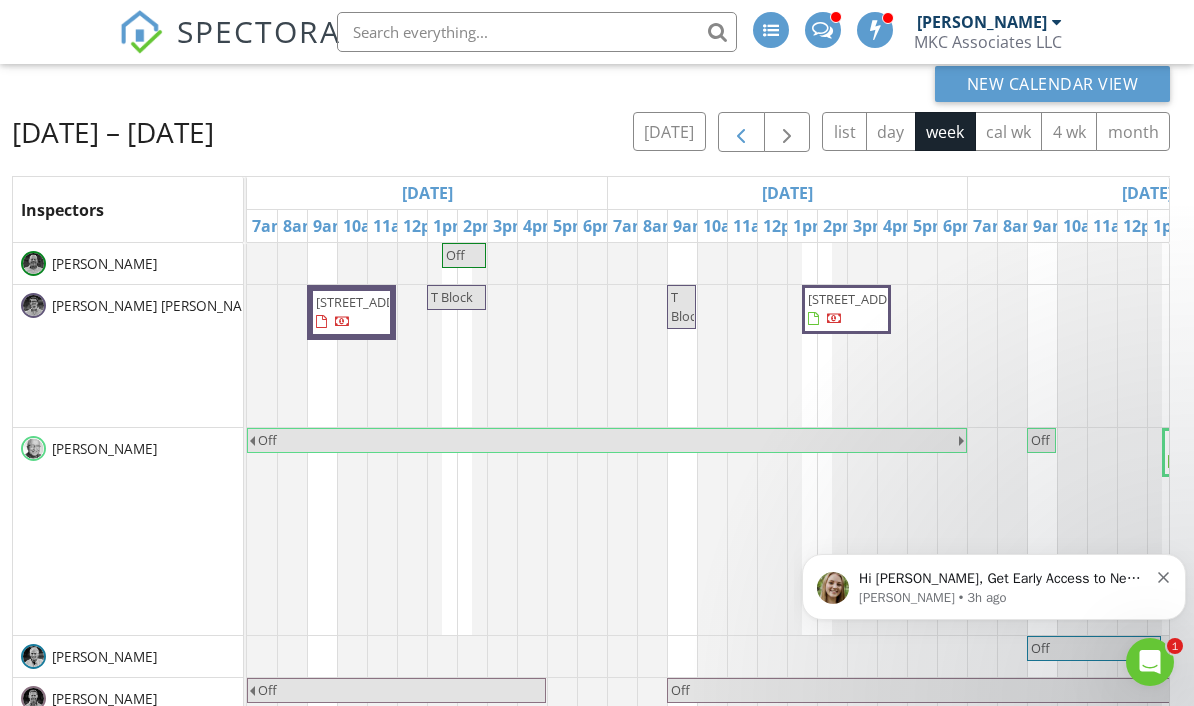 click at bounding box center (741, 133) 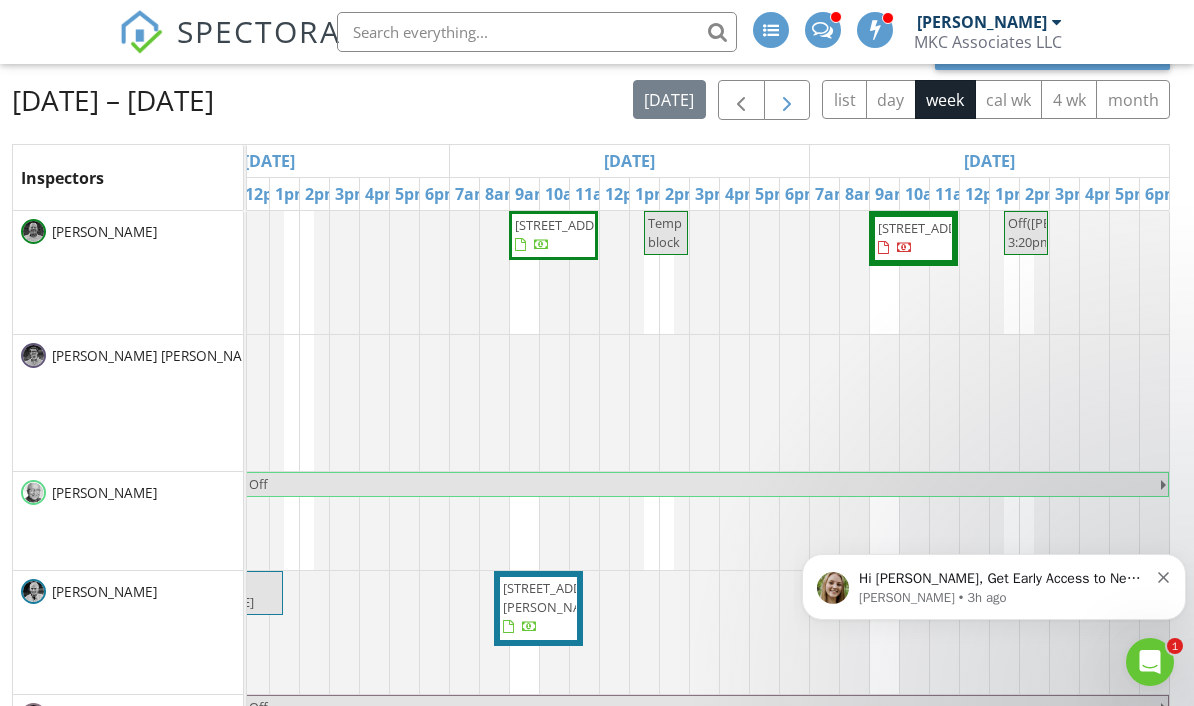 click at bounding box center (787, 101) 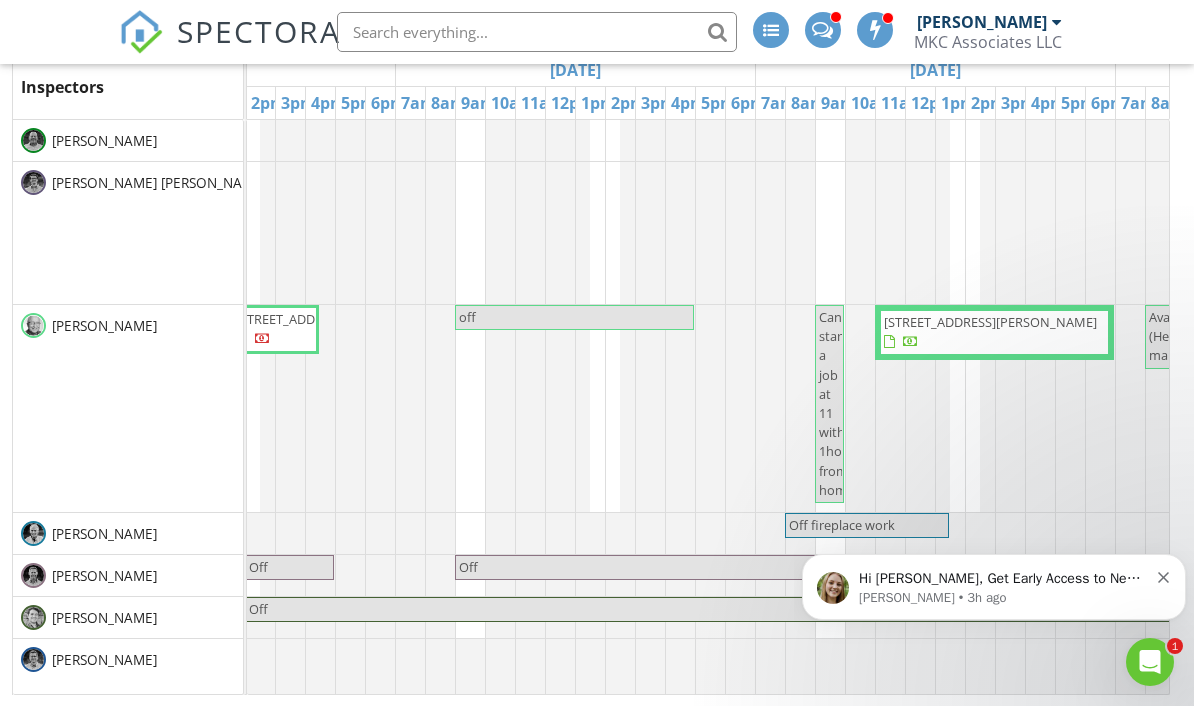 click on "Megan • 3h ago" at bounding box center [1003, 598] 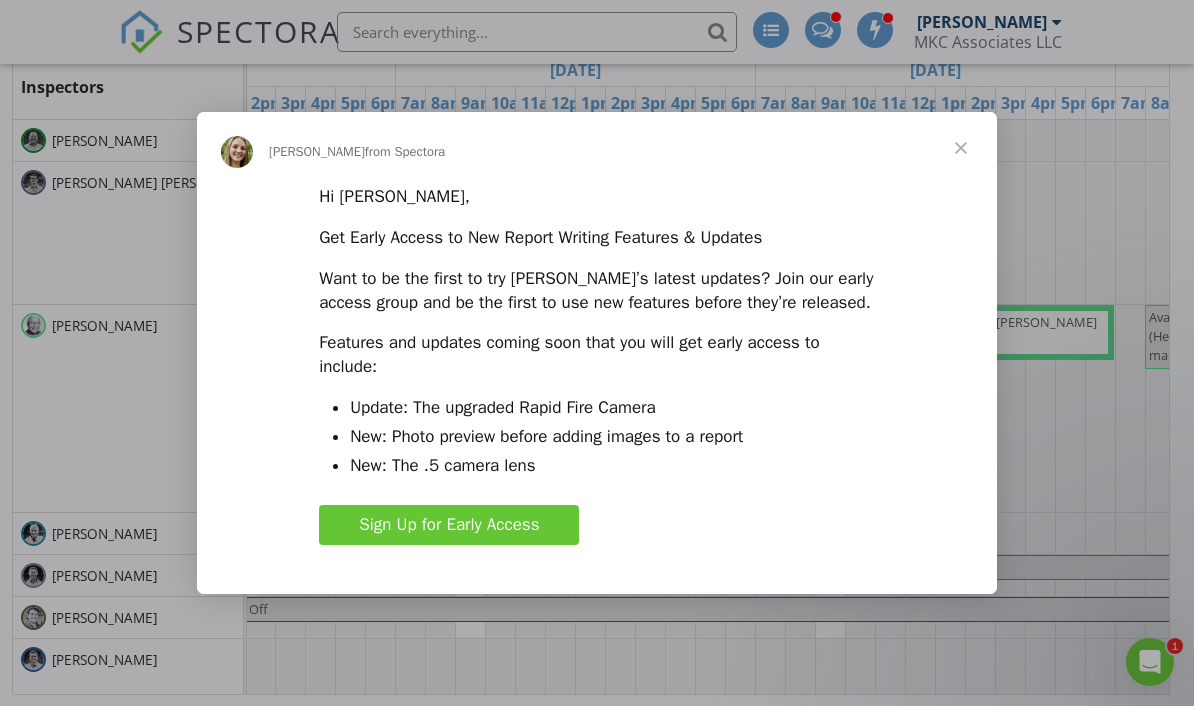 click at bounding box center (961, 148) 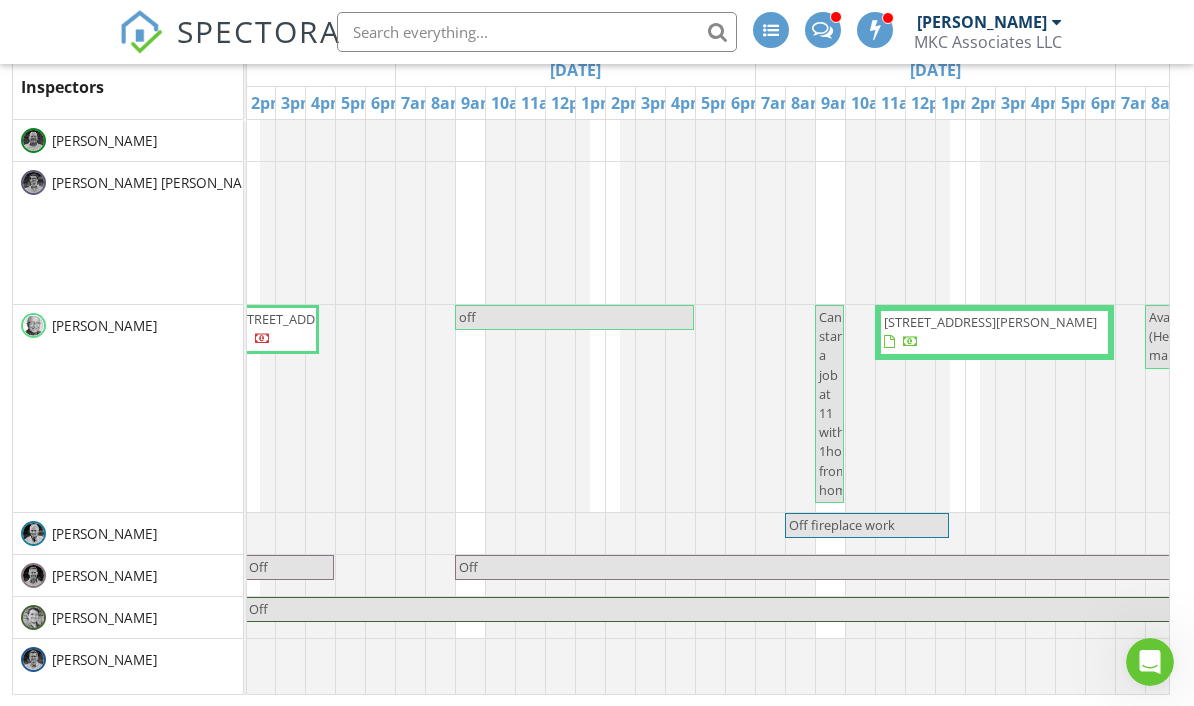 scroll, scrollTop: 0, scrollLeft: 692, axis: horizontal 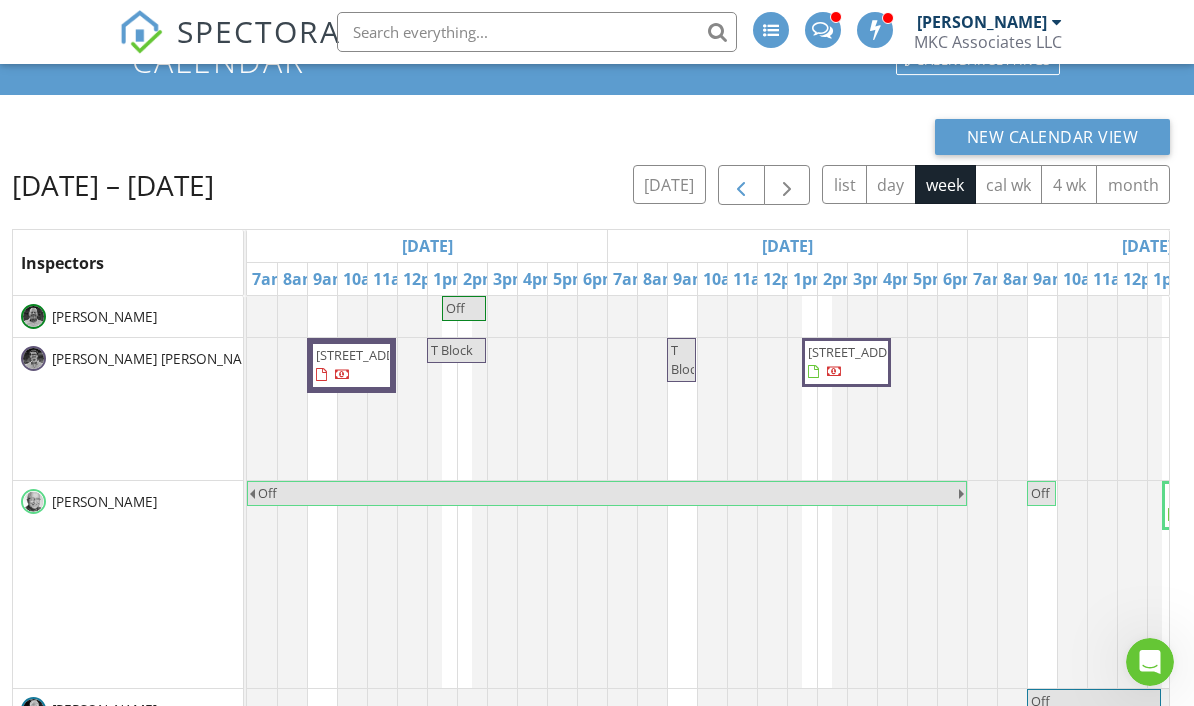 click at bounding box center [741, 185] 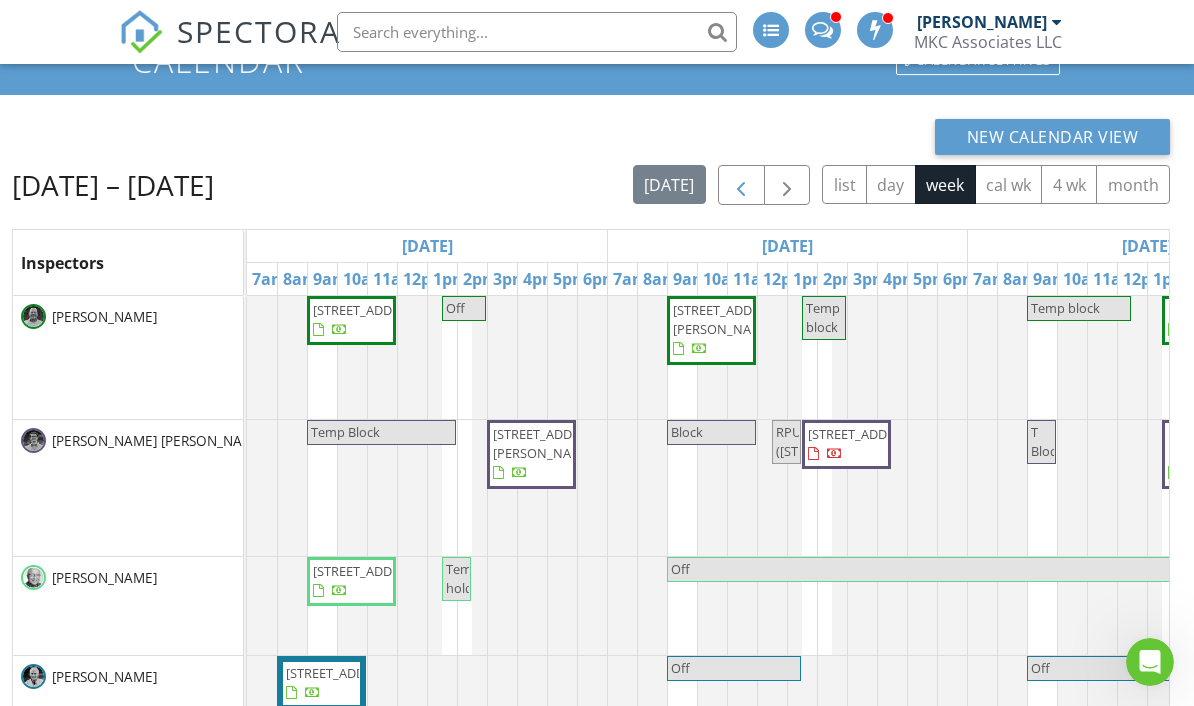 scroll, scrollTop: 0, scrollLeft: 158, axis: horizontal 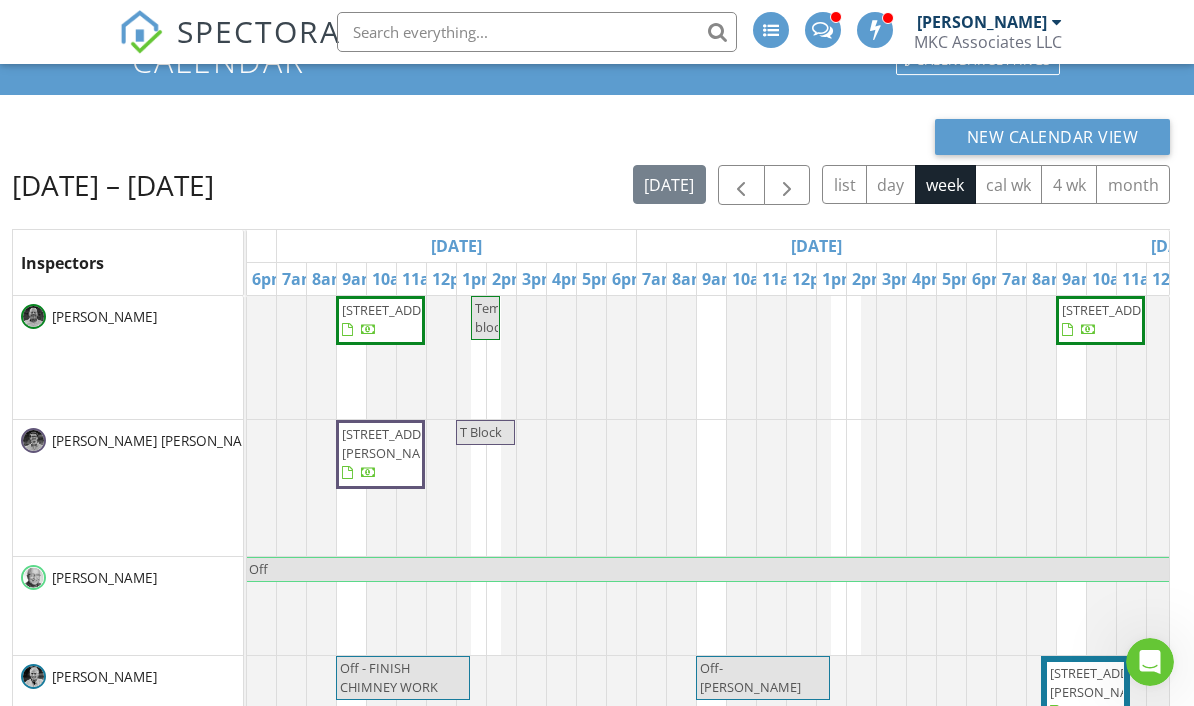 click at bounding box center (711, 619) 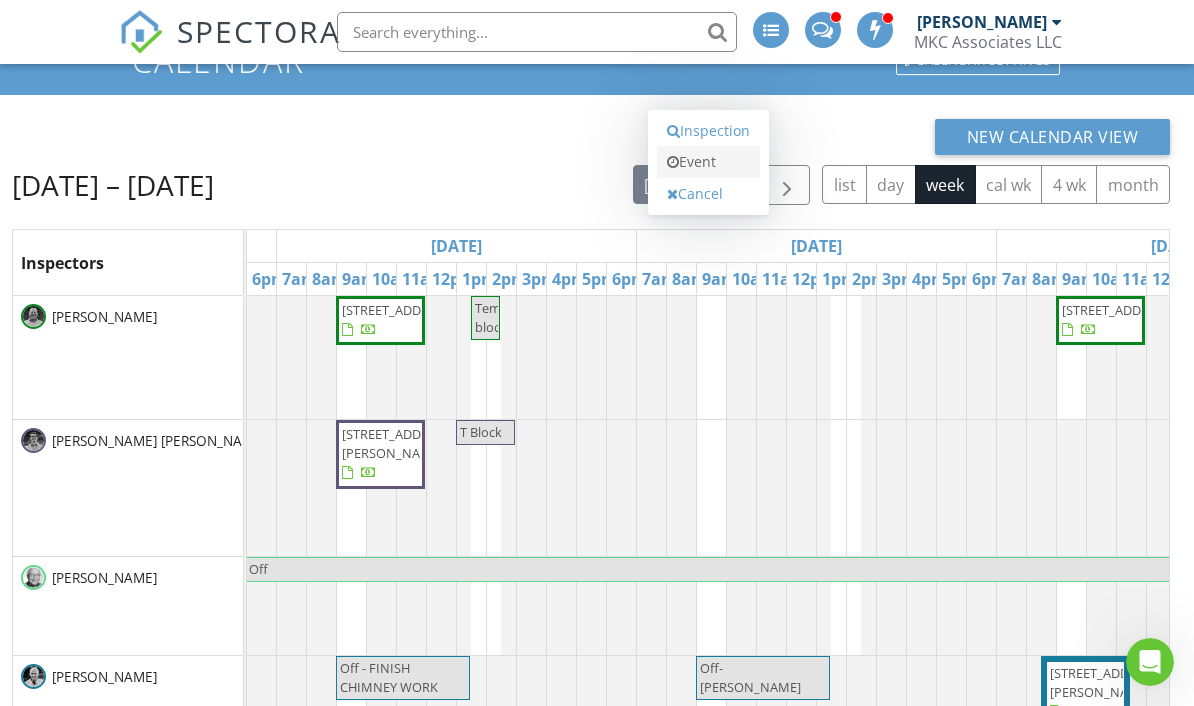 click on "Event" at bounding box center [708, 162] 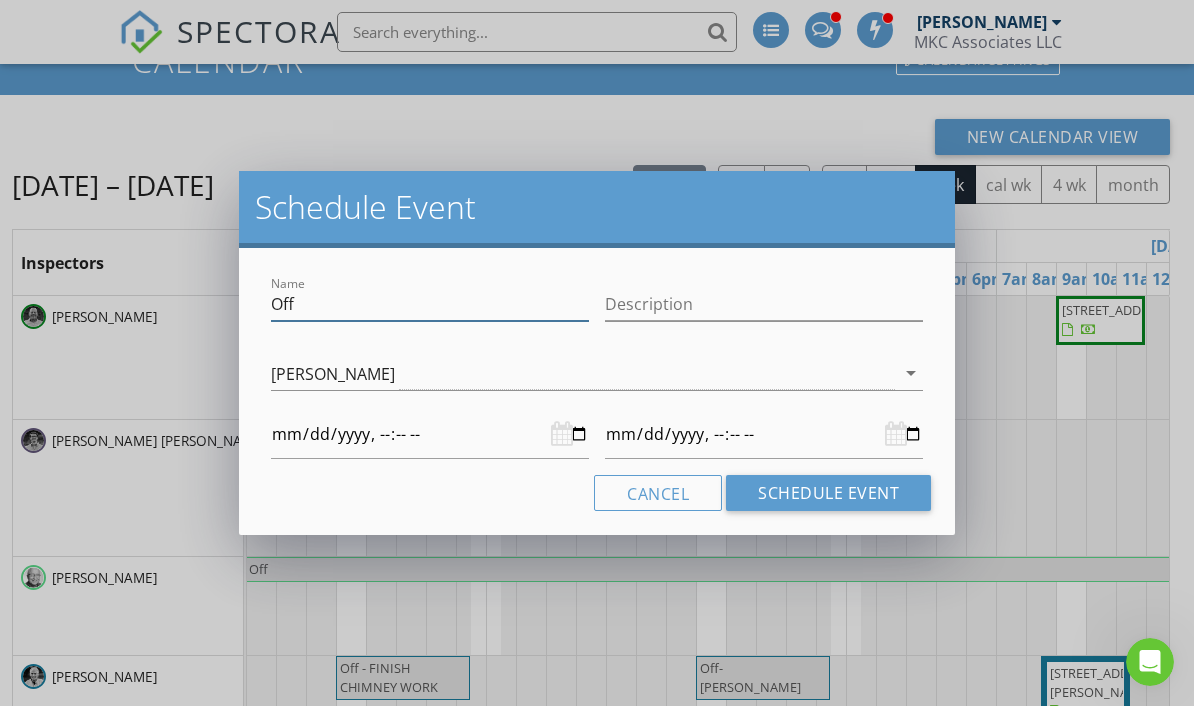 click on "Off" at bounding box center (430, 304) 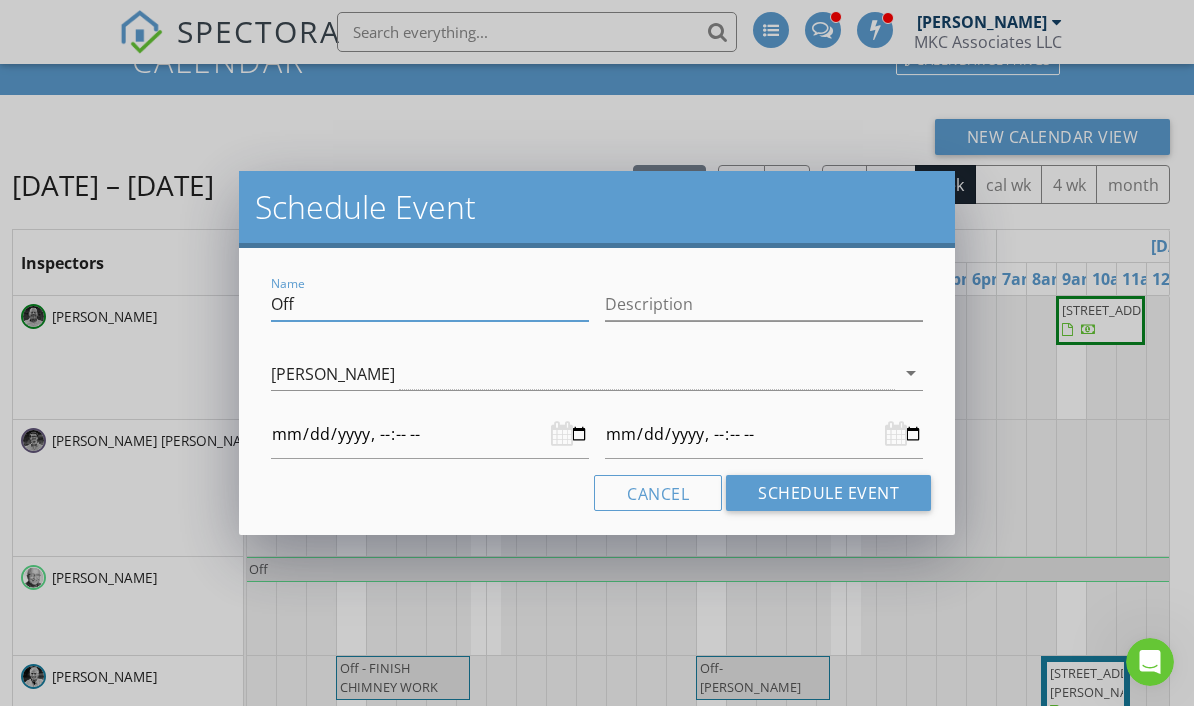 type on "Of" 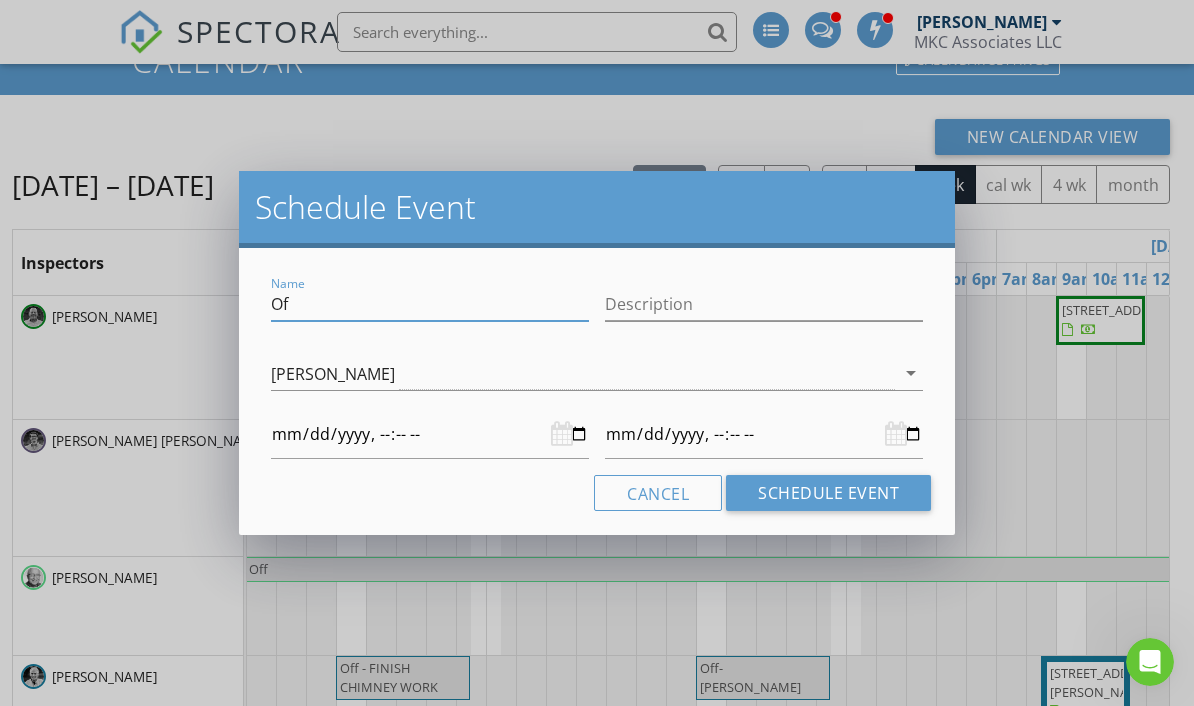 type on "[DATE]T09:00" 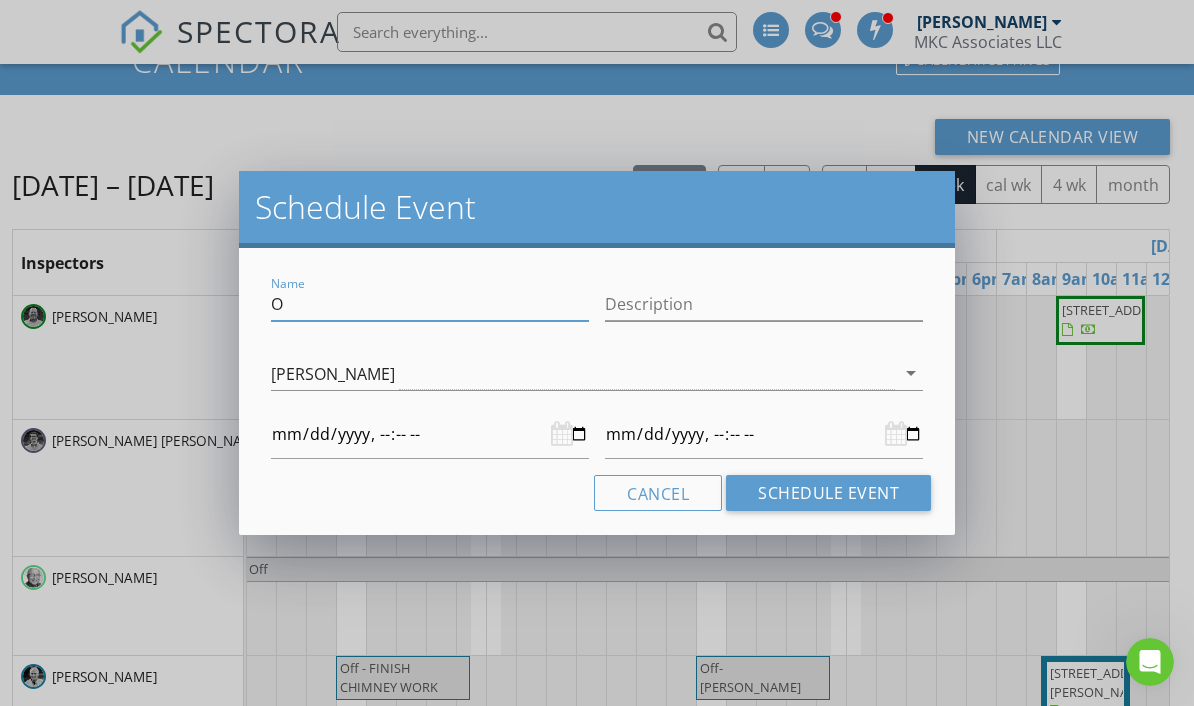 type 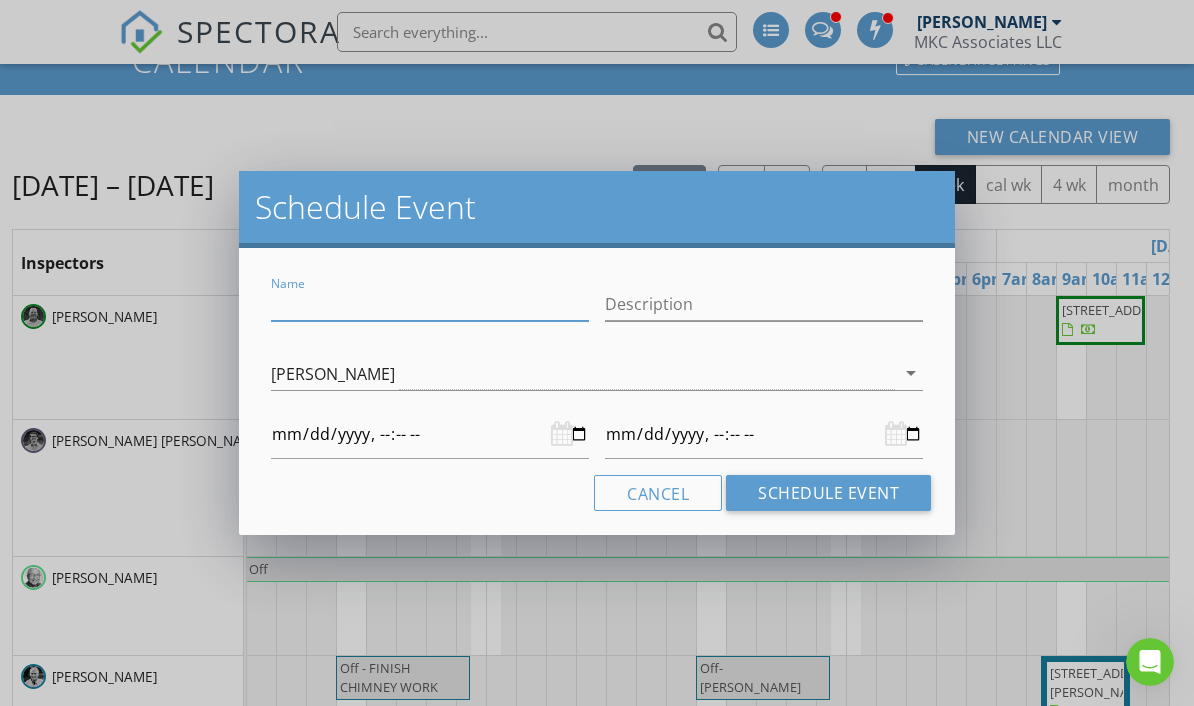 type on "h" 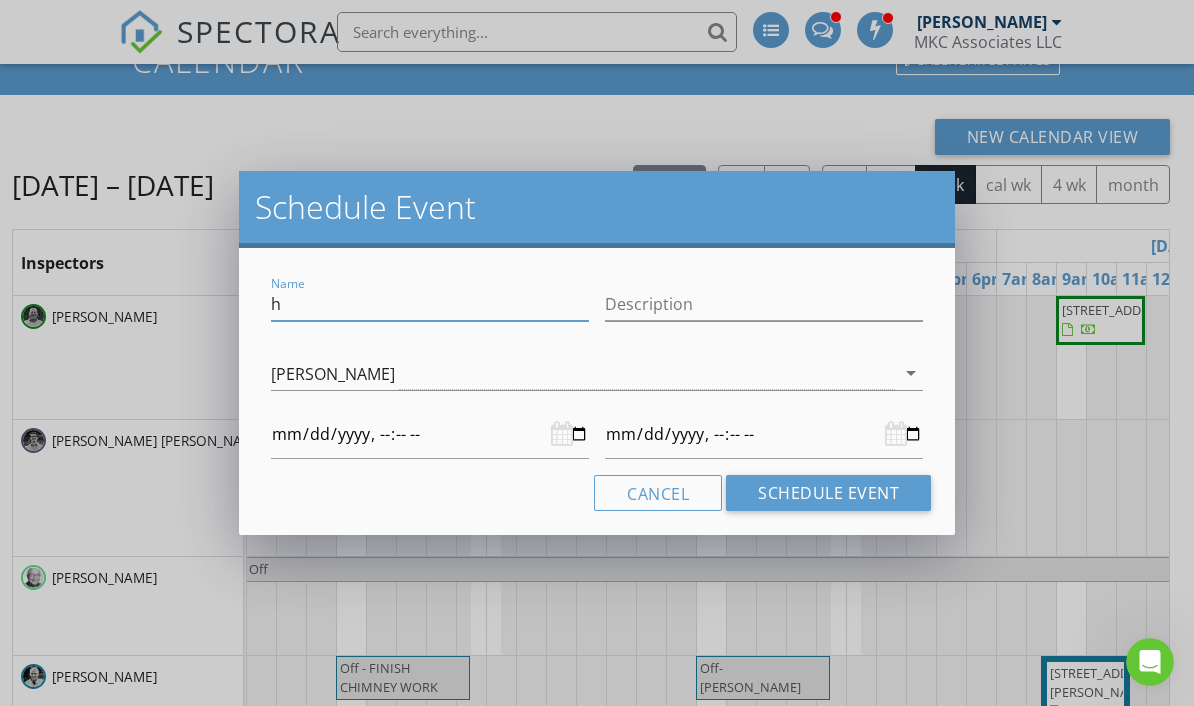 type on "ho" 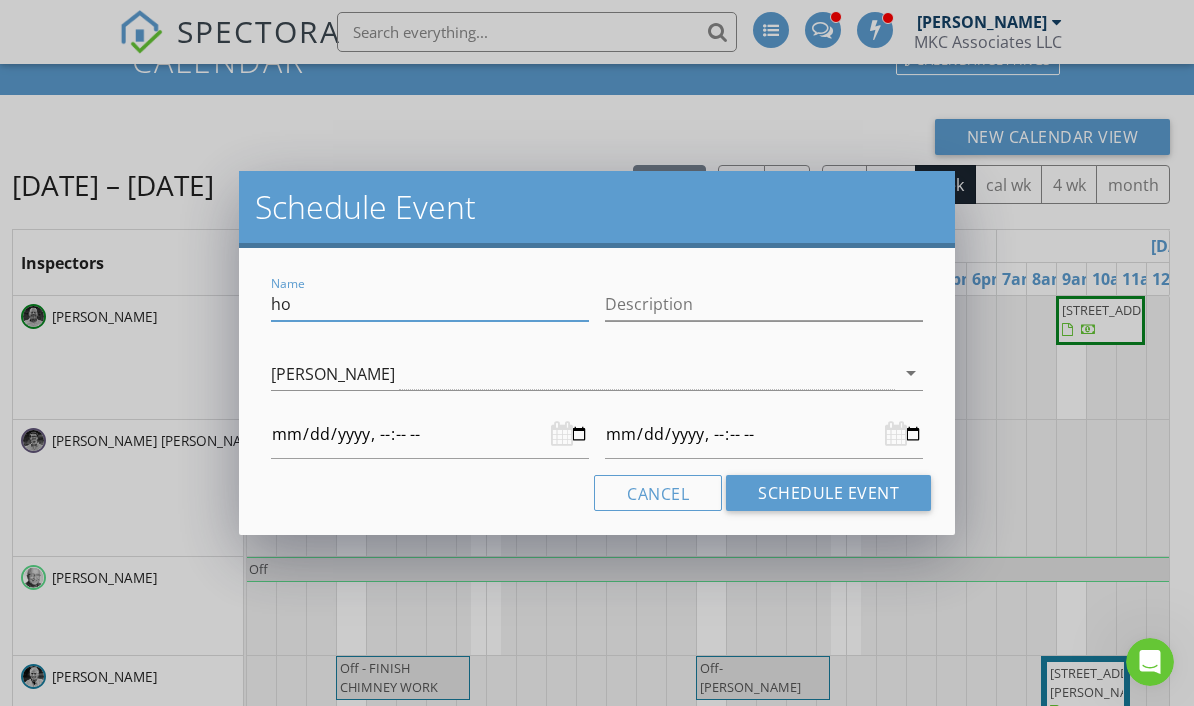 type on "hol" 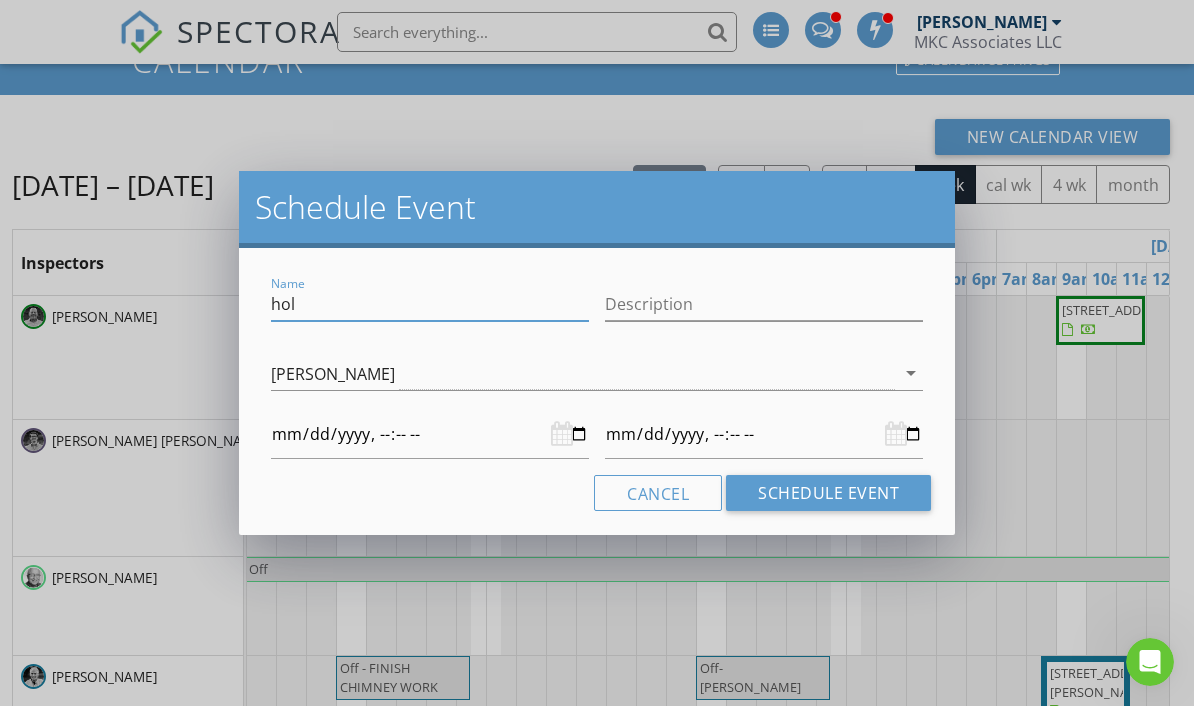 type on "hold" 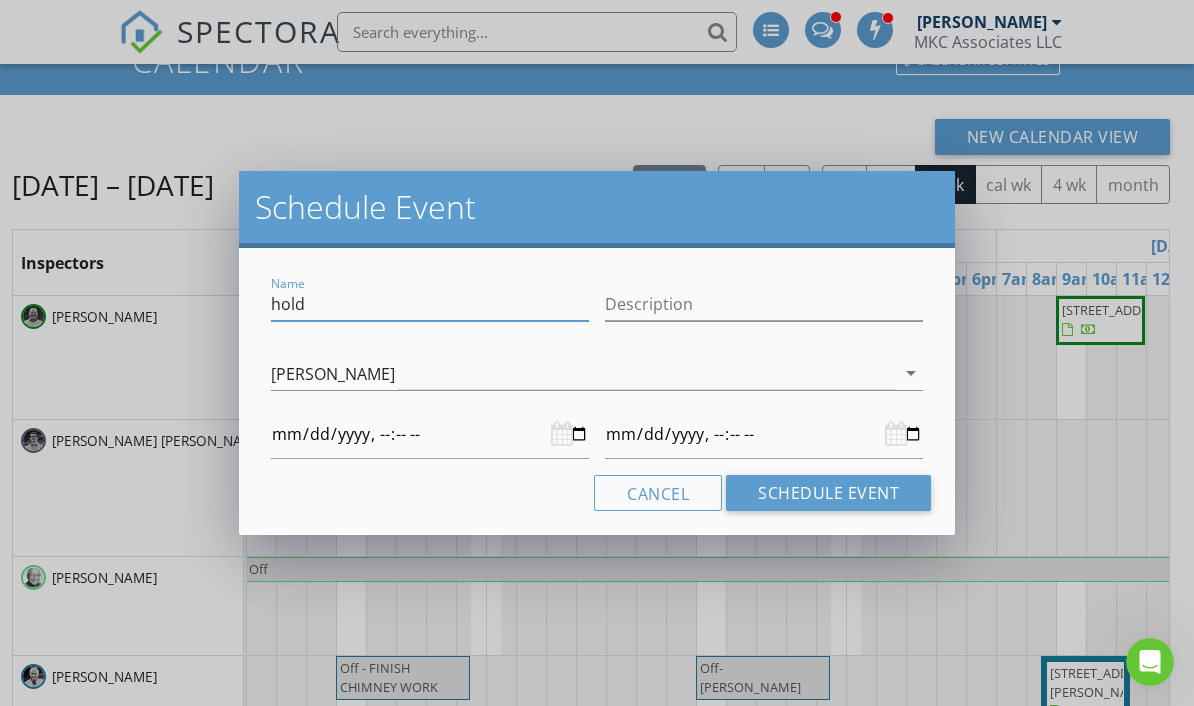 type on "hold" 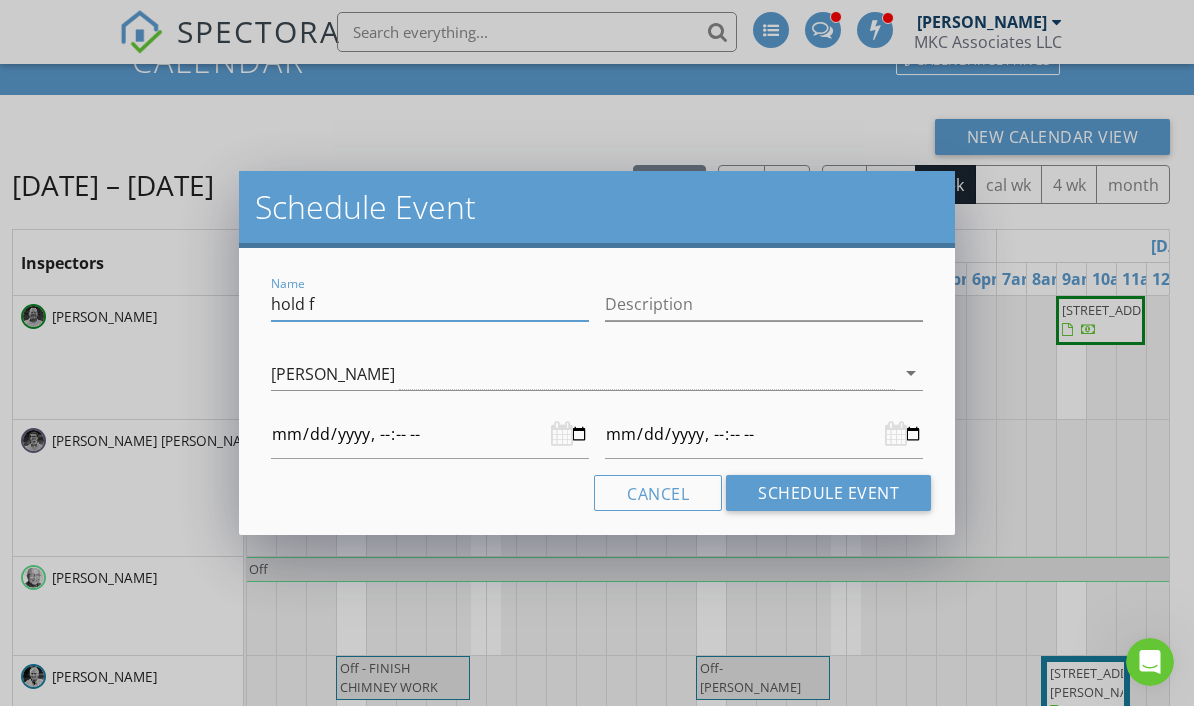 type on "hold fo" 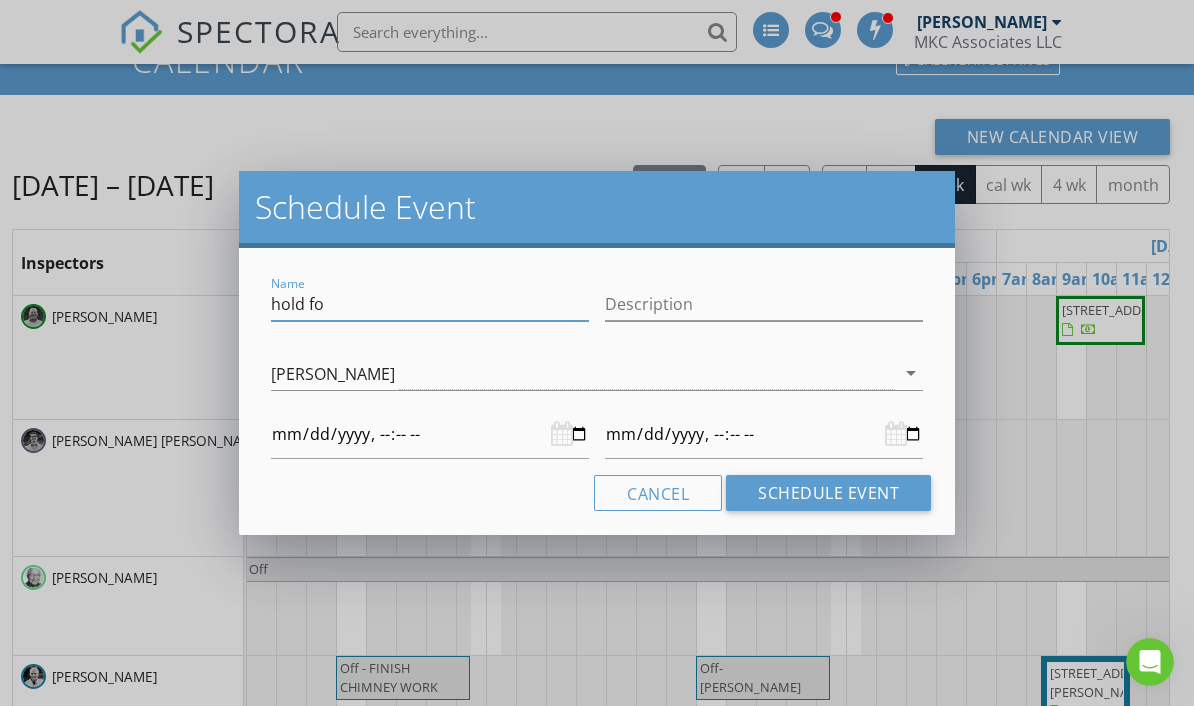 type on "hold for" 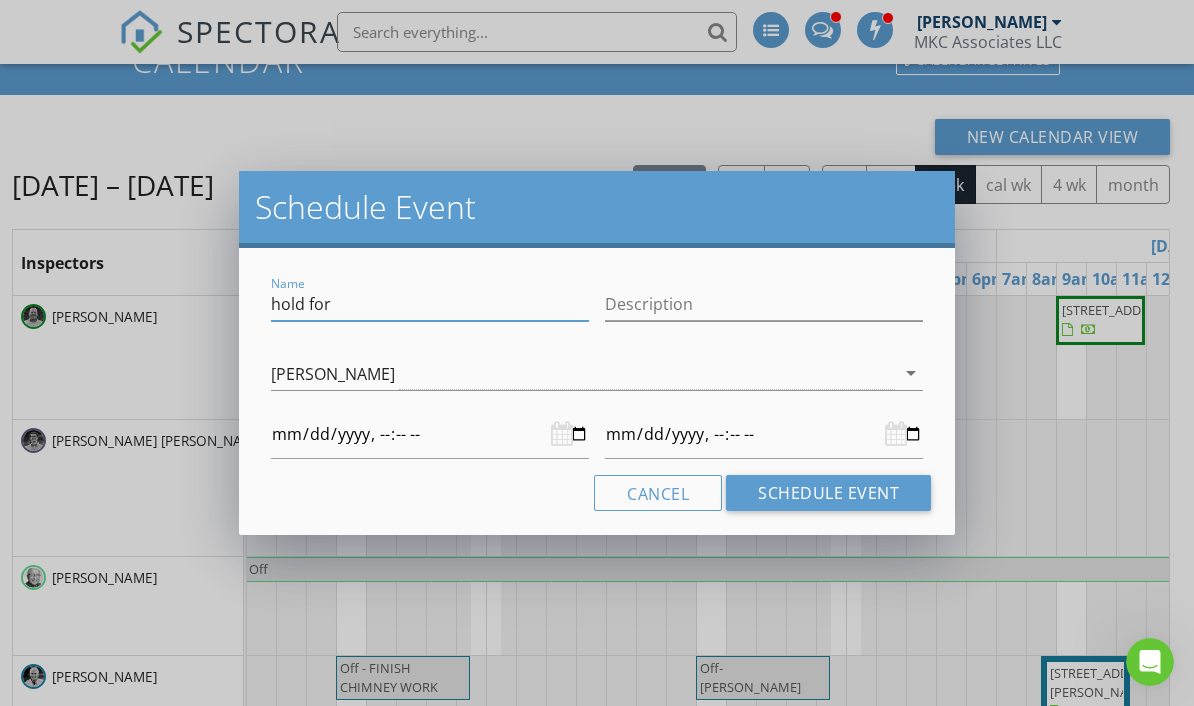 type on "hold for" 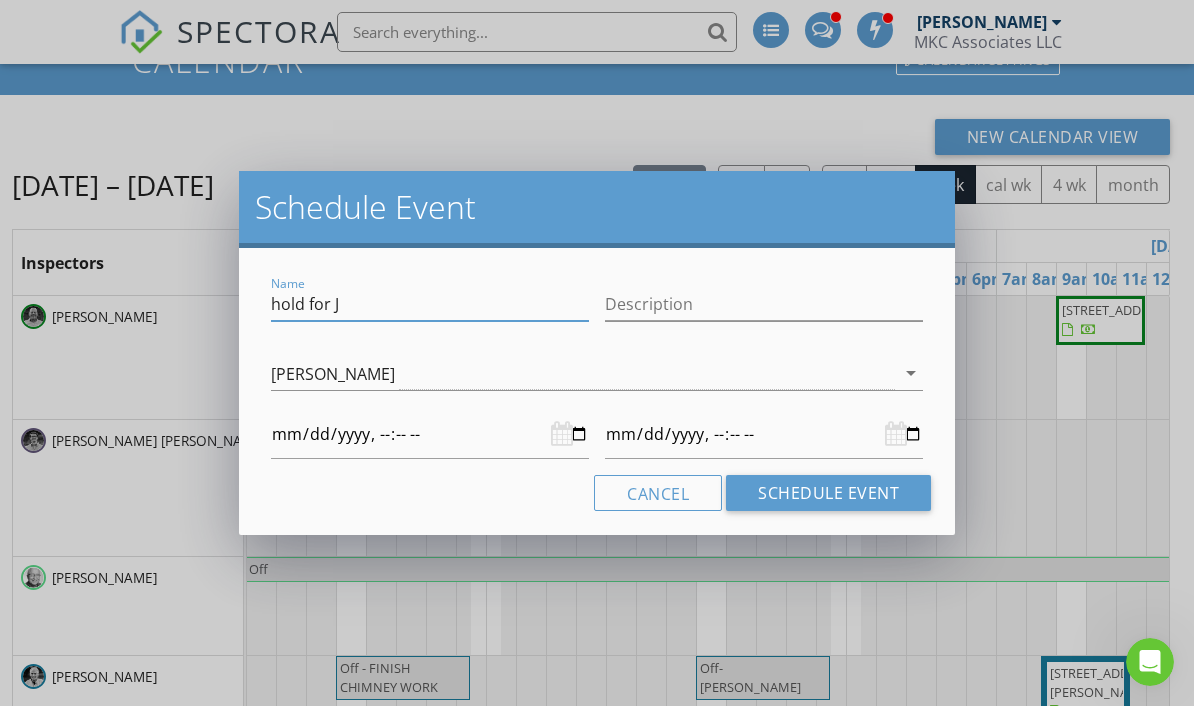 type on "hold for Jo" 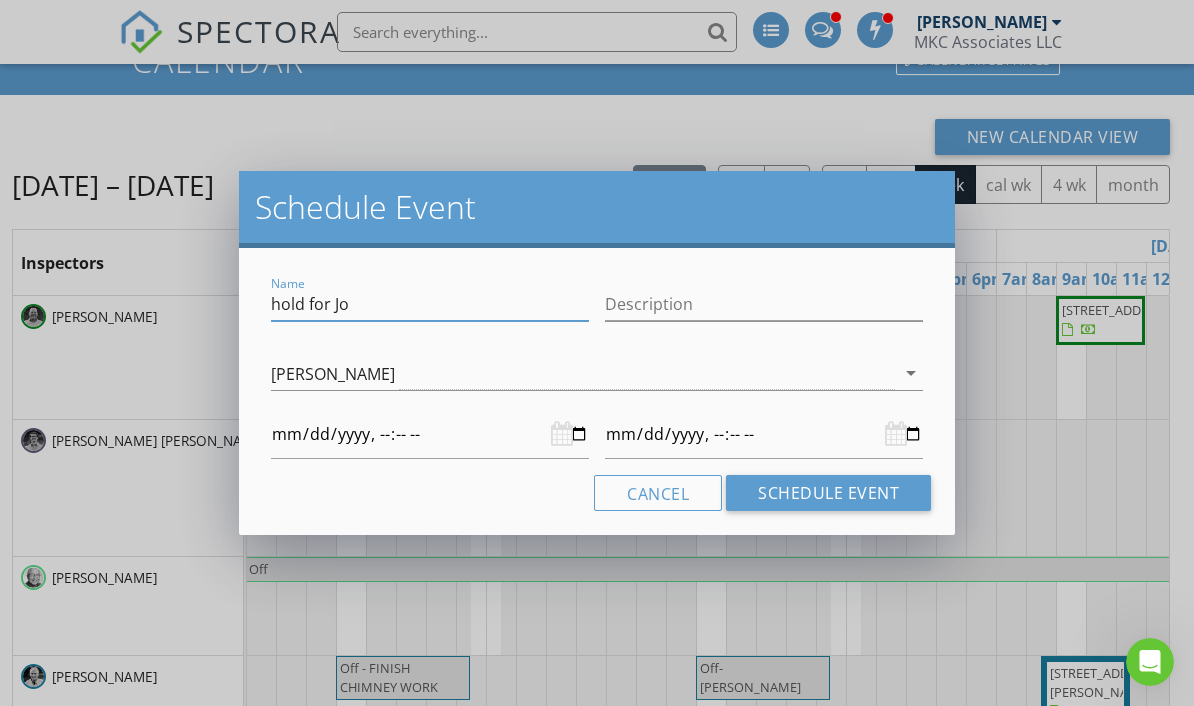 type on "hold for Jos" 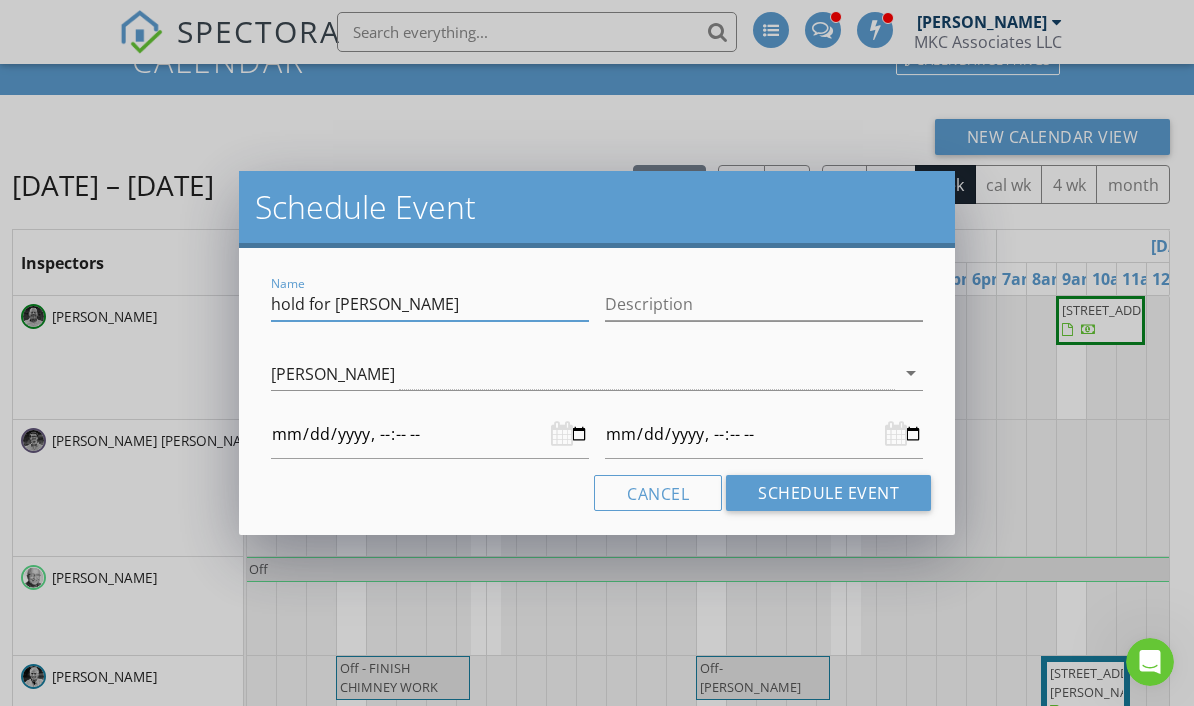 type on "hold for Jose" 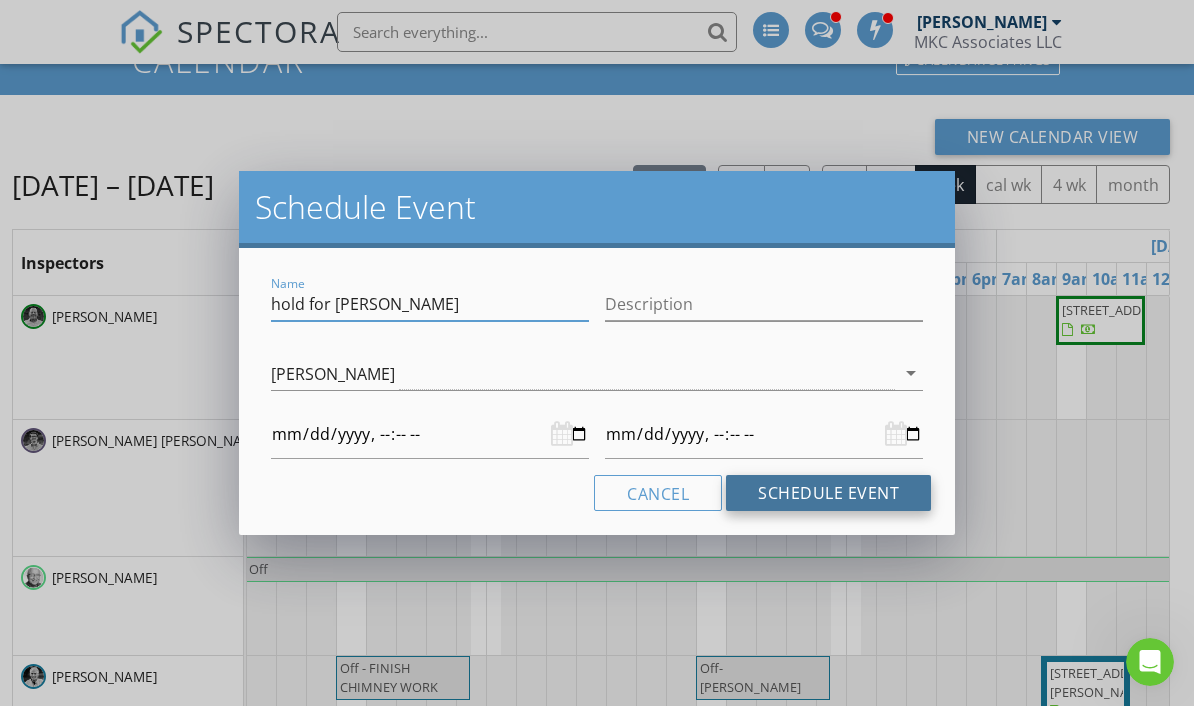 type on "hold for [PERSON_NAME]" 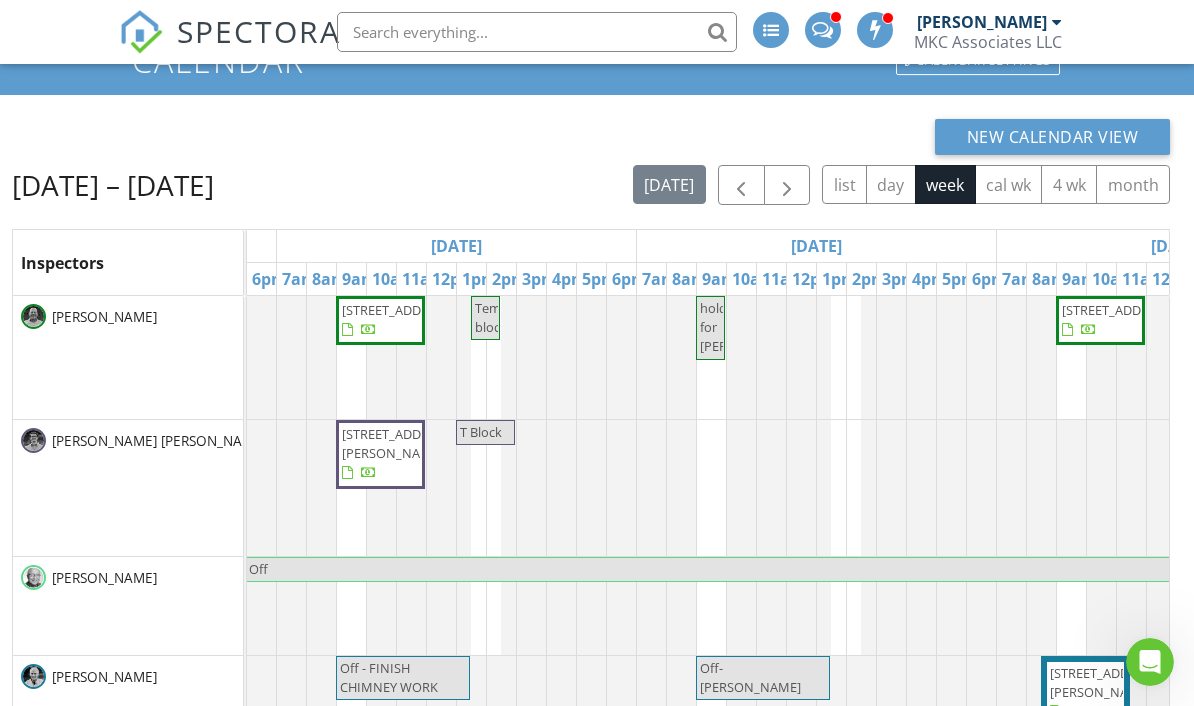 click at bounding box center [831, 619] 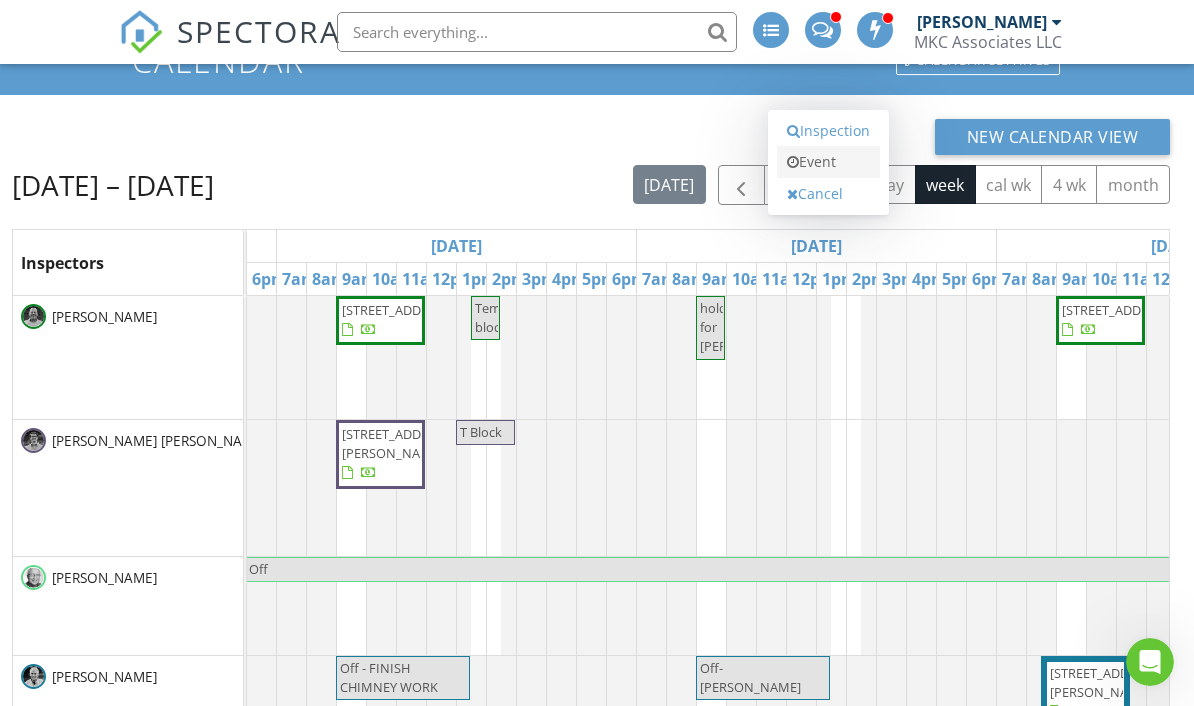 click on "Event" at bounding box center (828, 162) 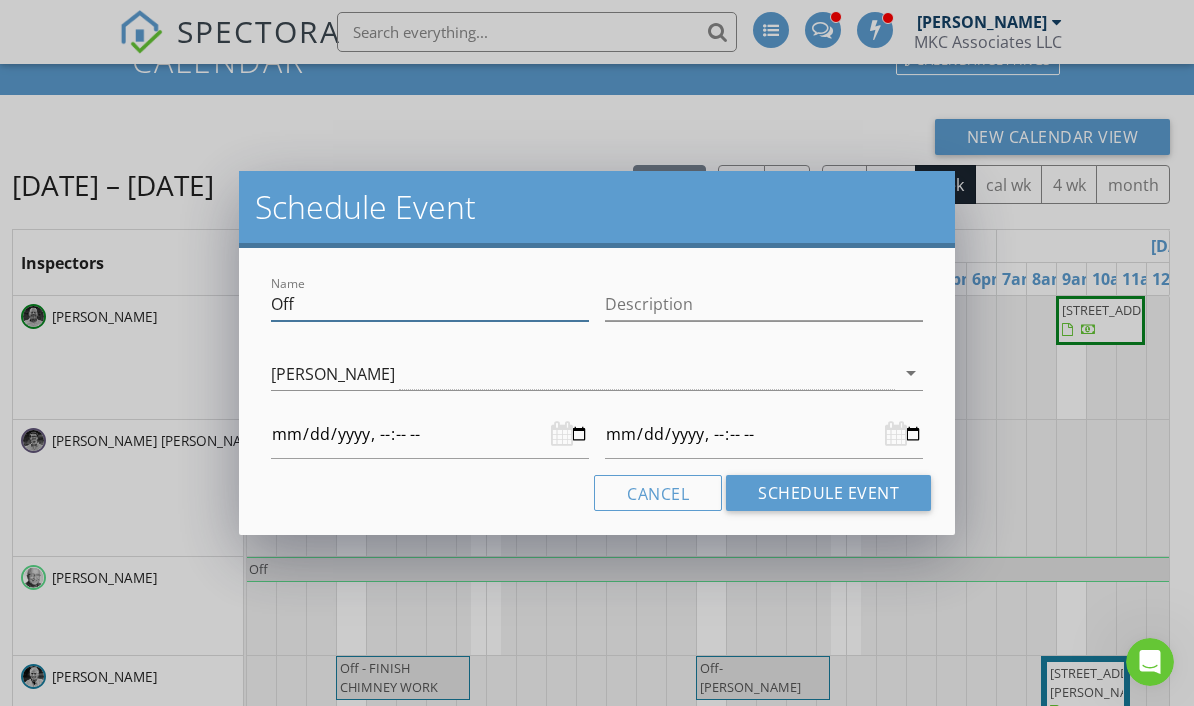 click on "Off" at bounding box center (430, 304) 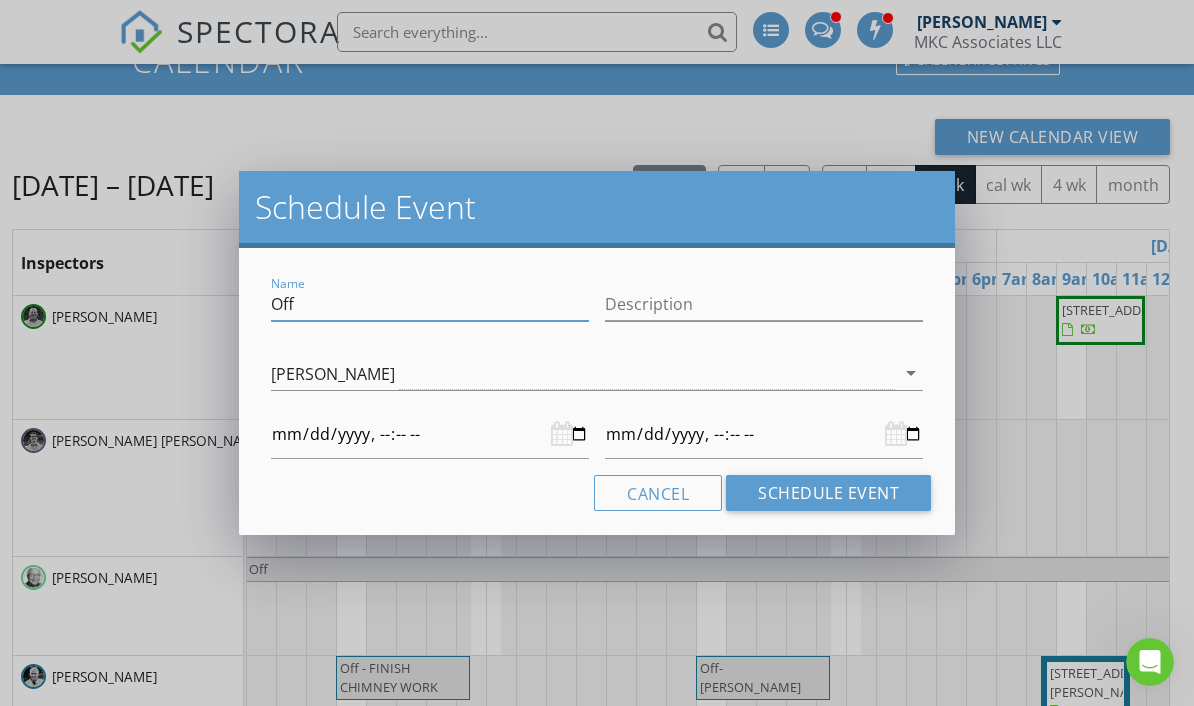 type on "Of" 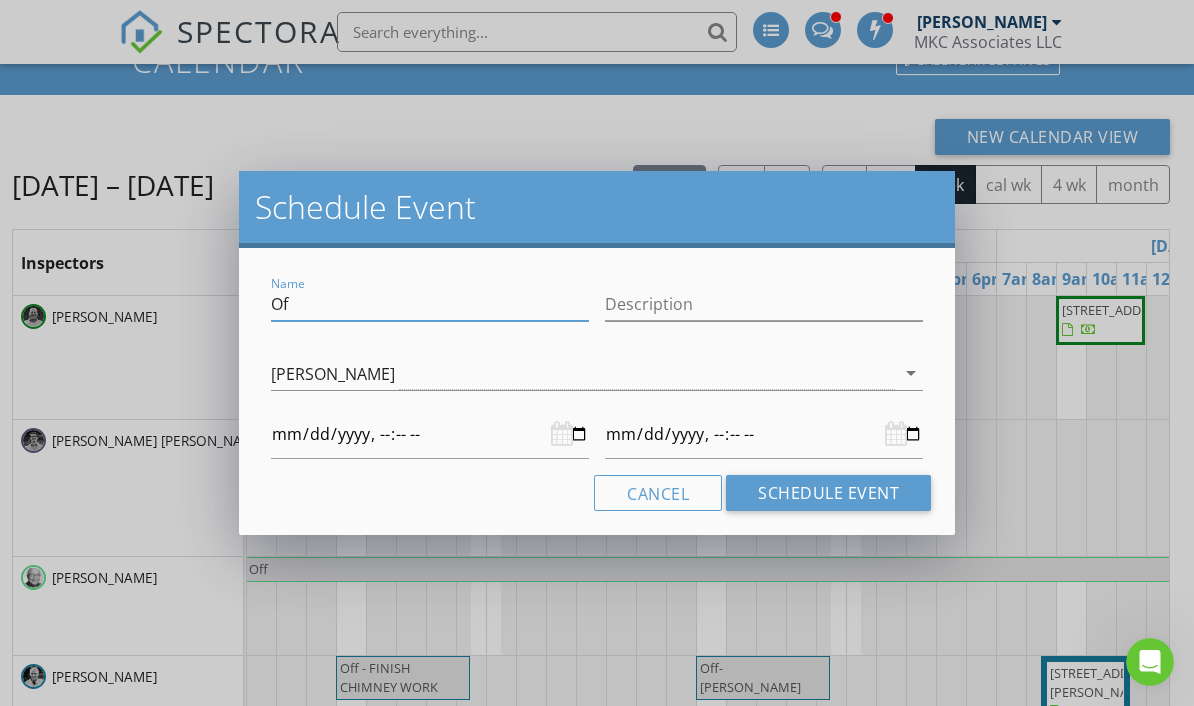 type on "2025-07-15T13:00" 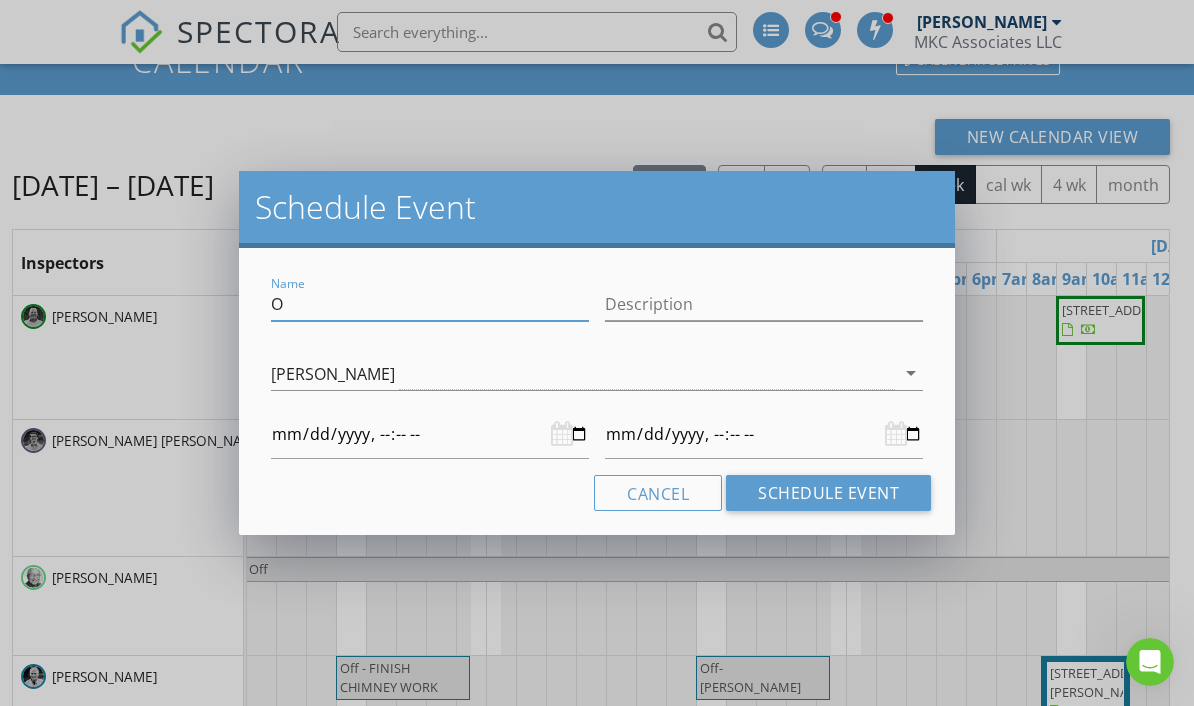 type 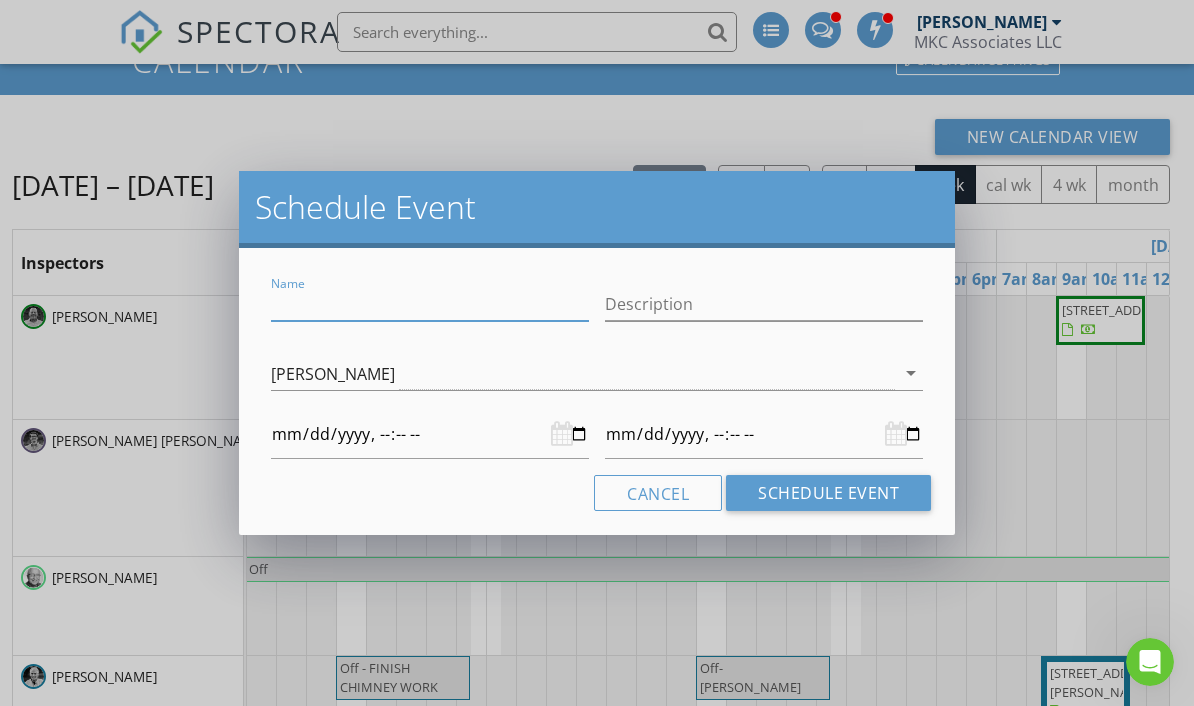 type on "t" 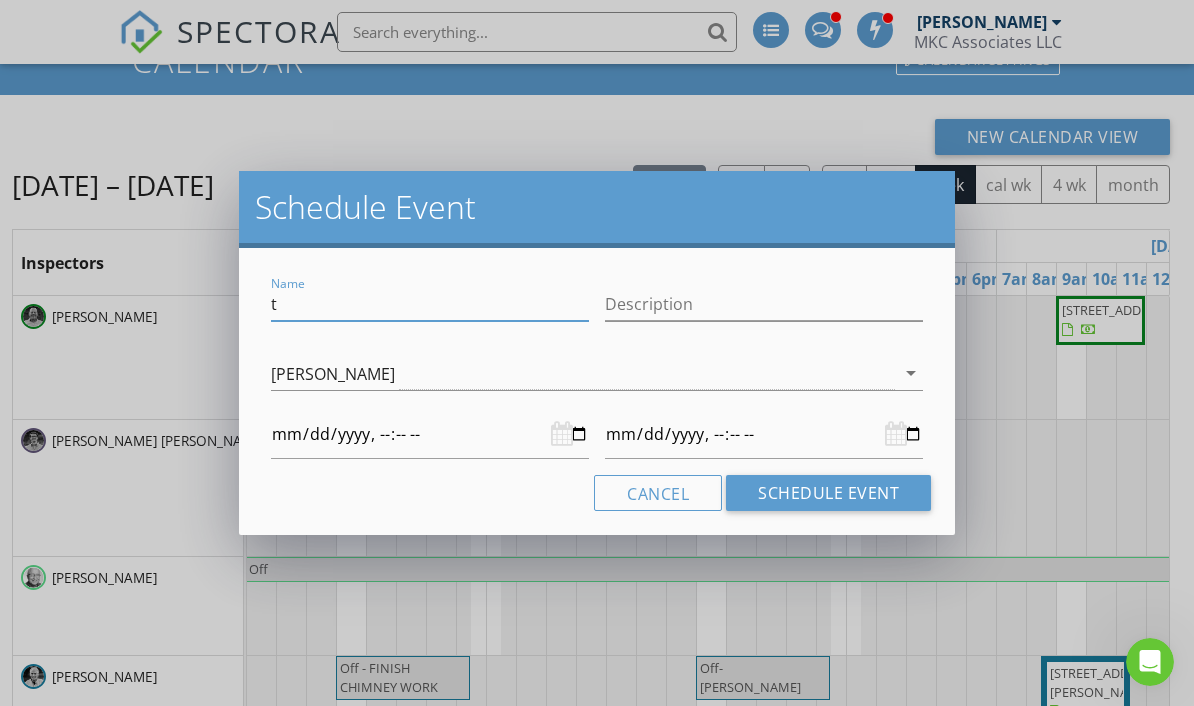 type on "t" 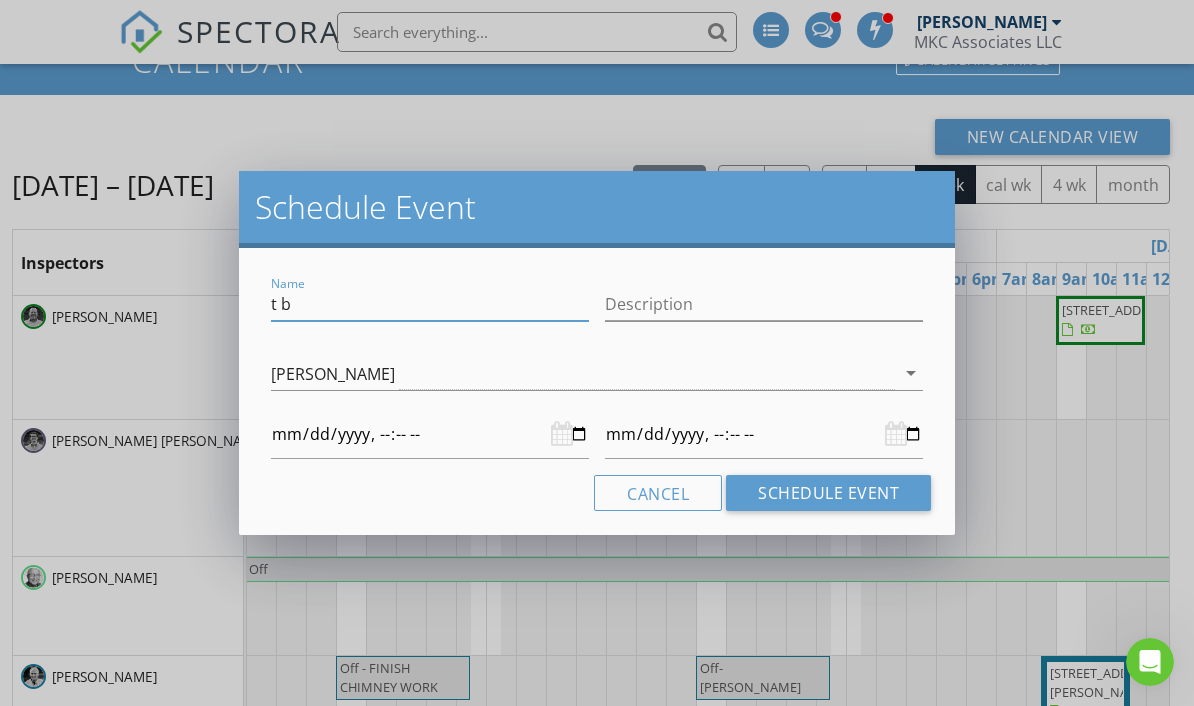 type on "t bl" 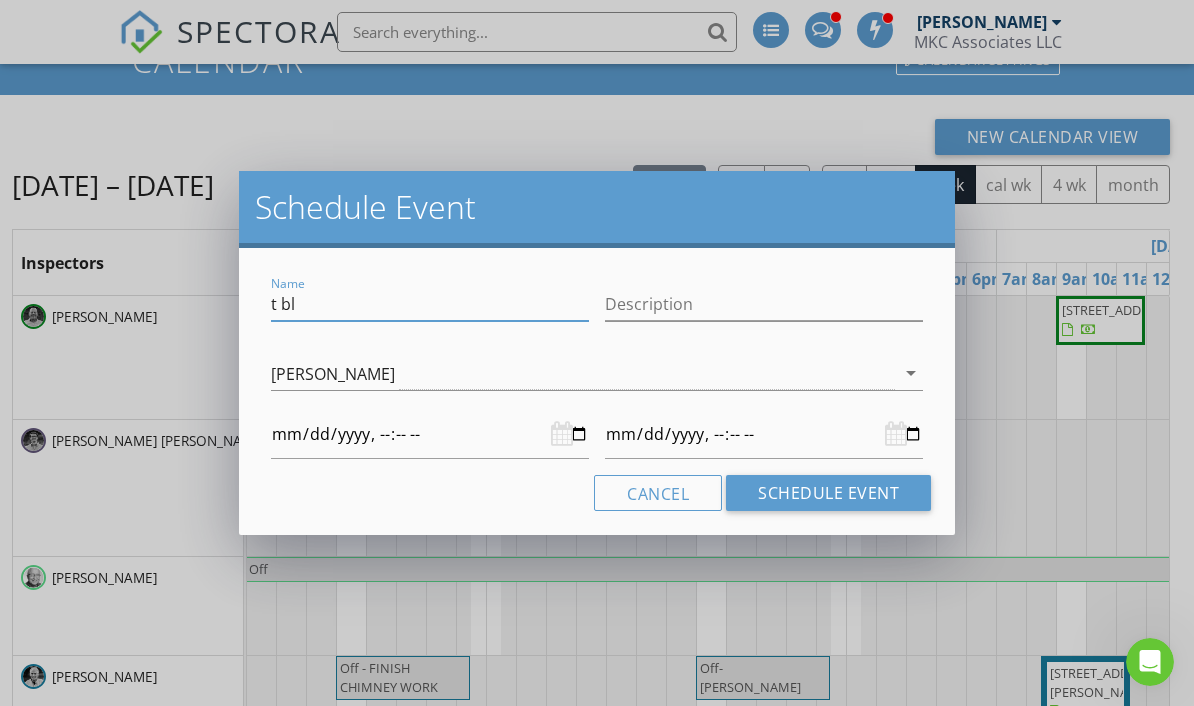 type on "t blo" 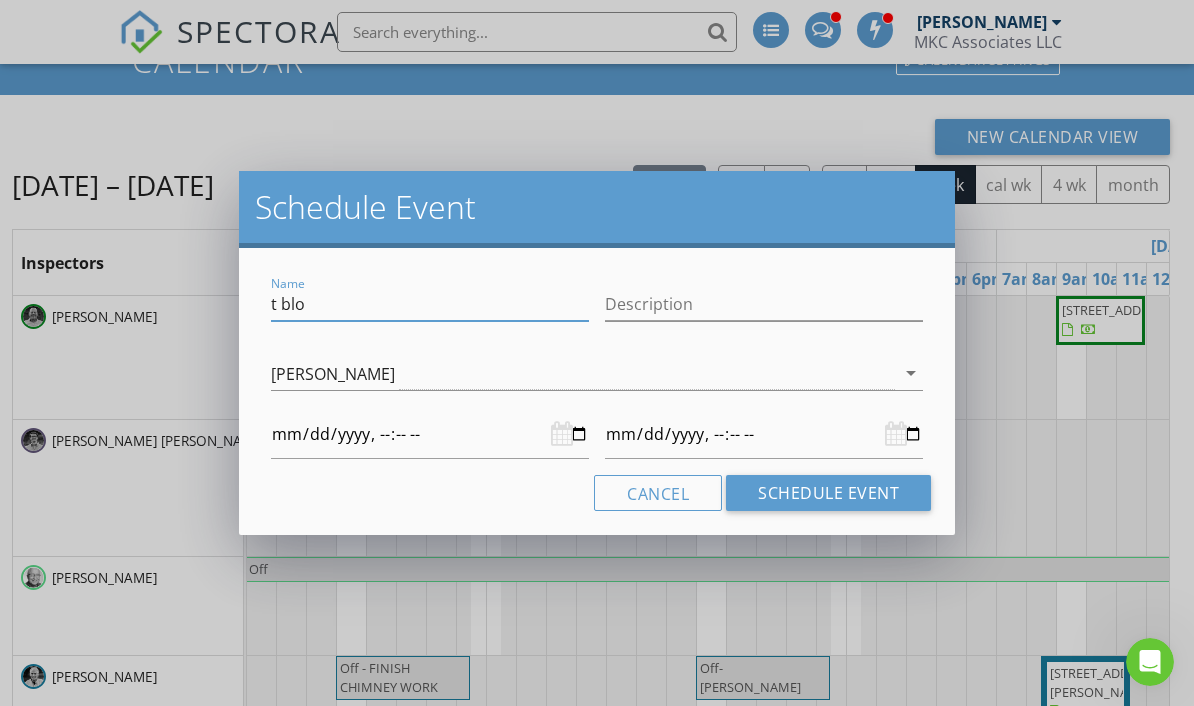 type on "t bloc" 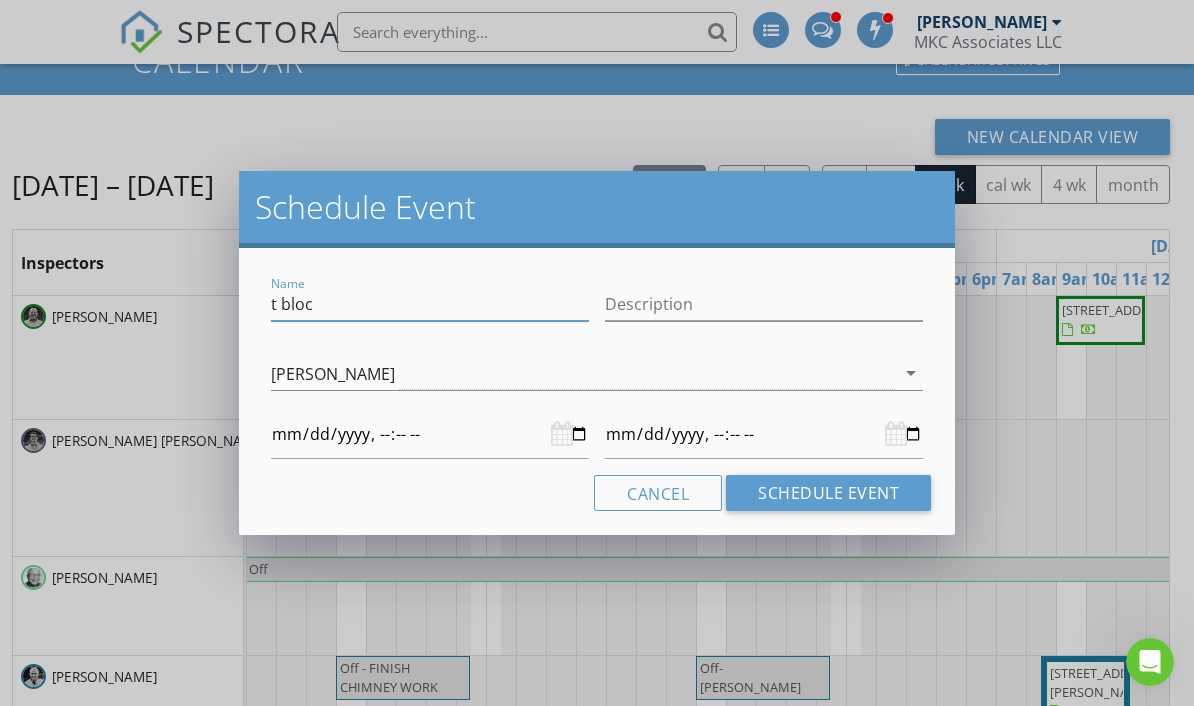 type on "t block" 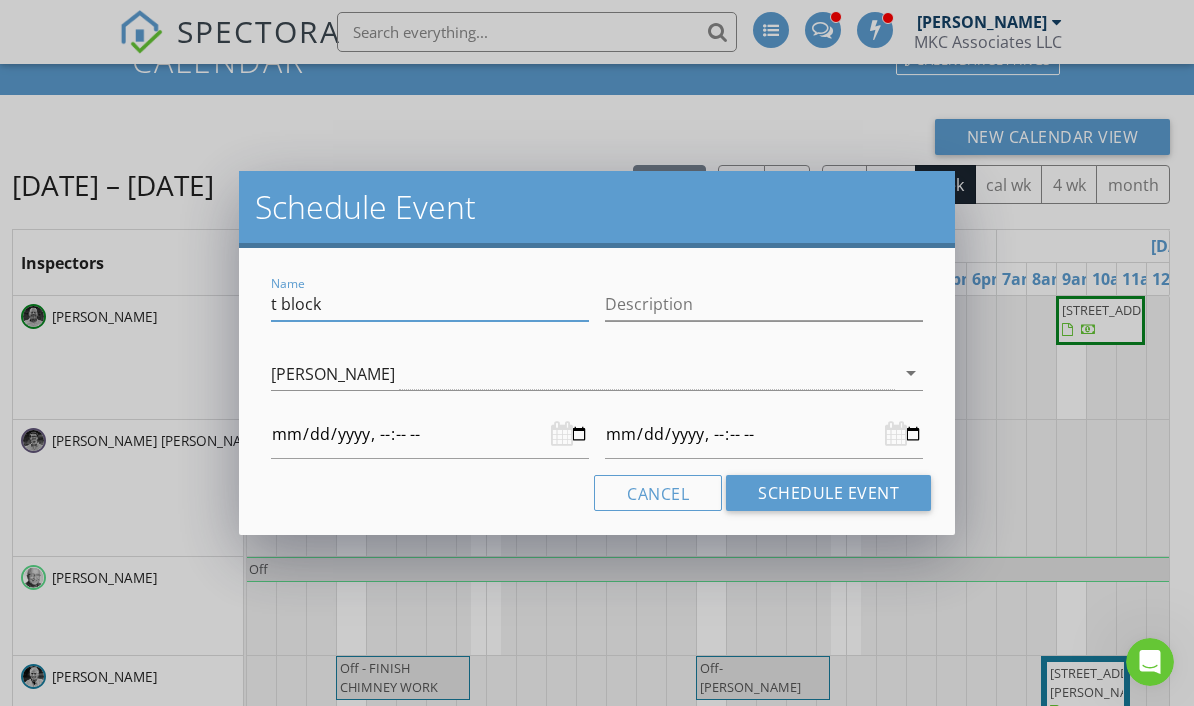 type on "t block" 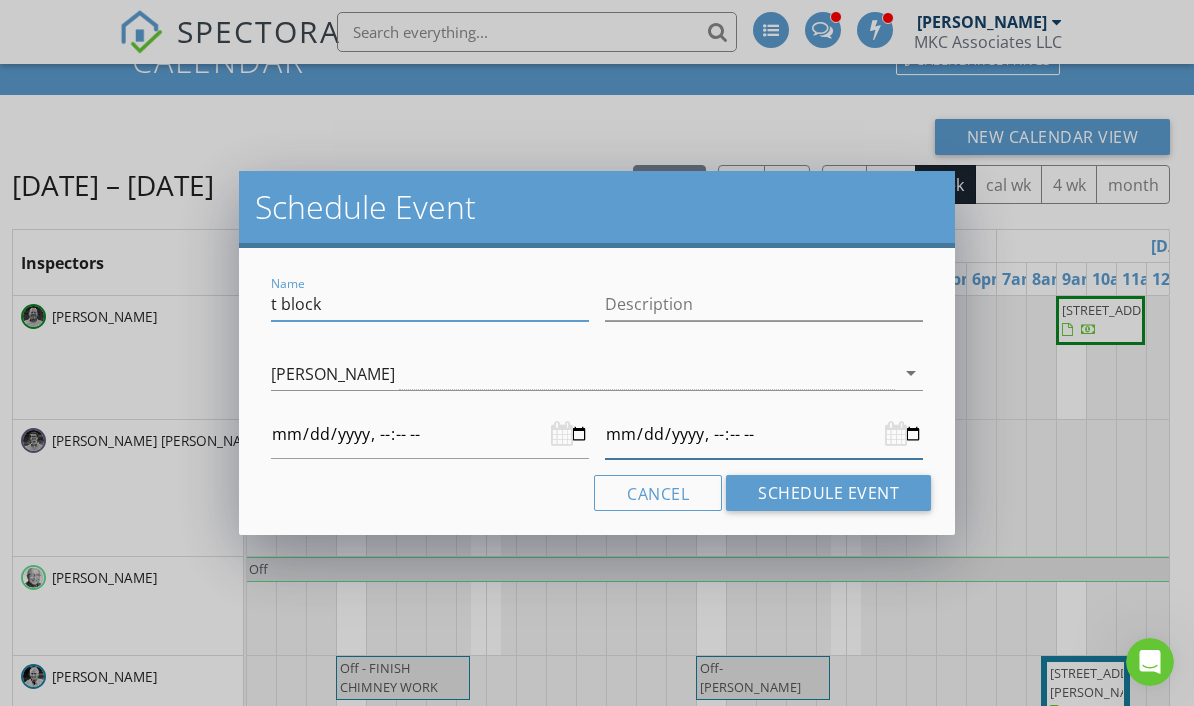 click at bounding box center [764, 434] 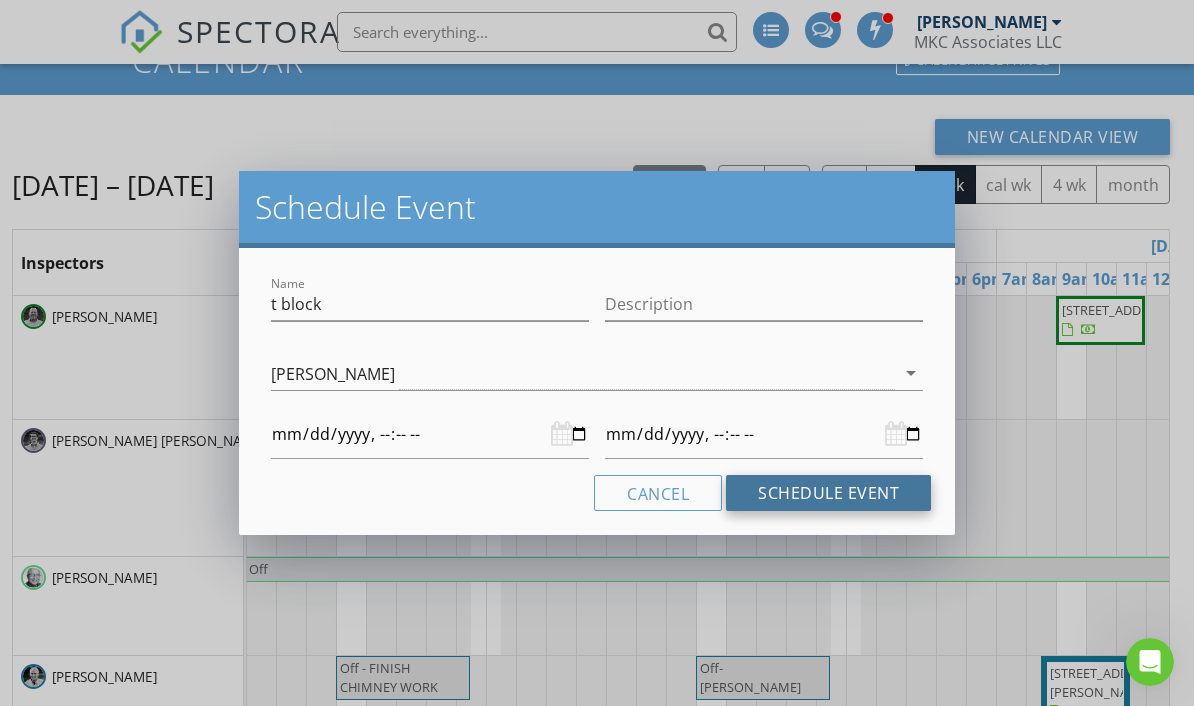 click on "Schedule Event" at bounding box center (828, 493) 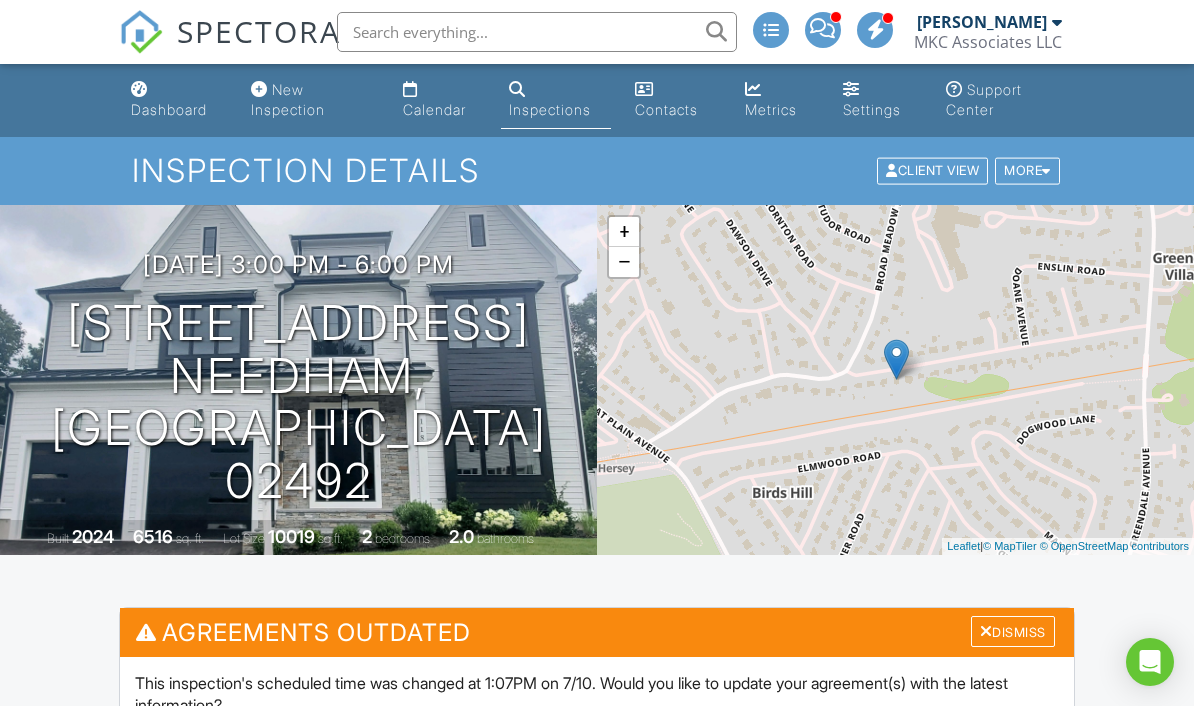 scroll, scrollTop: 0, scrollLeft: 0, axis: both 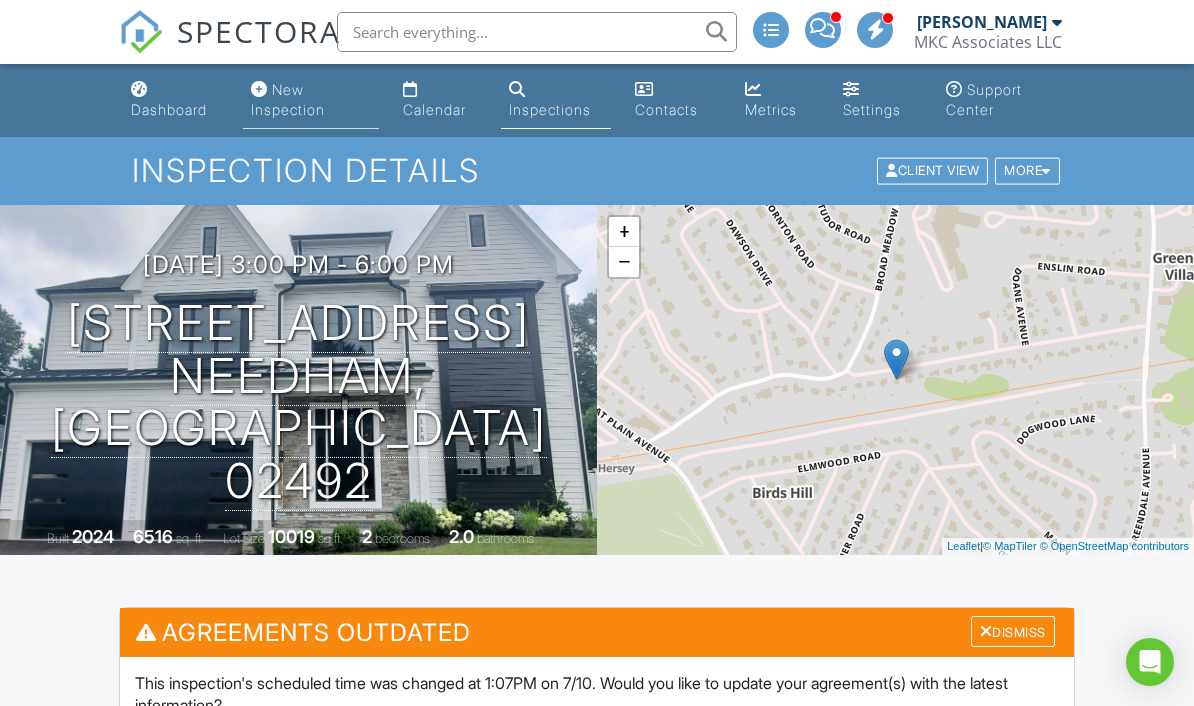 click on "New Inspection" at bounding box center [288, 99] 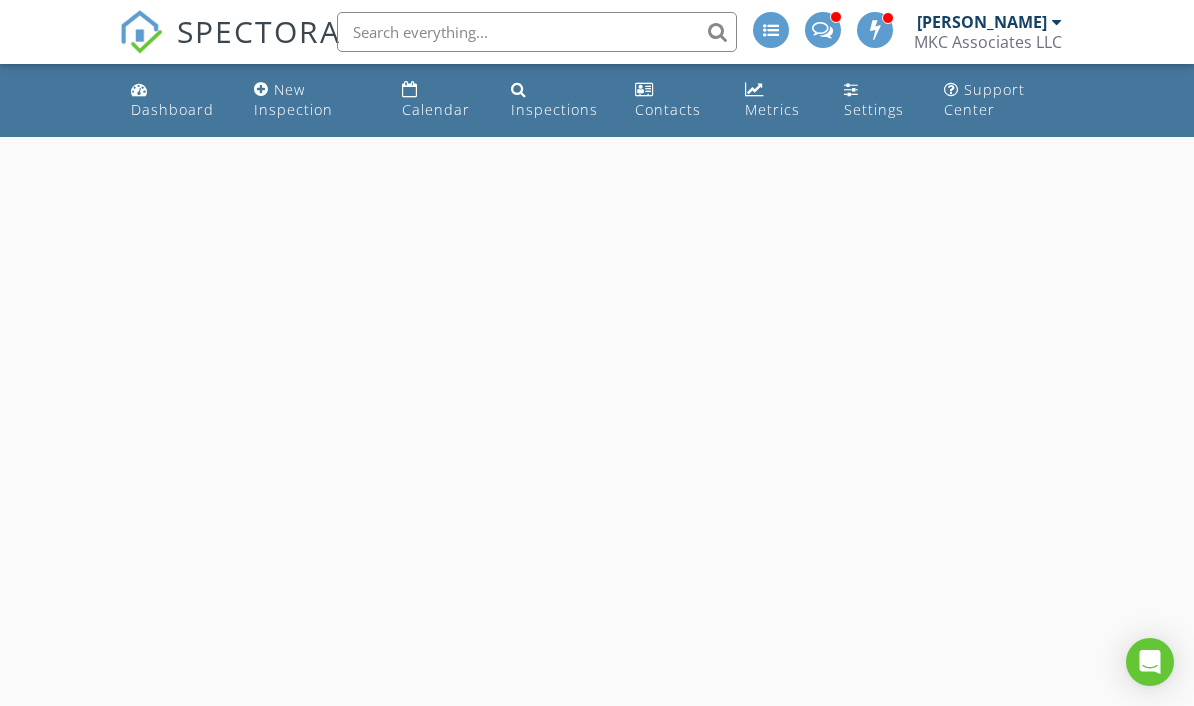 scroll, scrollTop: 0, scrollLeft: 0, axis: both 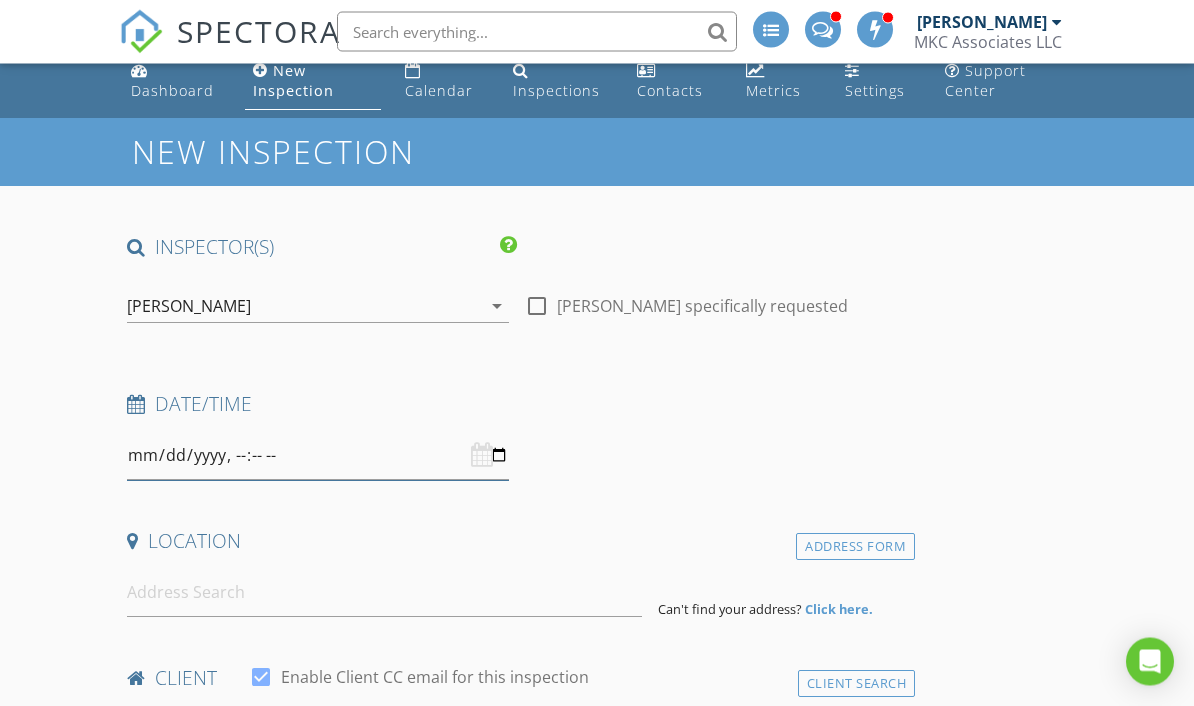 click at bounding box center [318, 456] 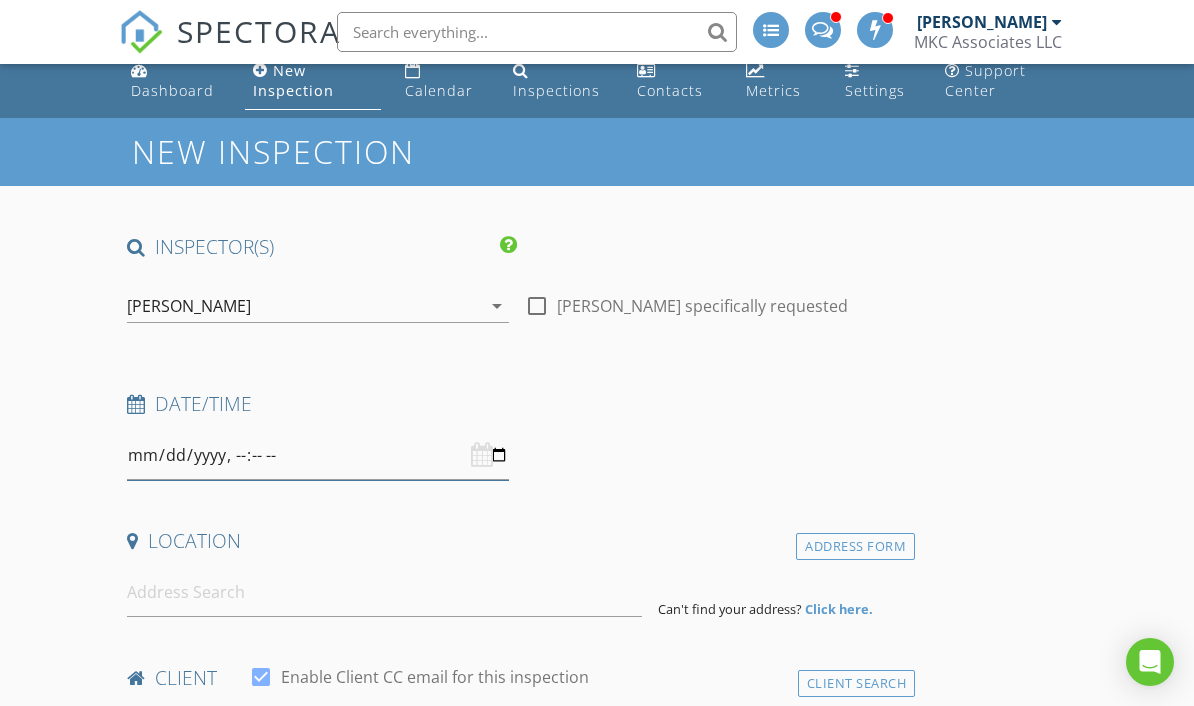 type on "2025-07-15T09:00" 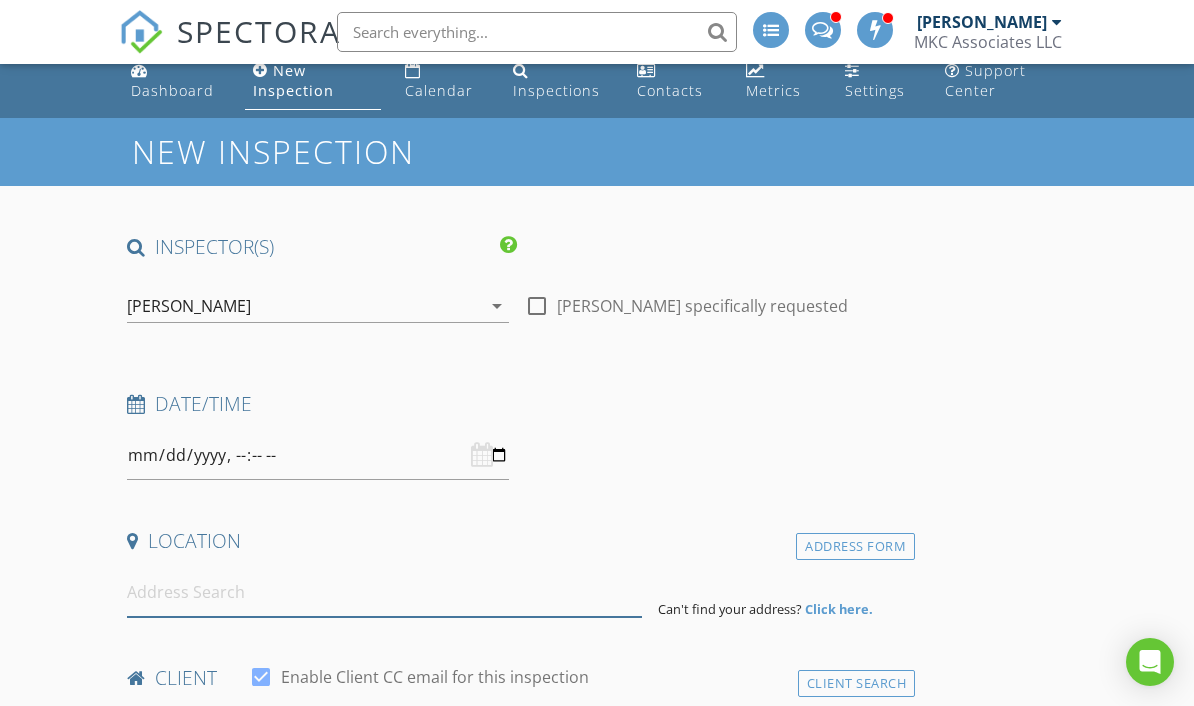 click at bounding box center [384, 592] 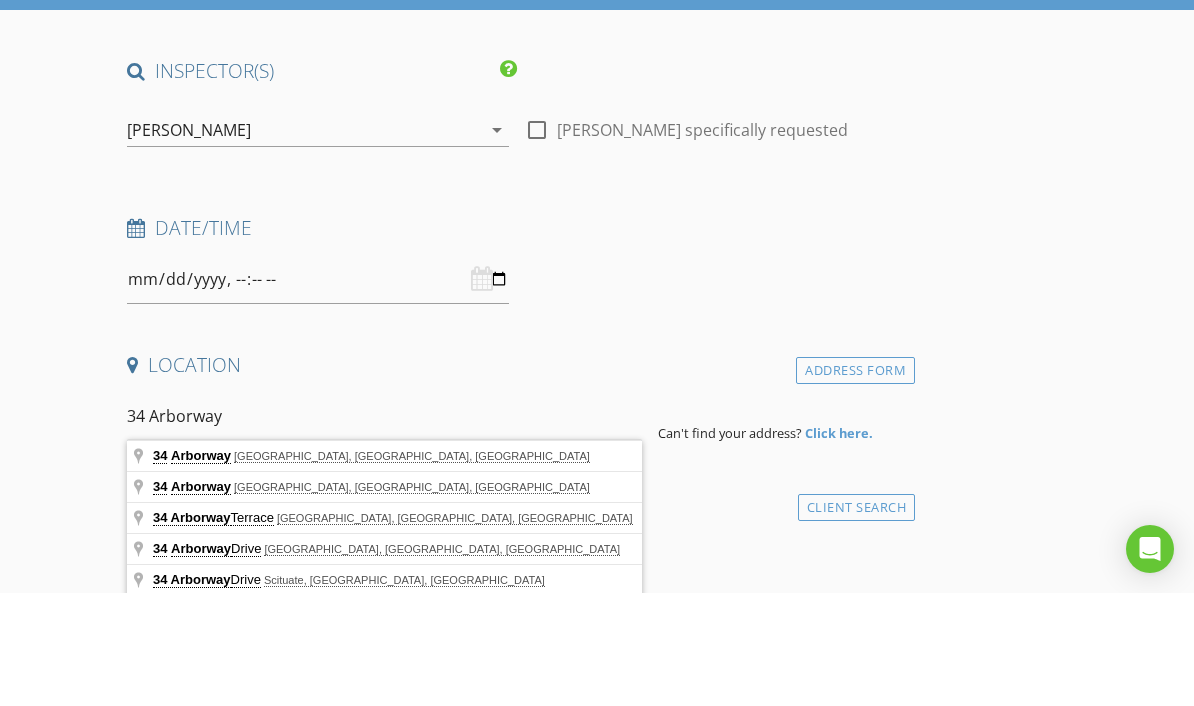 scroll, scrollTop: 83, scrollLeft: 0, axis: vertical 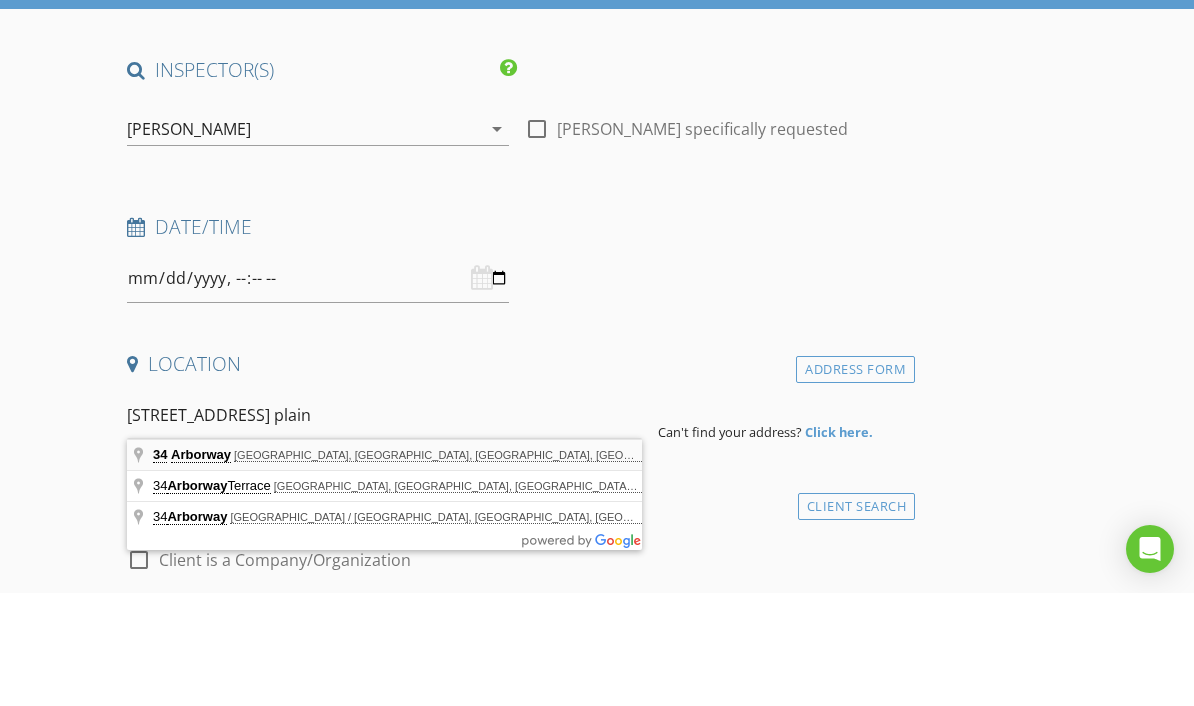 type on "34 Arborway, Jamaica Hills, Boston, MA, USA" 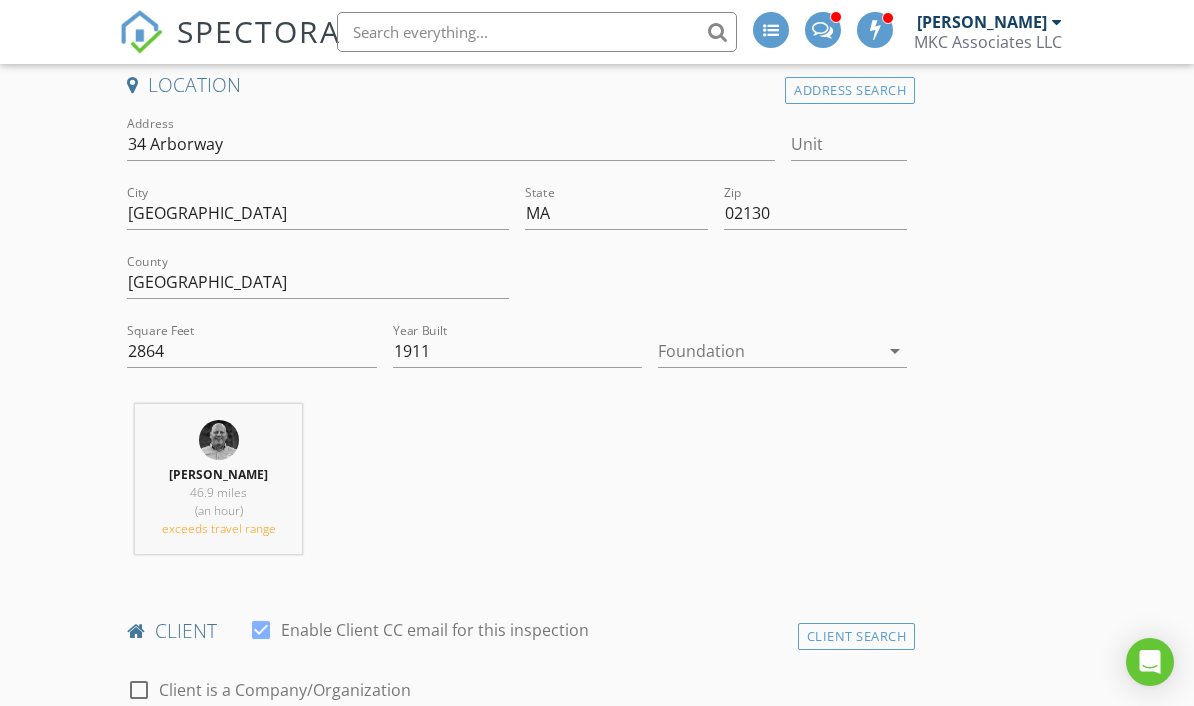 scroll, scrollTop: 418, scrollLeft: 0, axis: vertical 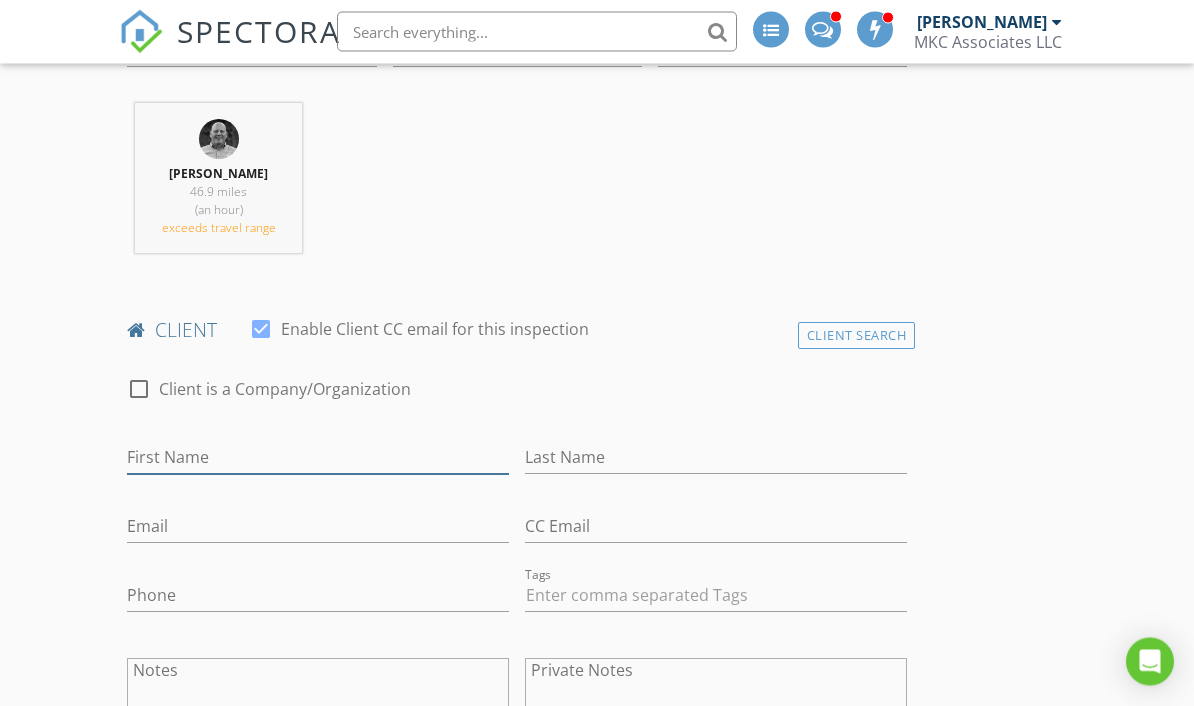 click on "First Name" at bounding box center [318, 458] 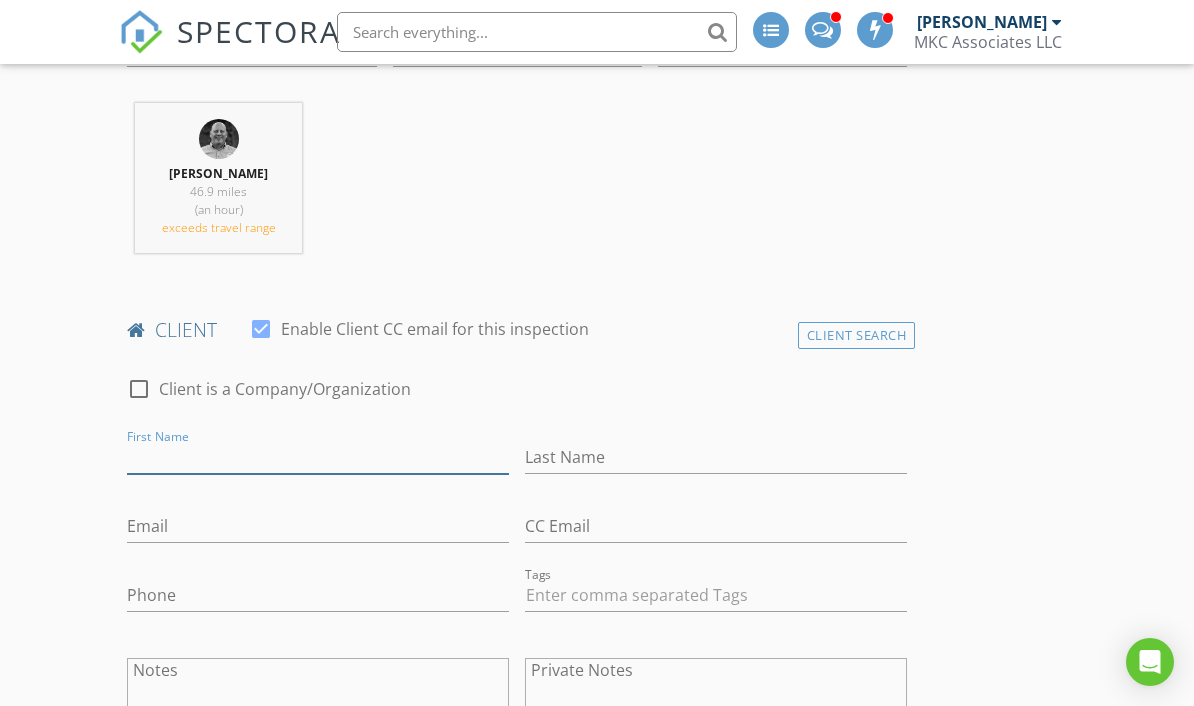 scroll, scrollTop: 775, scrollLeft: 0, axis: vertical 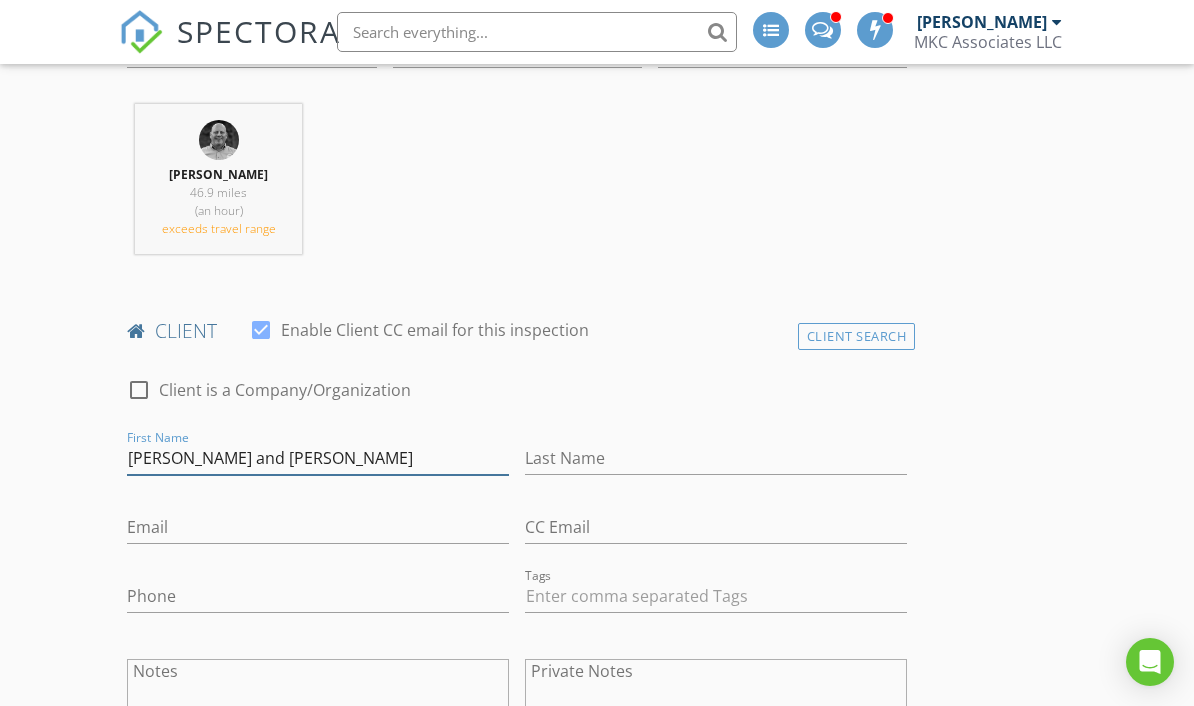 type on "Joseph and D’ondria" 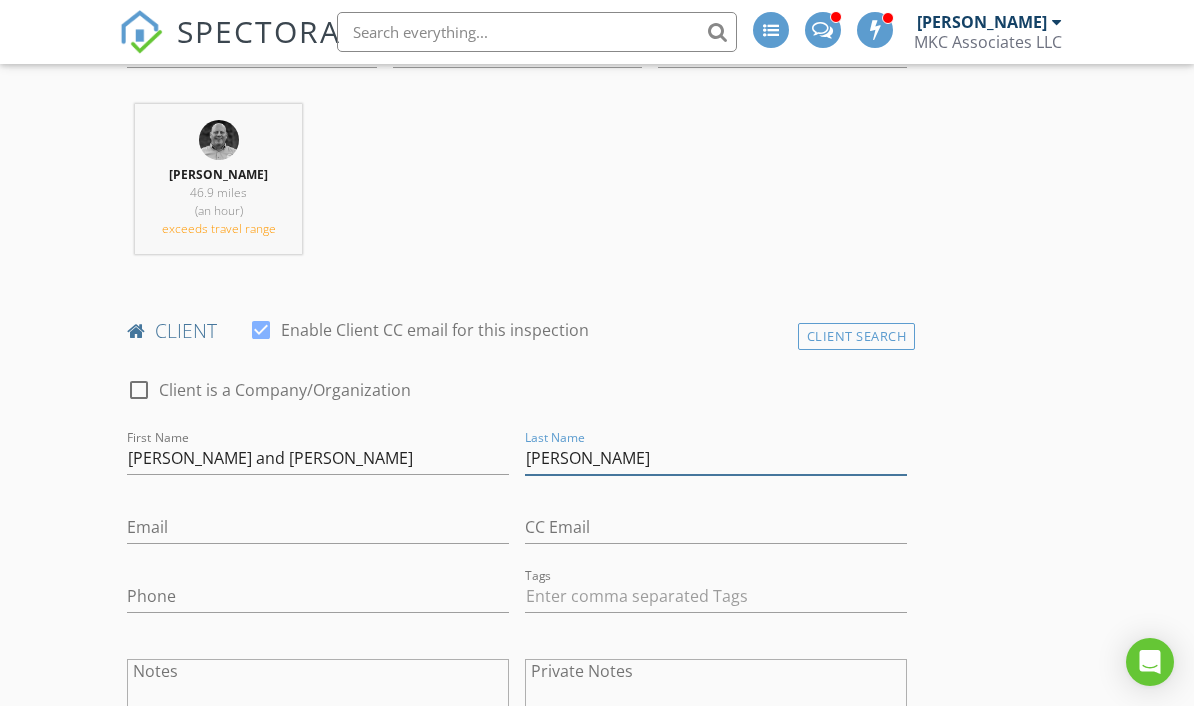 type on "Maxwell" 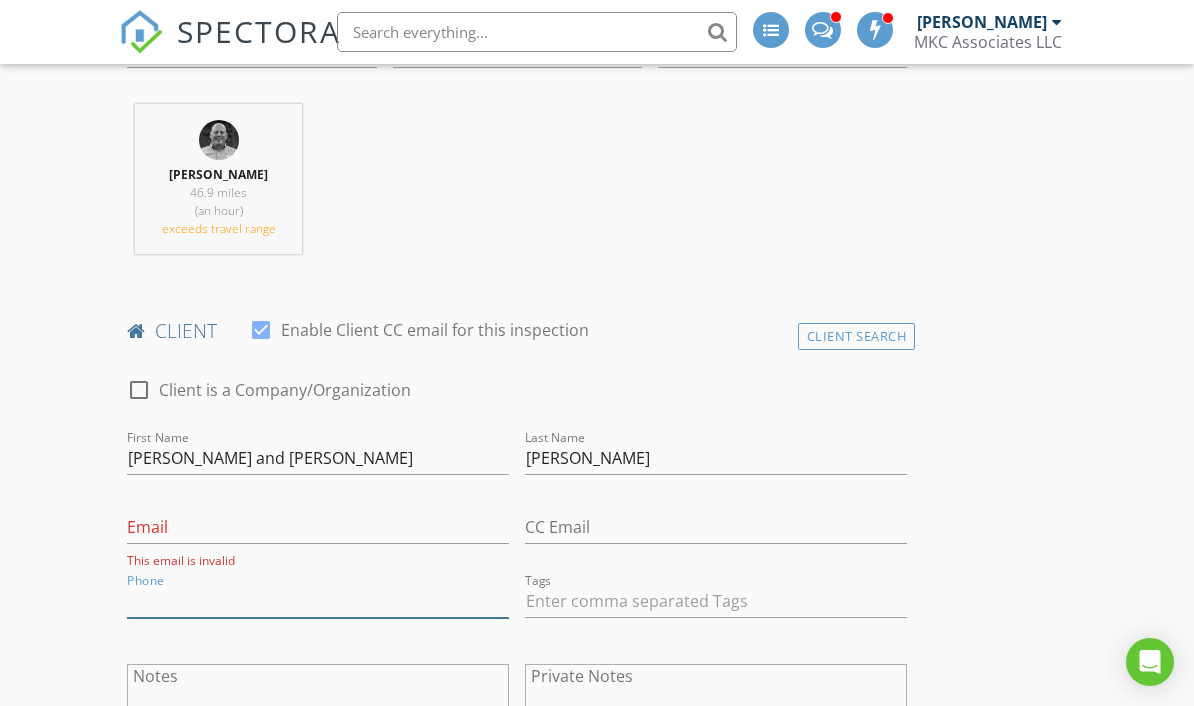 type on "8" 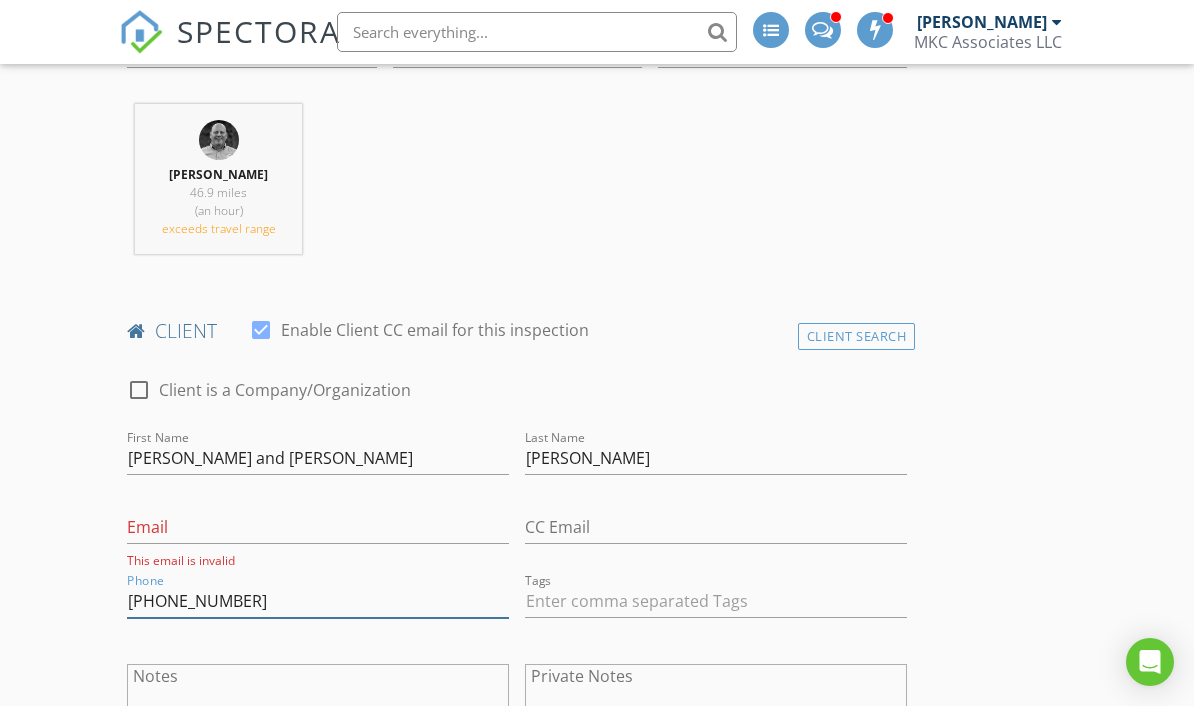 type on "781-223-4184" 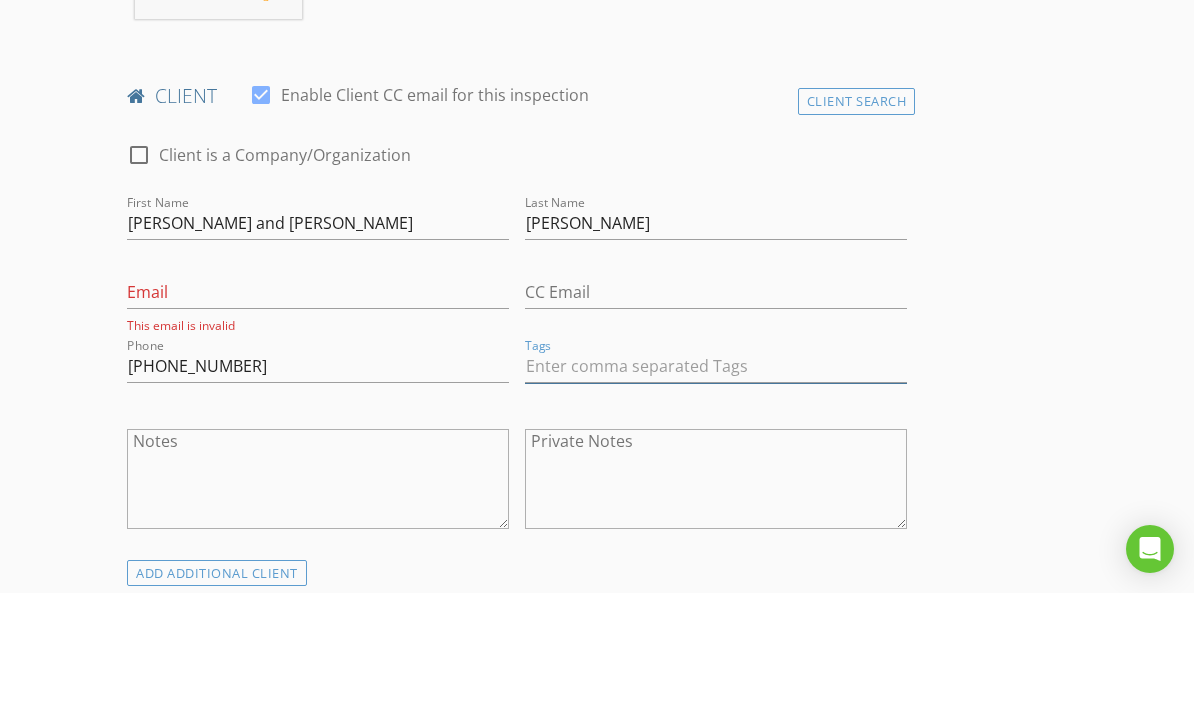 scroll, scrollTop: 908, scrollLeft: 0, axis: vertical 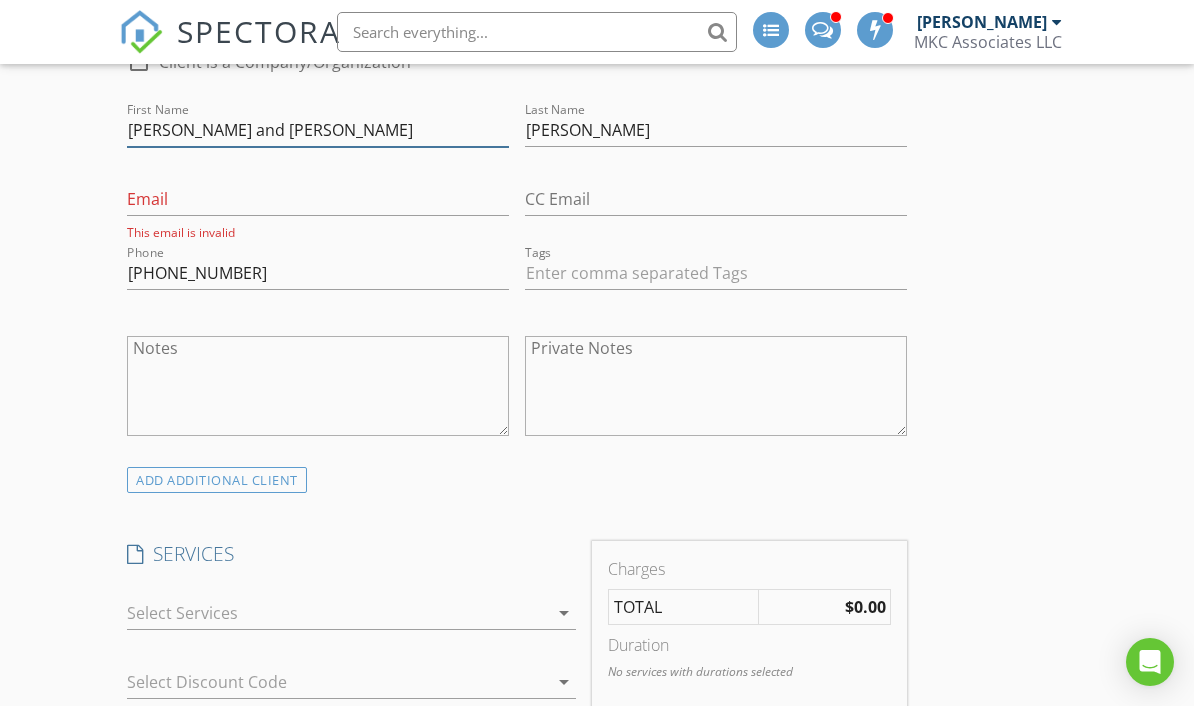 click on "Joseph and D’ondria" at bounding box center [318, 130] 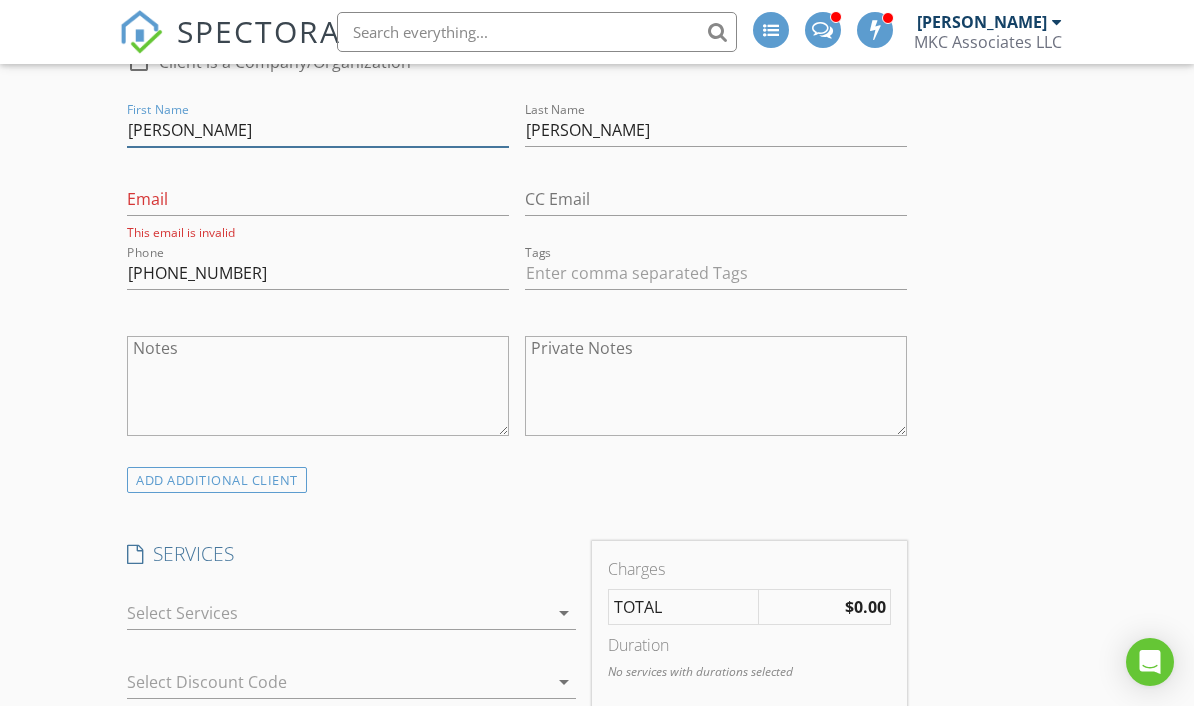 type on "[PERSON_NAME]" 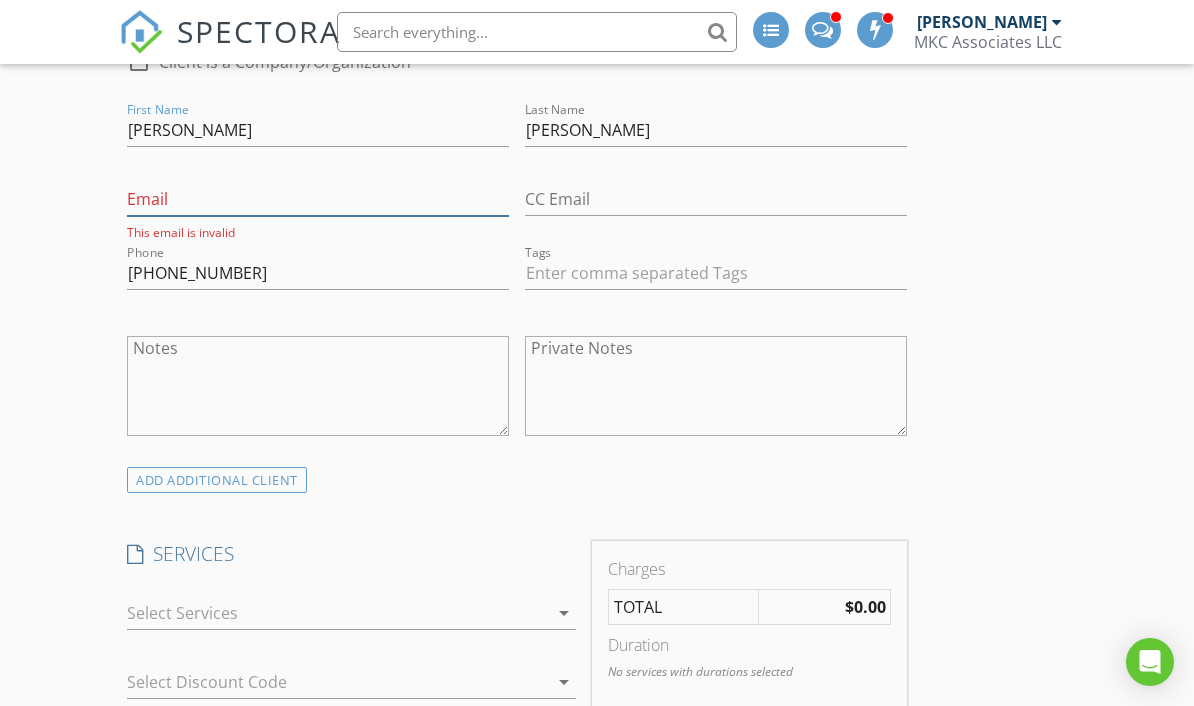 click on "Email" at bounding box center (318, 199) 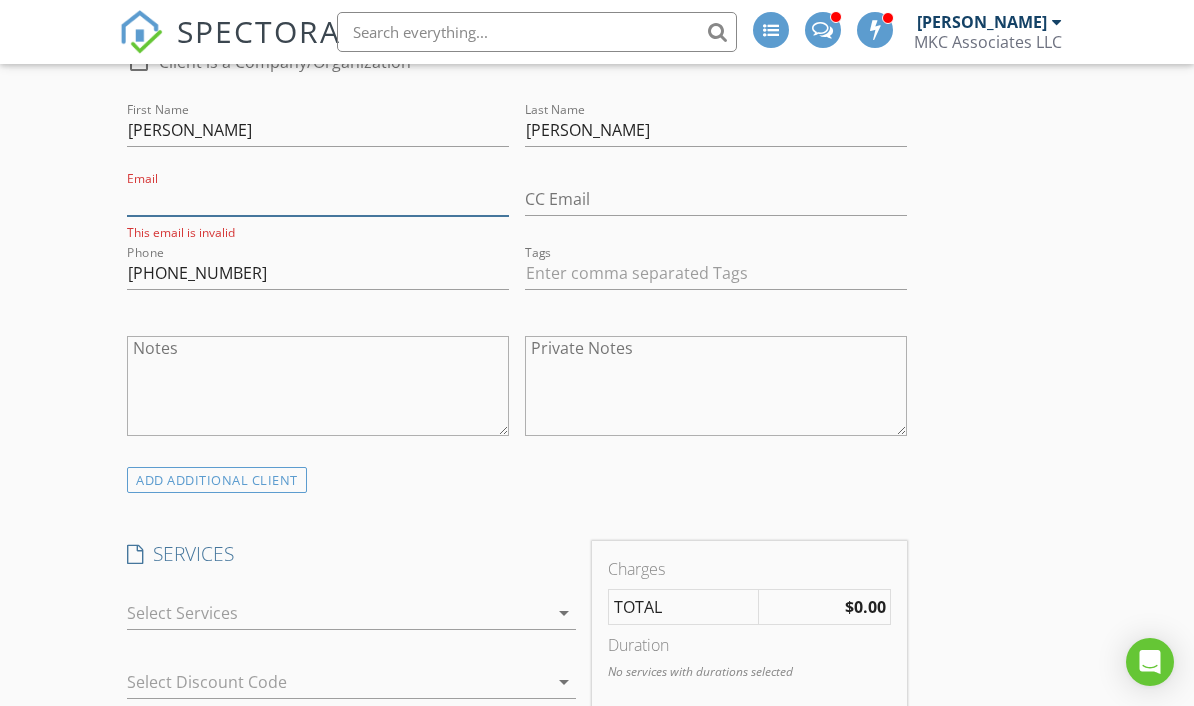paste on "mailto:maxjosa@yahoo.com" 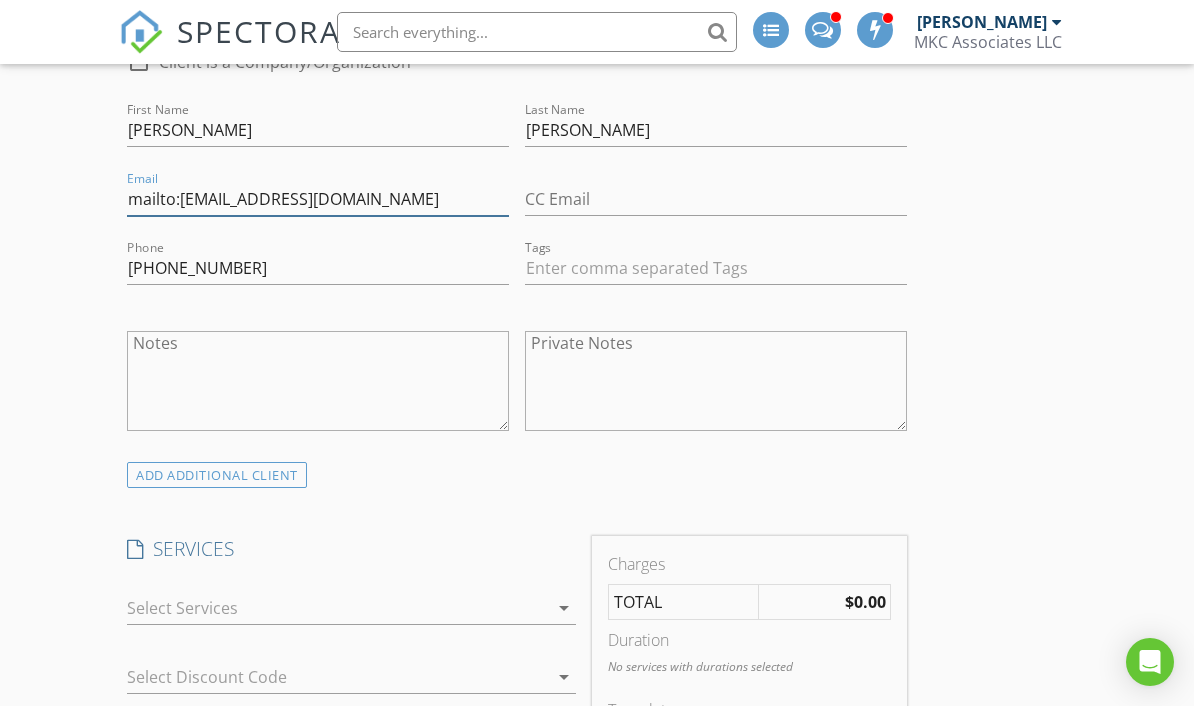click on "mailto:maxjosa@yahoo.com" at bounding box center [318, 199] 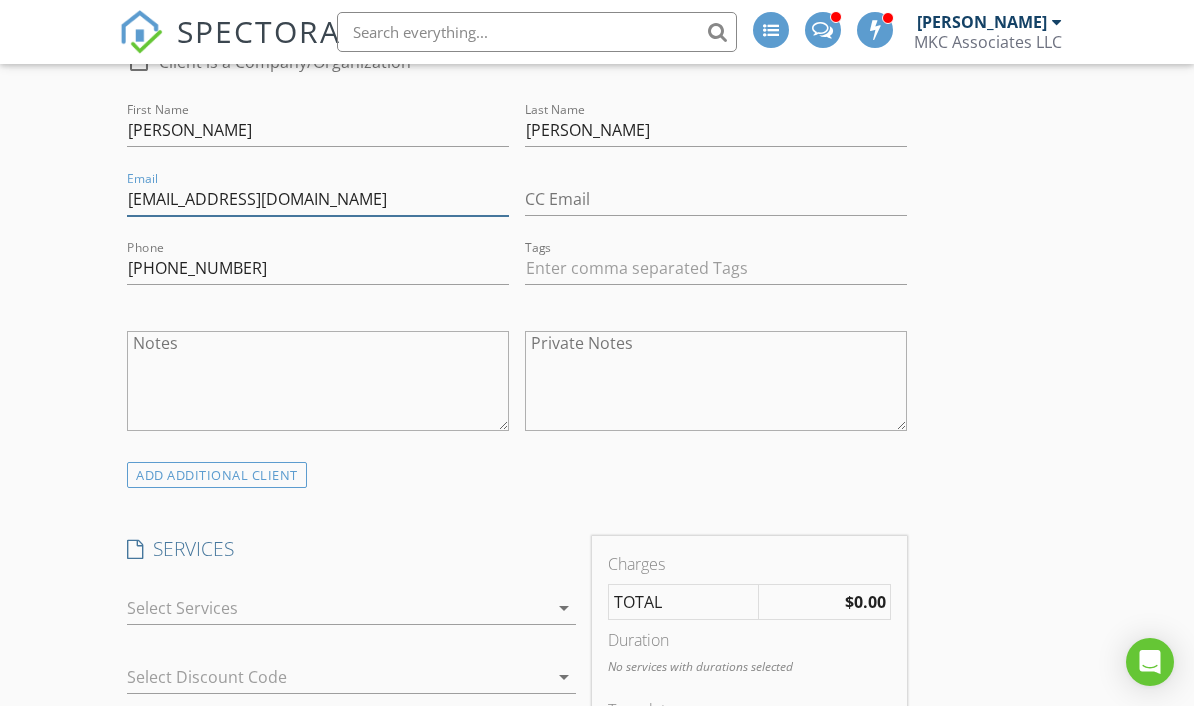 type on "[EMAIL_ADDRESS][DOMAIN_NAME]" 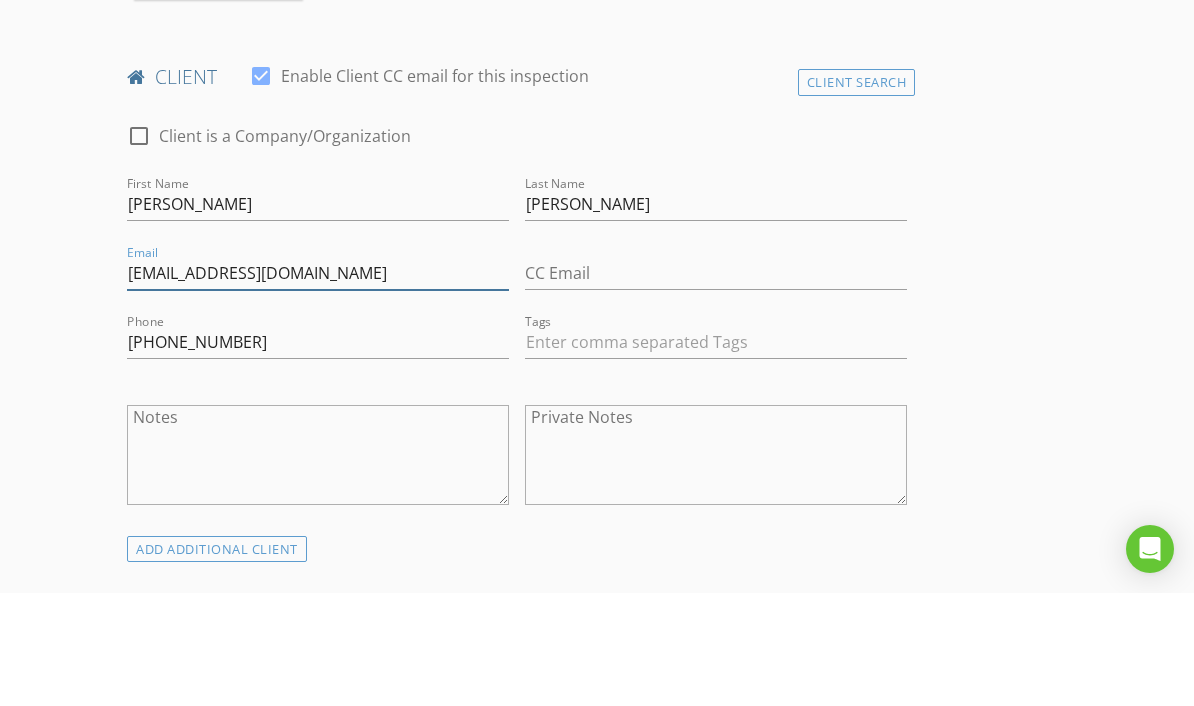 scroll, scrollTop: 925, scrollLeft: 0, axis: vertical 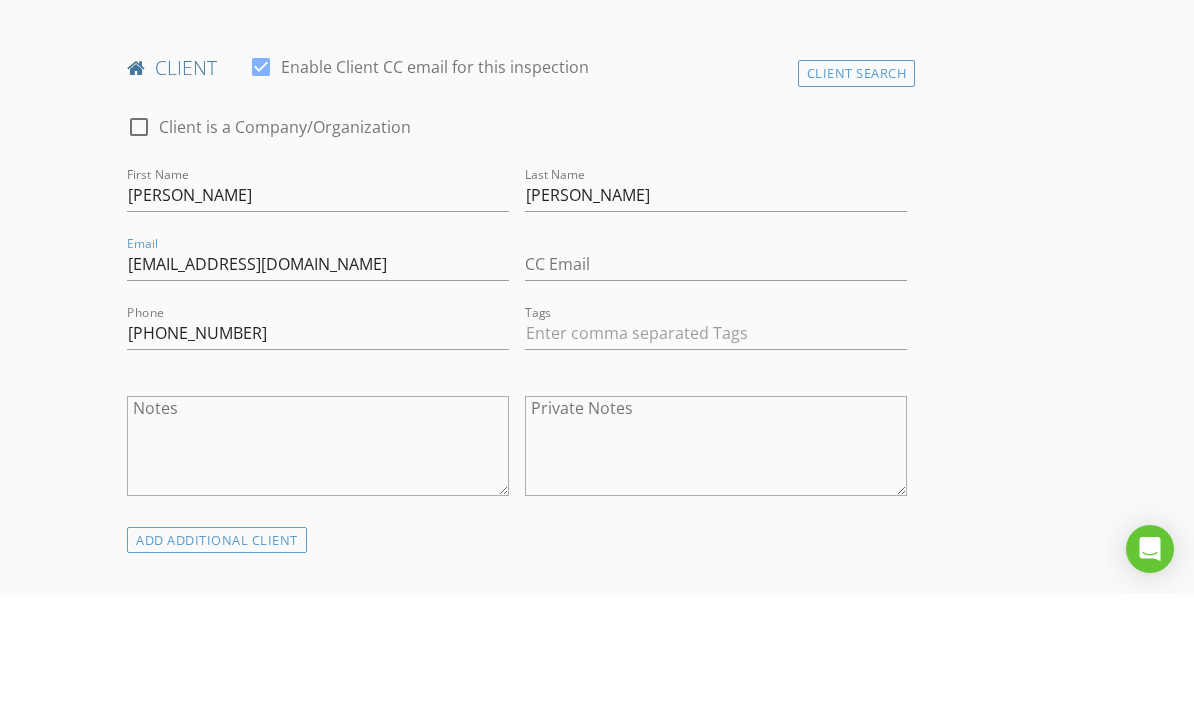 click on "INSPECTOR(S)
check_box   Thomas Berthiaume   PRIMARY   check_box_outline_blank   Miner Sparks     check_box_outline_blank   Jack Mason     check_box_outline_blank   Rob Amaral     check_box_outline_blank   Jack Haggerty     check_box_outline_blank   Patrick Geddes     check_box_outline_blank   Morgan Cohen     Thomas Berthiaume arrow_drop_down   check_box_outline_blank Thomas Berthiaume specifically requested
Date/Time
Location
Address Search       Address 34 Arborway   Unit   City Boston   State MA   Zip 02130   County Suffolk     Square Feet 2864   Year Built 1911   Foundation arrow_drop_down     Thomas Berthiaume     46.9 miles     (an hour)     exceeds travel range
client
check_box Enable Client CC email for this inspection   Client Search     check_box_outline_blank Client is a Company/Organization     First Name Joseph   Last Name Maxwell   Email   CC Email" at bounding box center [596, 1243] 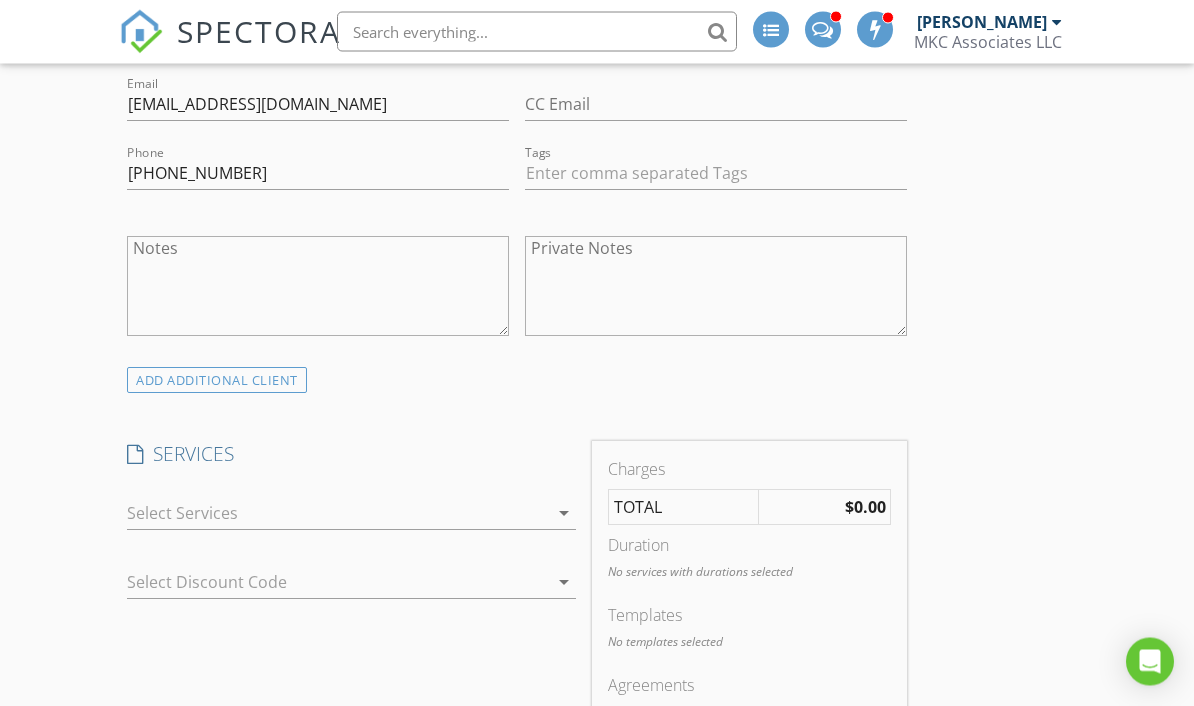 scroll, scrollTop: 1442, scrollLeft: 0, axis: vertical 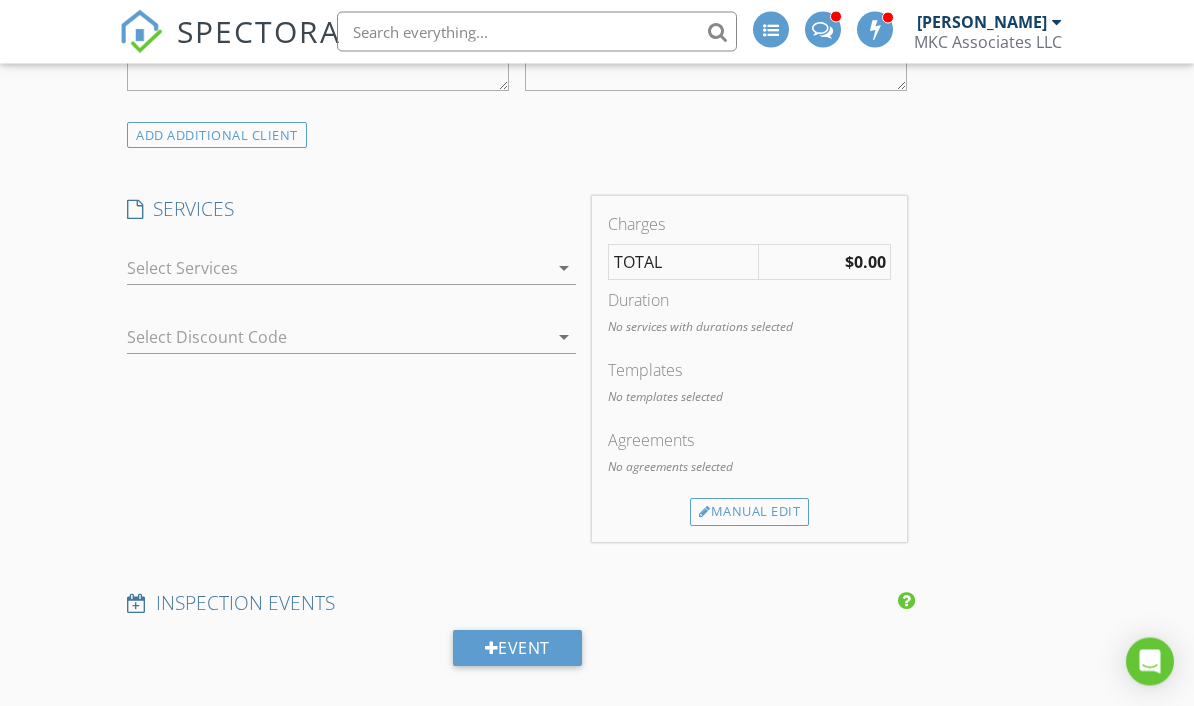 click at bounding box center (337, 269) 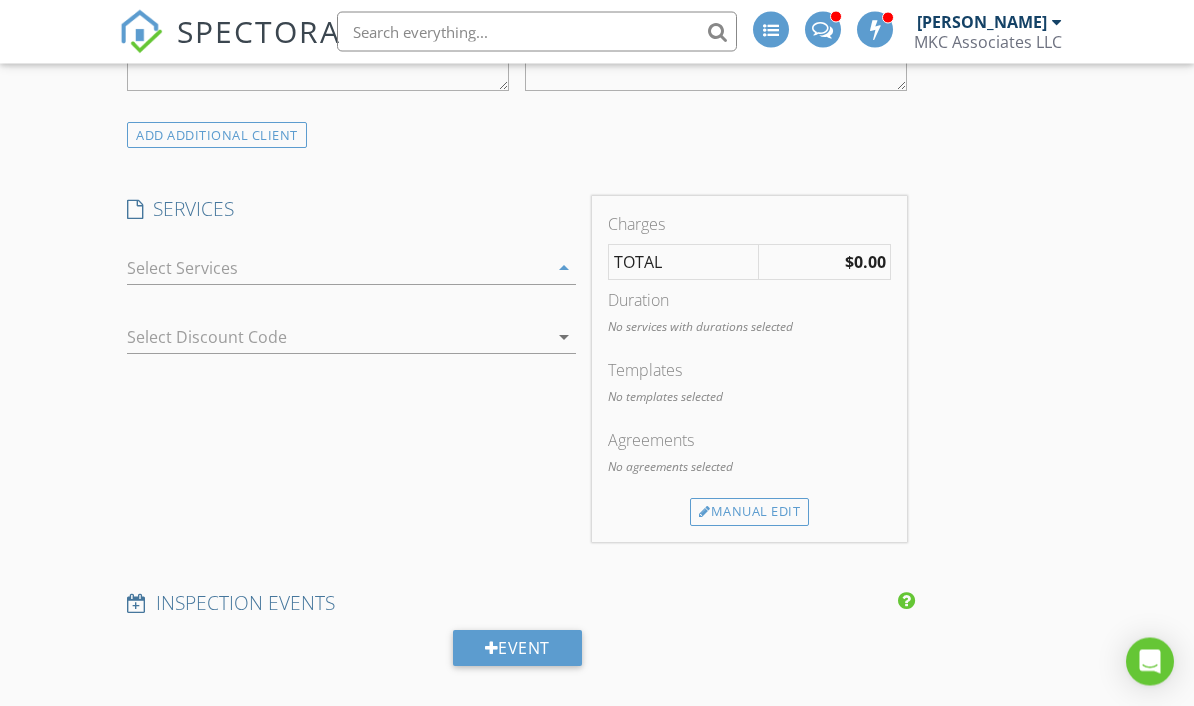 scroll, scrollTop: 1443, scrollLeft: 0, axis: vertical 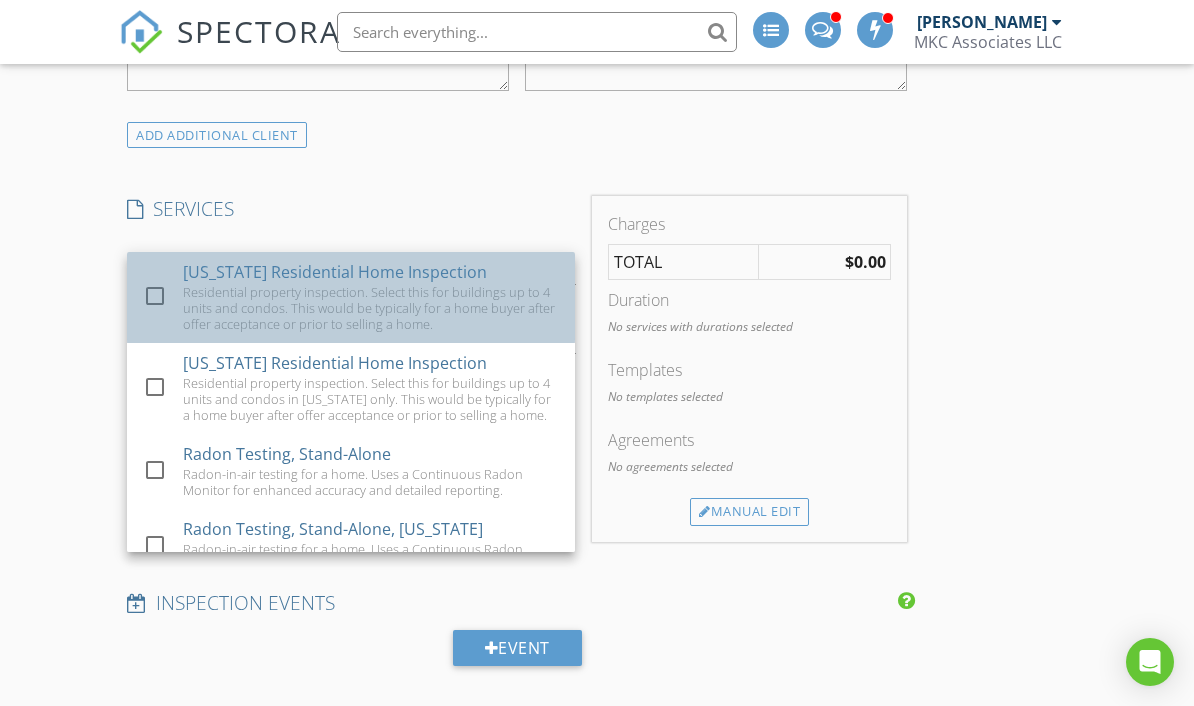 click on "Residential property inspection. Select this for buildings up to 4 units and condos. This would be typically for a home buyer after offer acceptance or prior to selling a home." at bounding box center [371, 308] 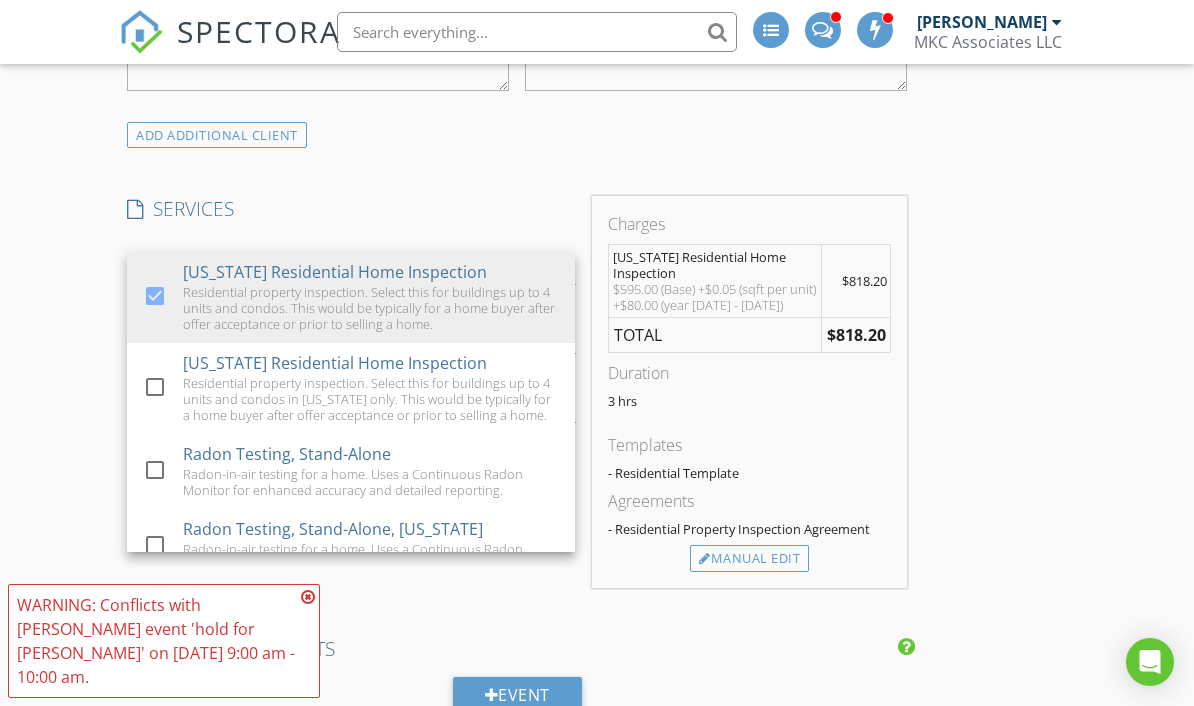 click on "INSPECTOR(S)
check_box   Thomas Berthiaume   PRIMARY   check_box_outline_blank   Miner Sparks     check_box_outline_blank   Jack Mason     check_box_outline_blank   Rob Amaral     check_box_outline_blank   Jack Haggerty     check_box_outline_blank   Patrick Geddes     check_box_outline_blank   Morgan Cohen     Thomas Berthiaume arrow_drop_down   check_box_outline_blank Thomas Berthiaume specifically requested
Date/Time
Location
Address Search       Address 34 Arborway   Unit   City Boston   State MA   Zip 02130   County Suffolk     Square Feet 2864   Year Built 1911   Foundation arrow_drop_down     Thomas Berthiaume     46.9 miles     (an hour)     exceeds travel range
client
check_box Enable Client CC email for this inspection   Client Search     check_box_outline_blank Client is a Company/Organization     First Name Joseph   Last Name Maxwell   Email   CC Email" at bounding box center (596, 748) 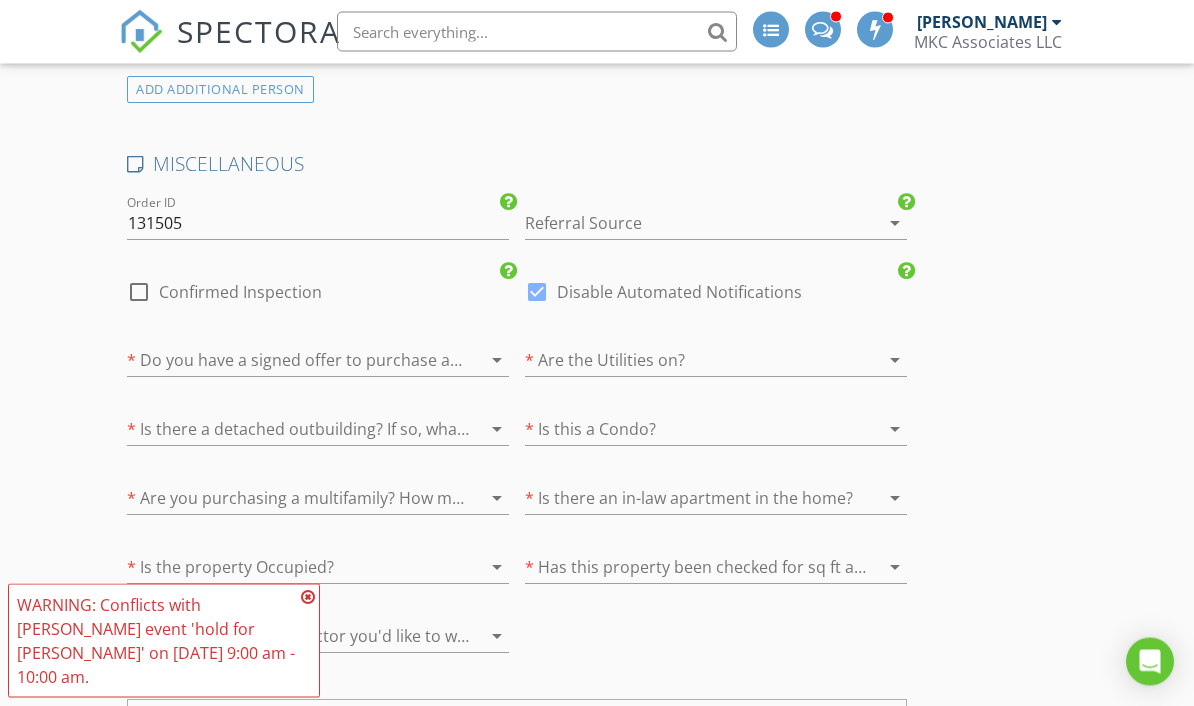 scroll, scrollTop: 2871, scrollLeft: 0, axis: vertical 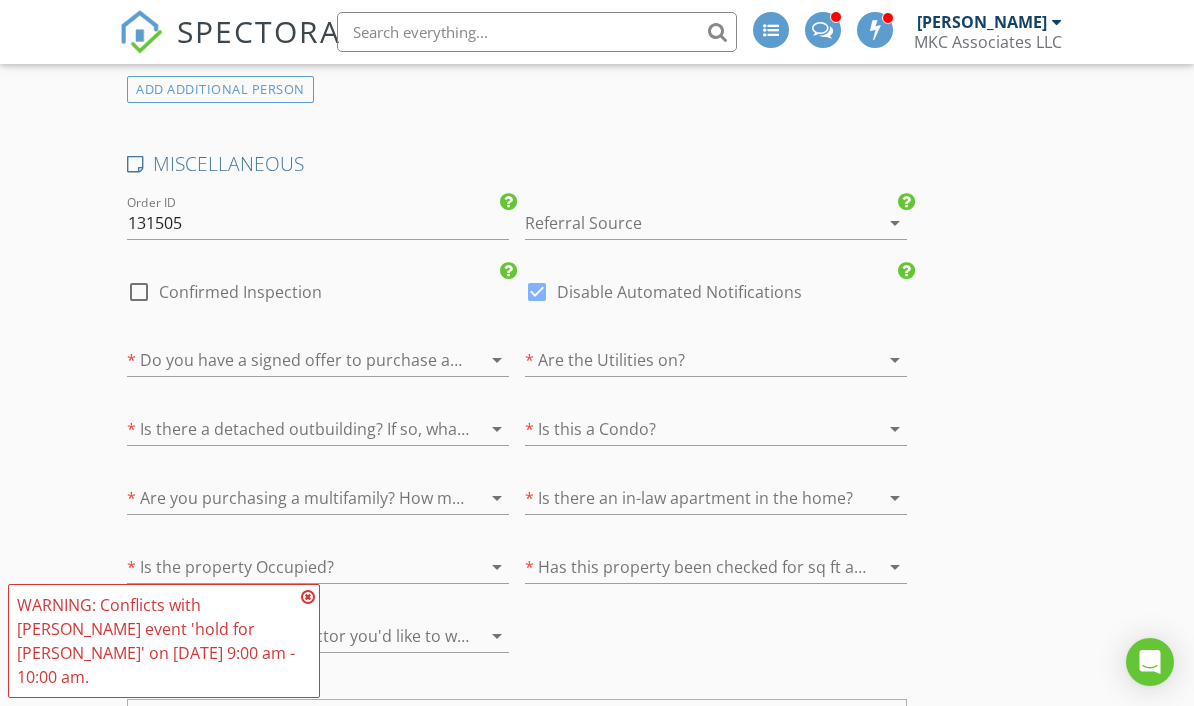 click at bounding box center [867, 498] 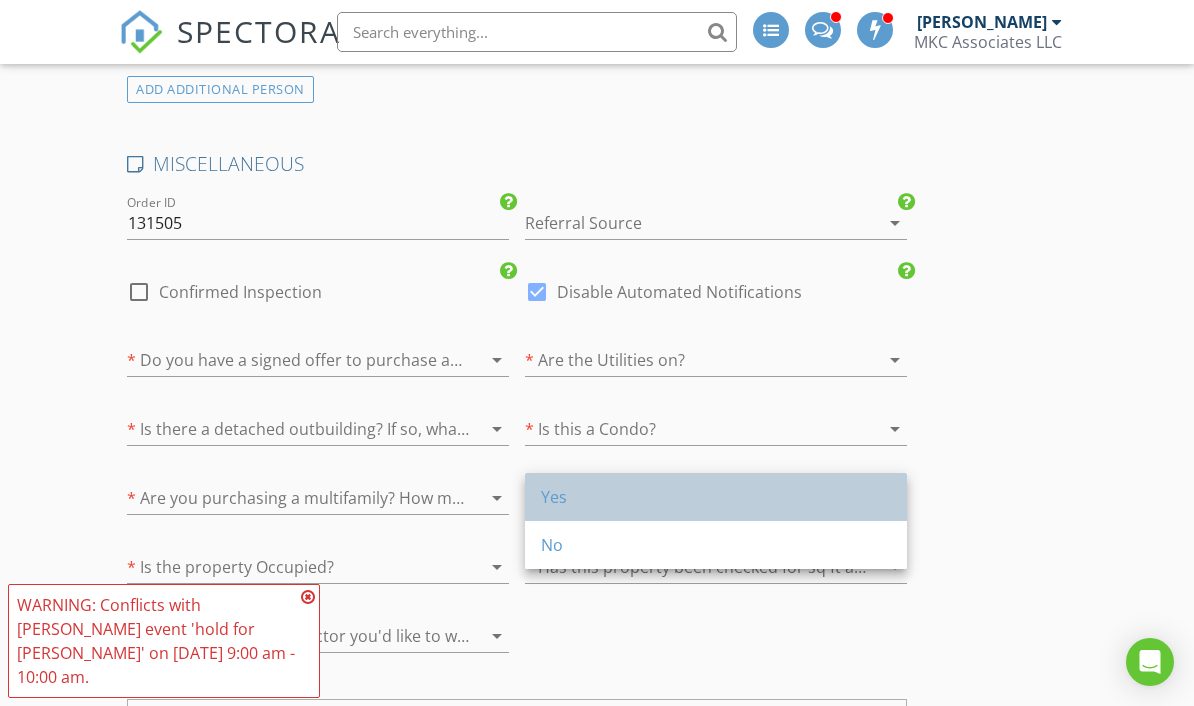 click on "Yes" at bounding box center (716, 497) 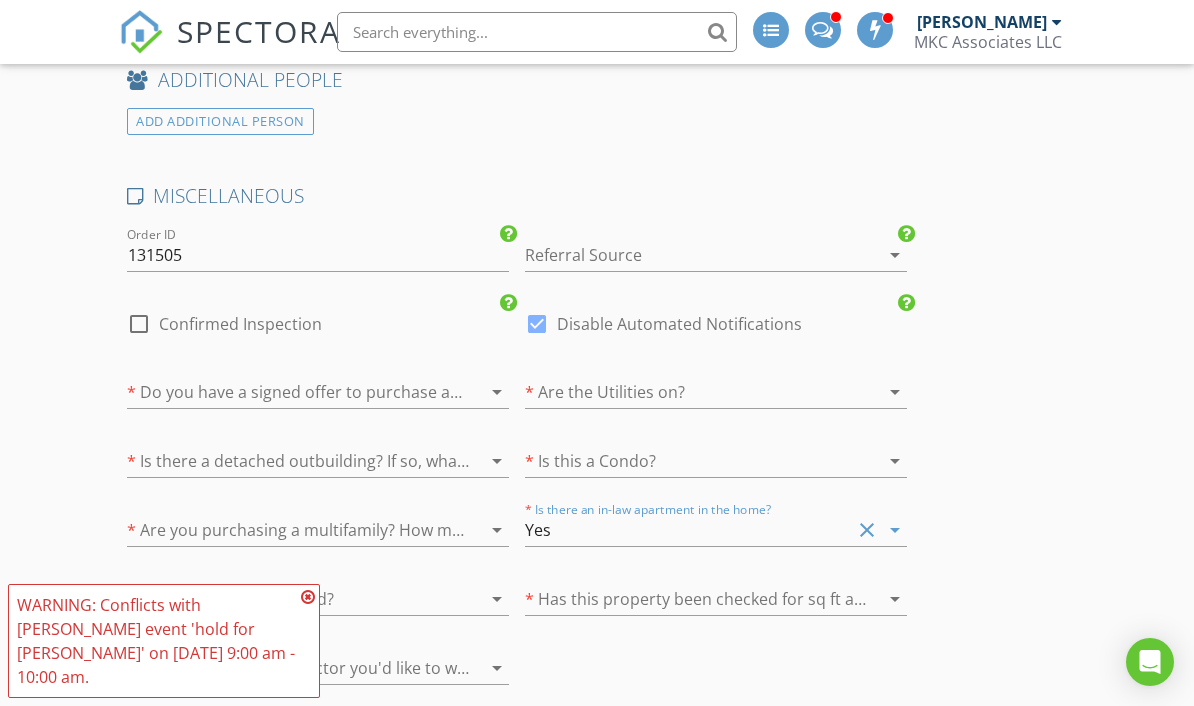 click at bounding box center [867, 461] 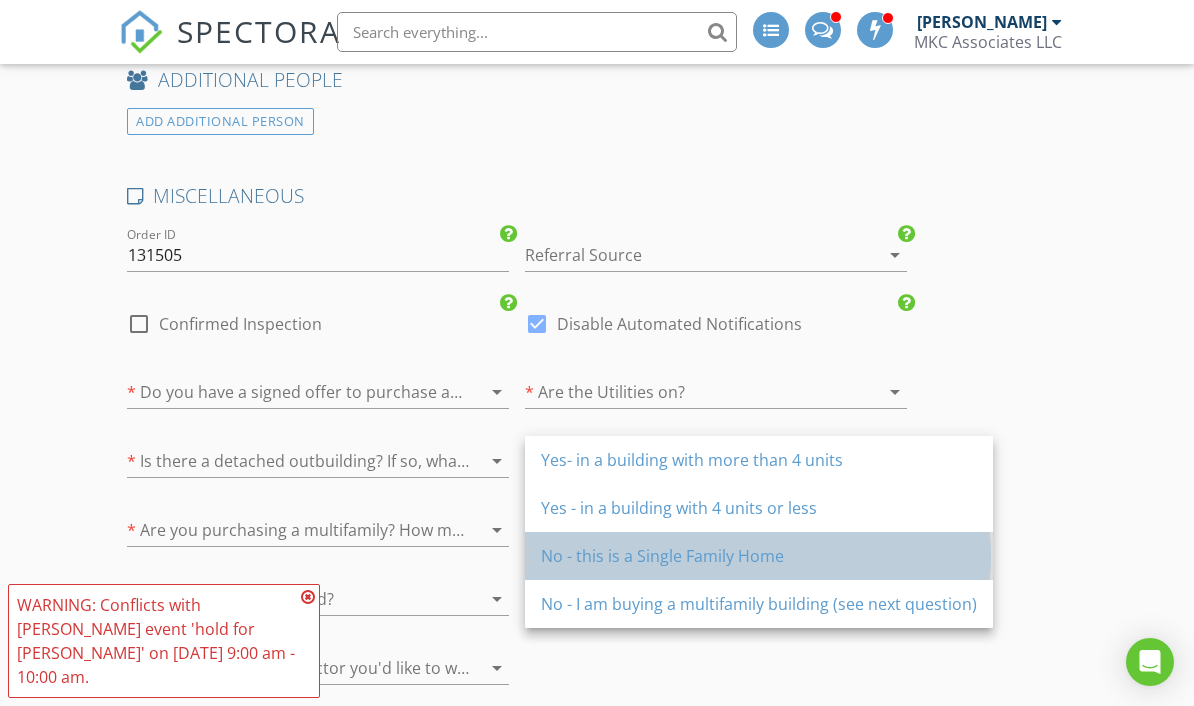click on "No - this is a Single Family Home" at bounding box center [759, 556] 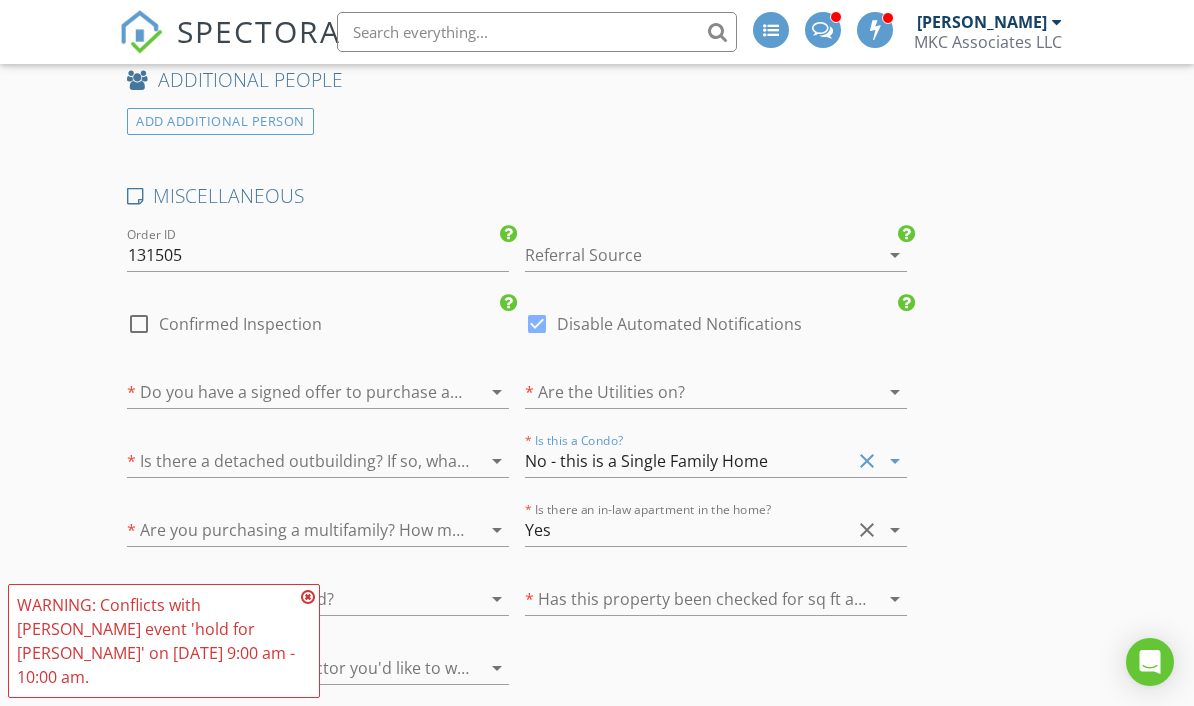 click on "*   Are the Utilities on? arrow_drop_down" at bounding box center (716, 396) 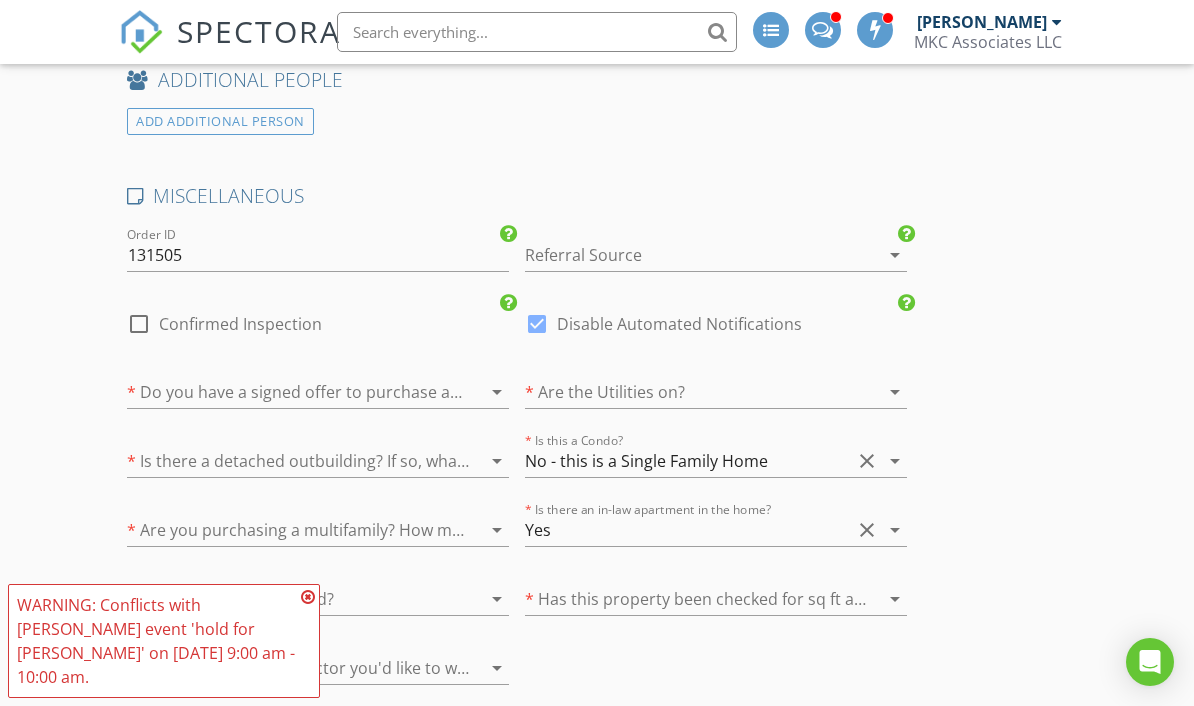 click on "arrow_drop_down" at bounding box center (895, 392) 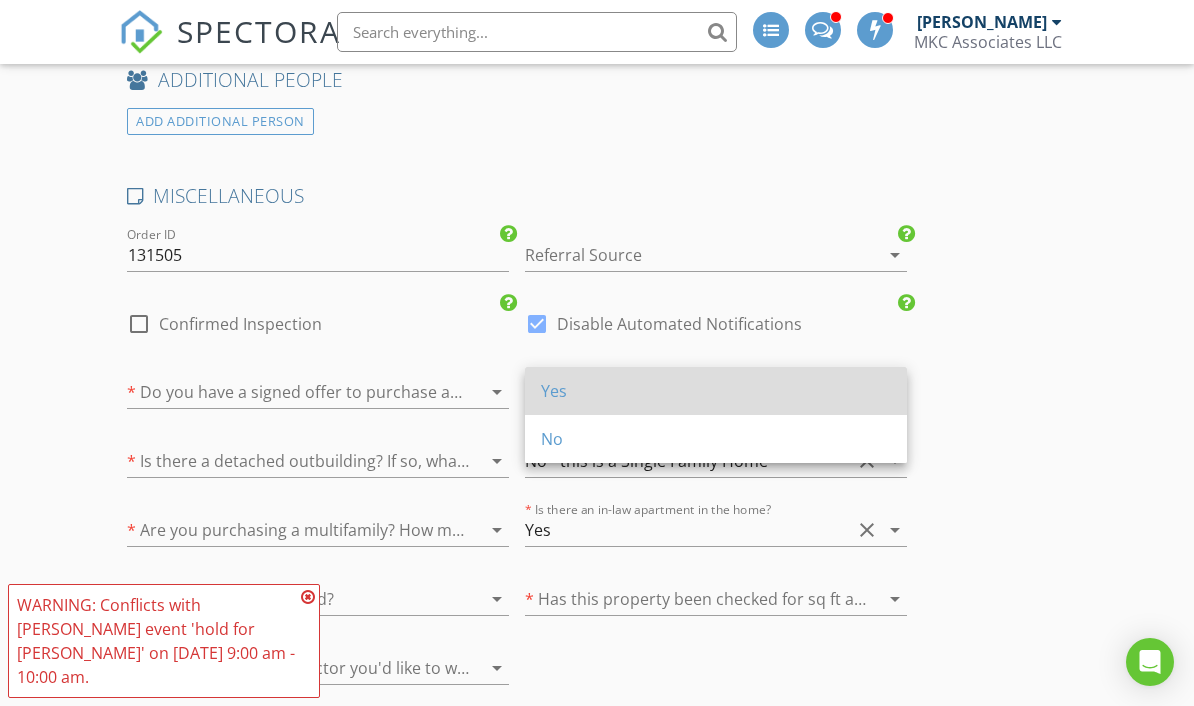 click on "Yes" at bounding box center [716, 391] 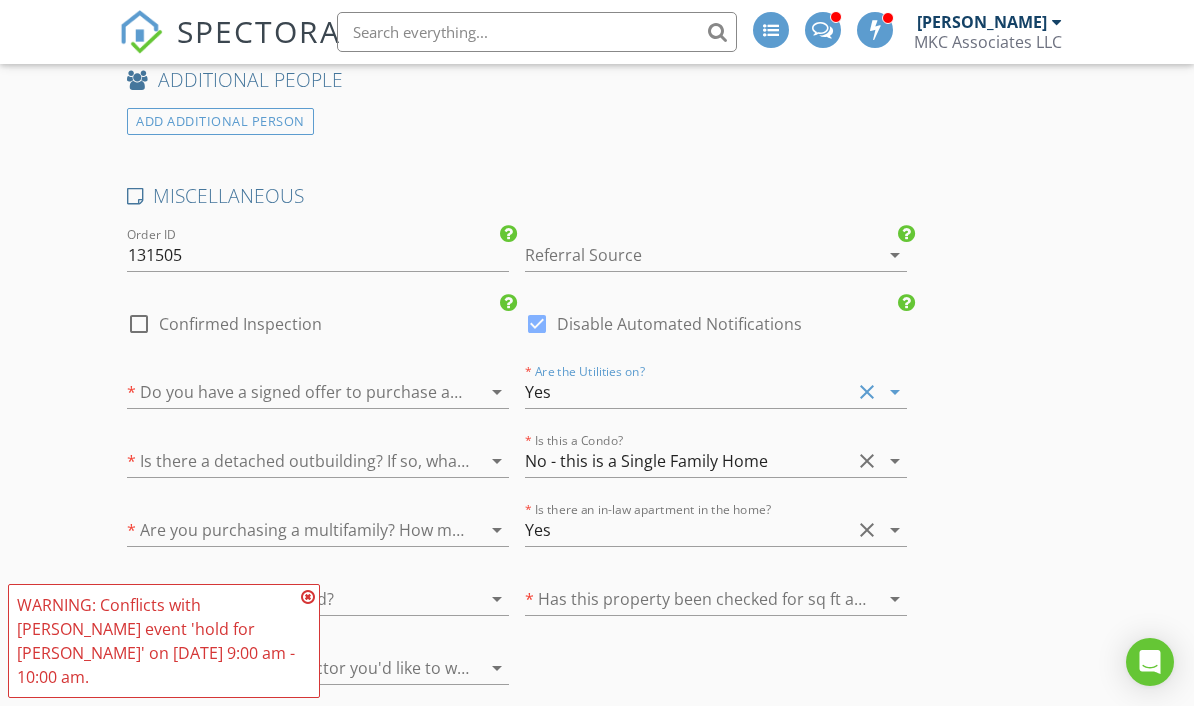 click at bounding box center [290, 392] 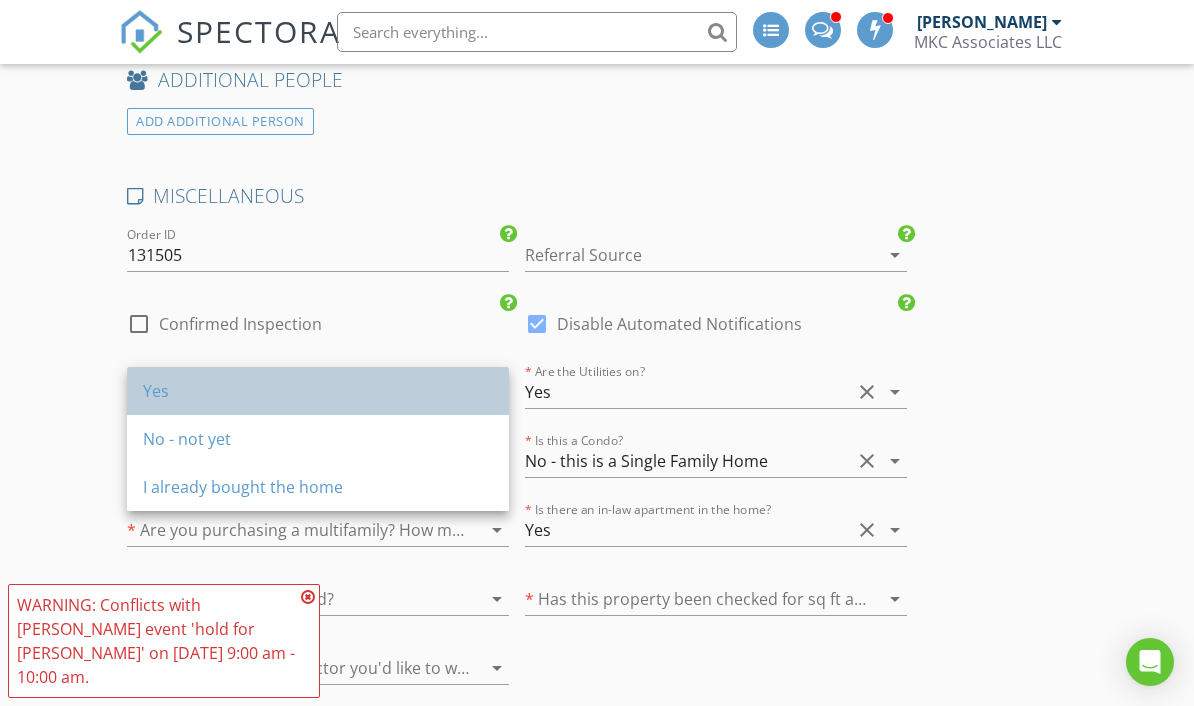 click on "Yes" at bounding box center (318, 391) 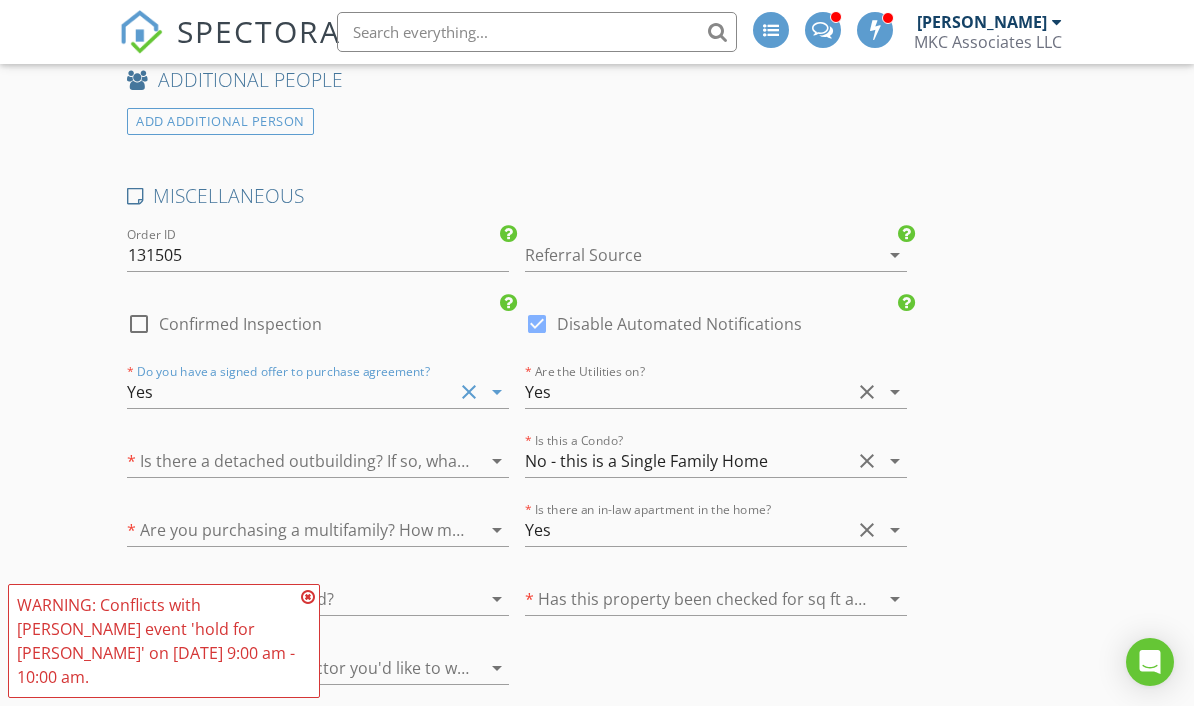 click at bounding box center [290, 461] 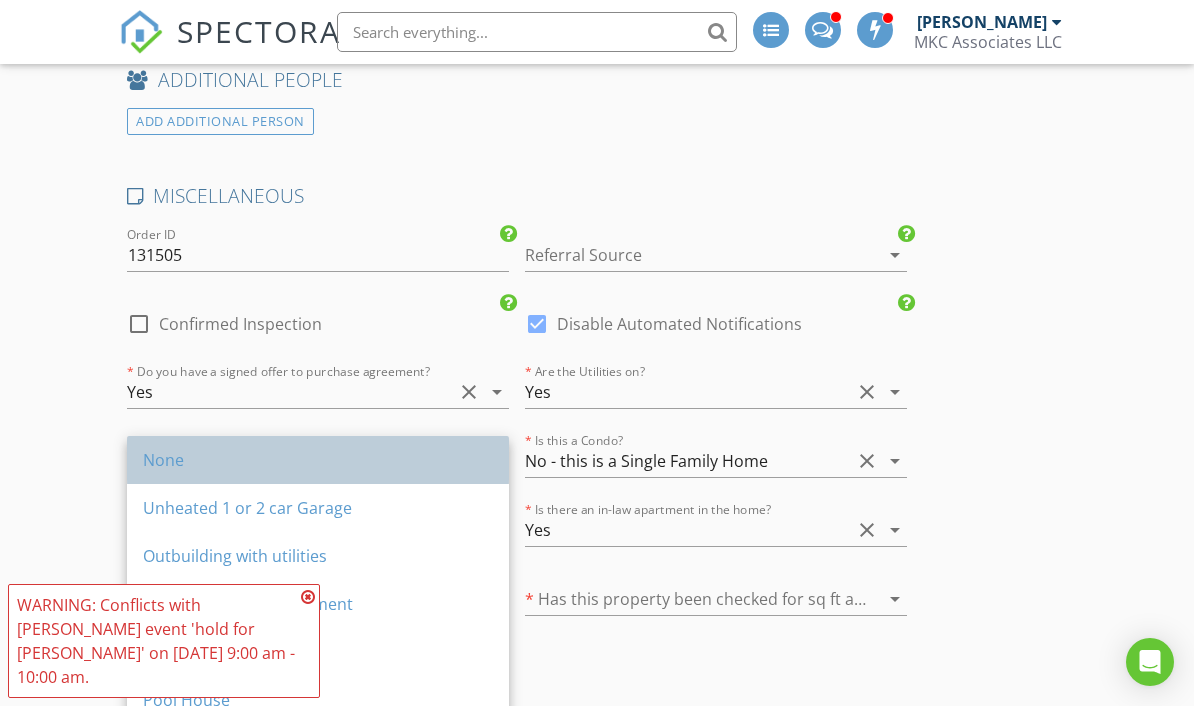 click on "None" at bounding box center (318, 460) 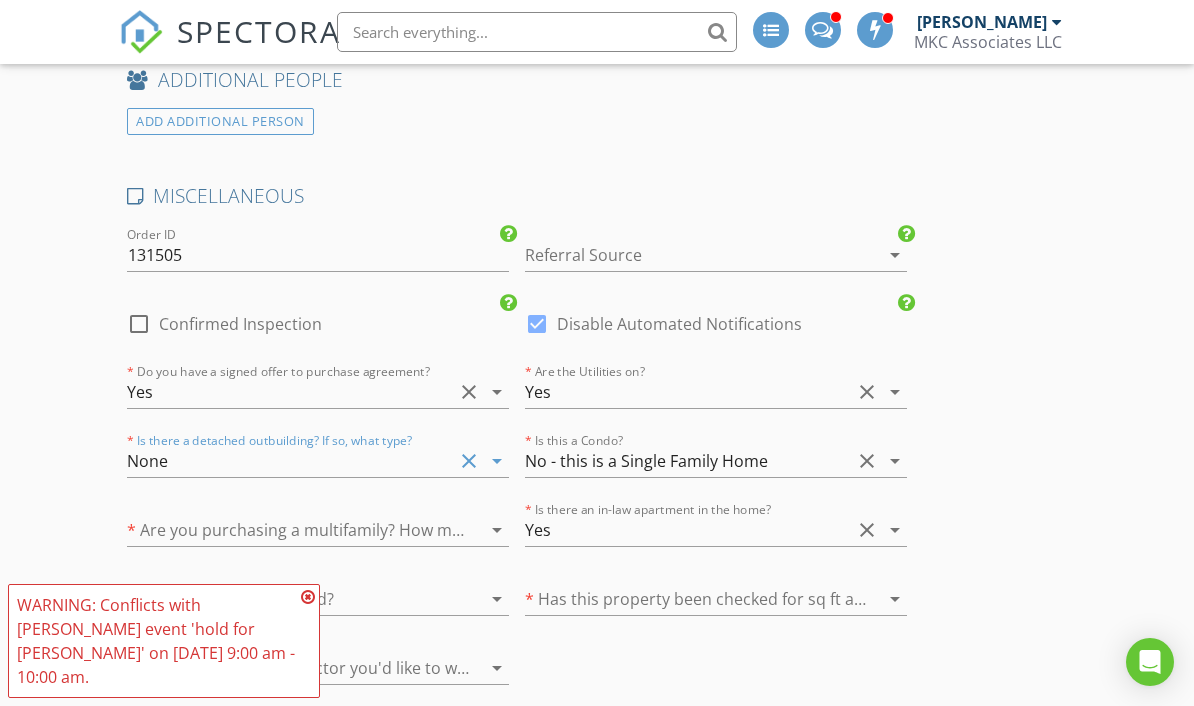 click at bounding box center (290, 530) 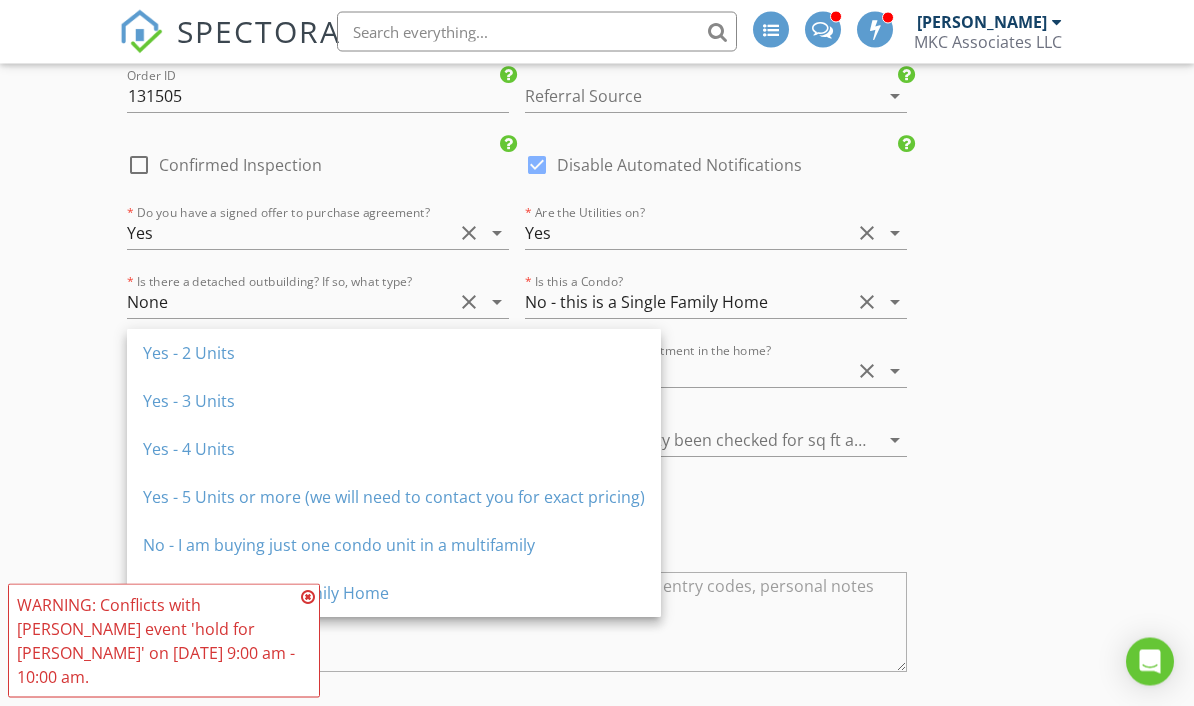 scroll, scrollTop: 3031, scrollLeft: 0, axis: vertical 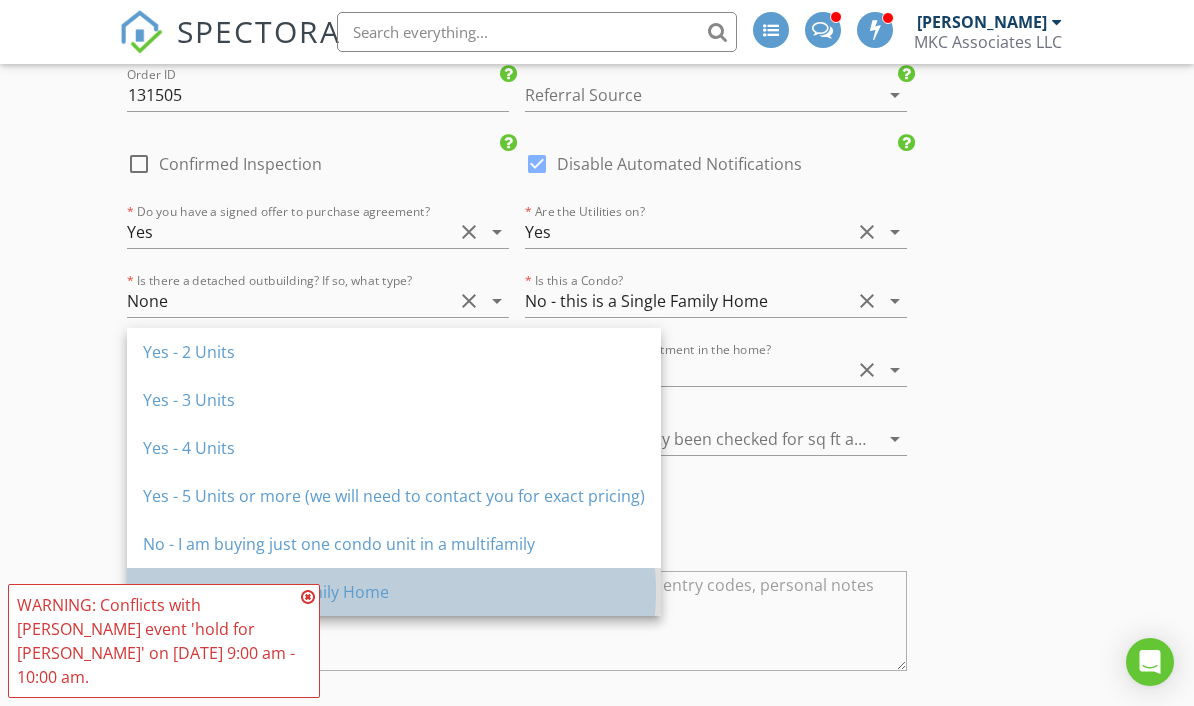 click on "No - This is a Single Family Home" at bounding box center [394, 592] 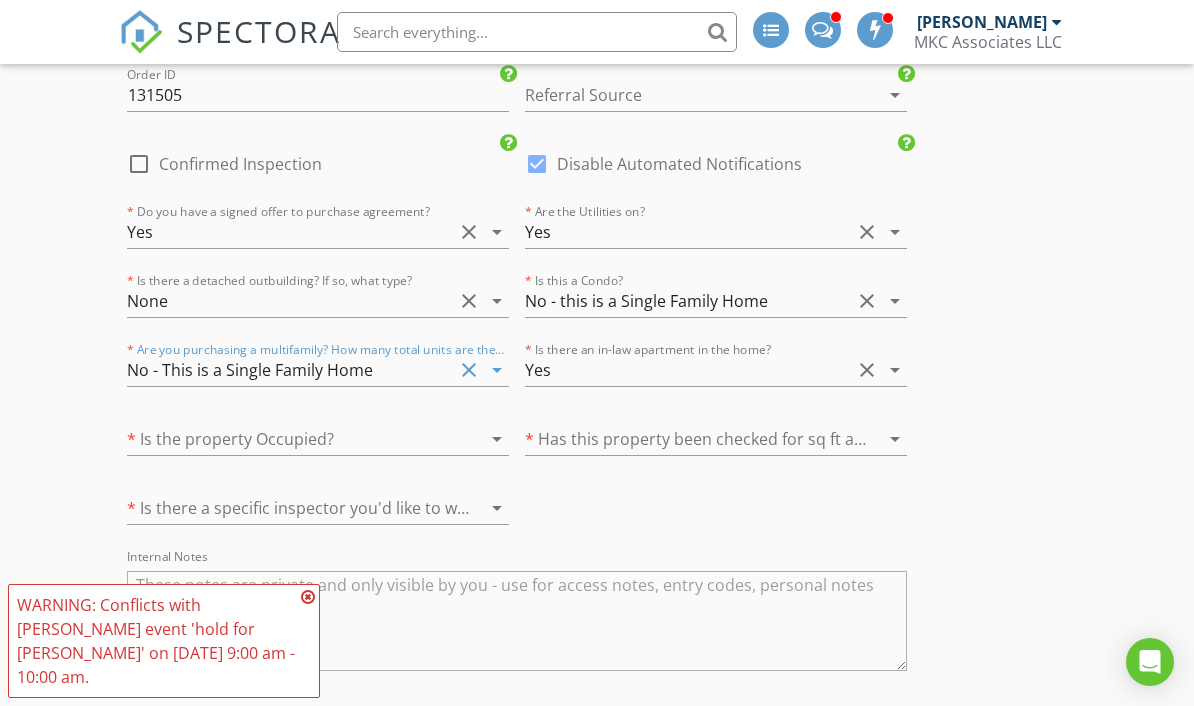 click at bounding box center [469, 439] 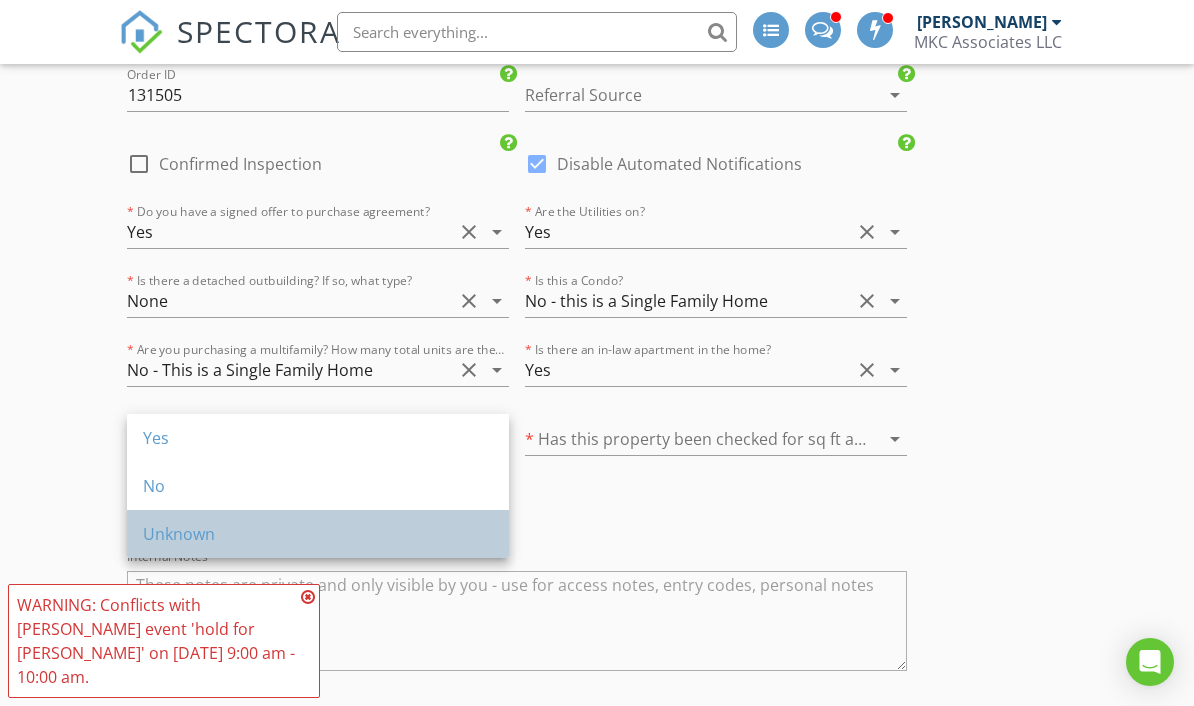 click on "Unknown" at bounding box center (318, 534) 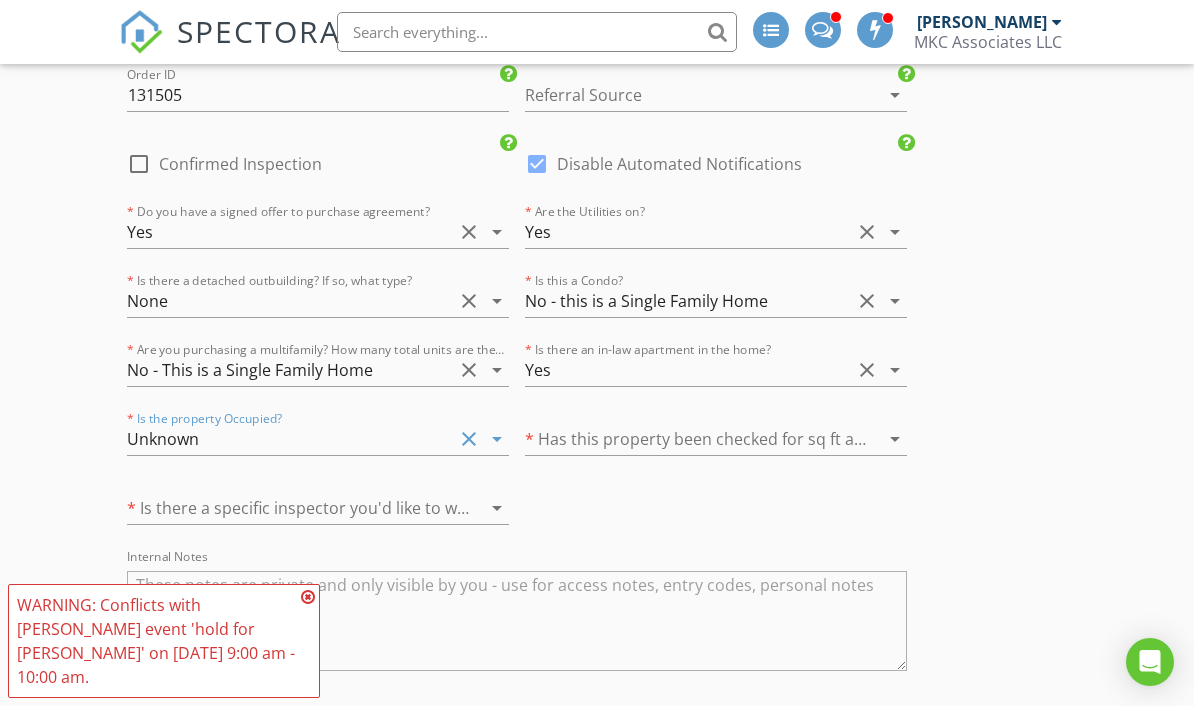 click at bounding box center [688, 439] 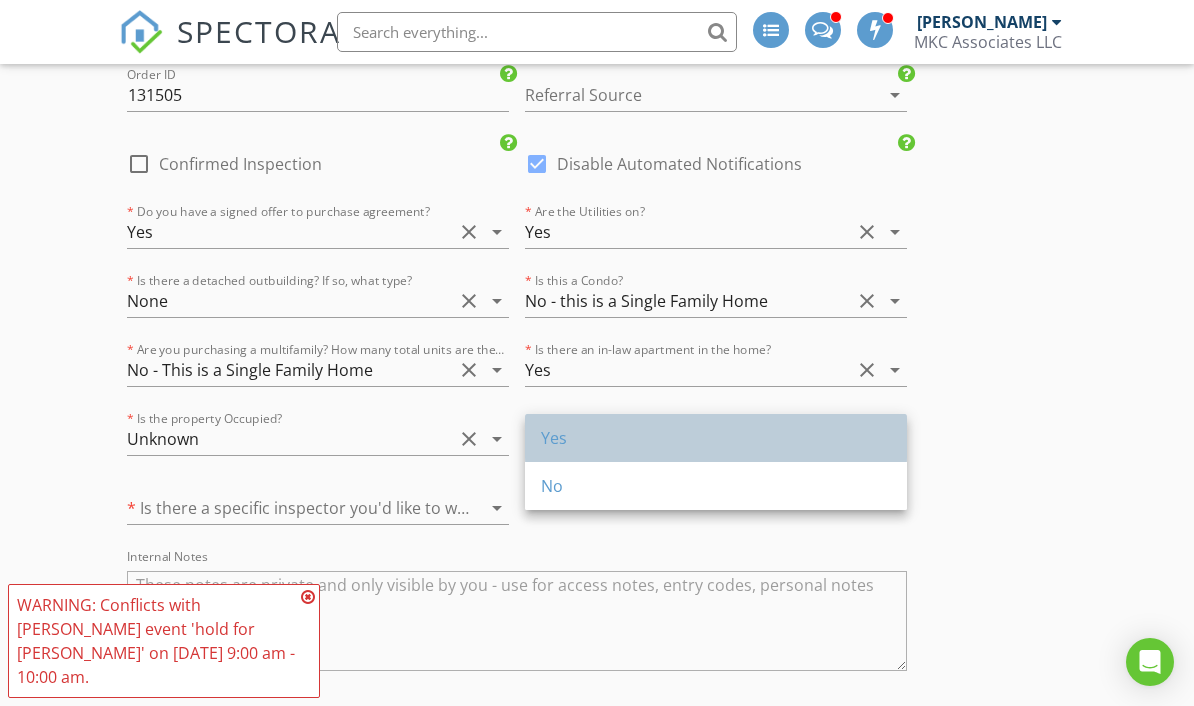 click on "Yes" at bounding box center [716, 438] 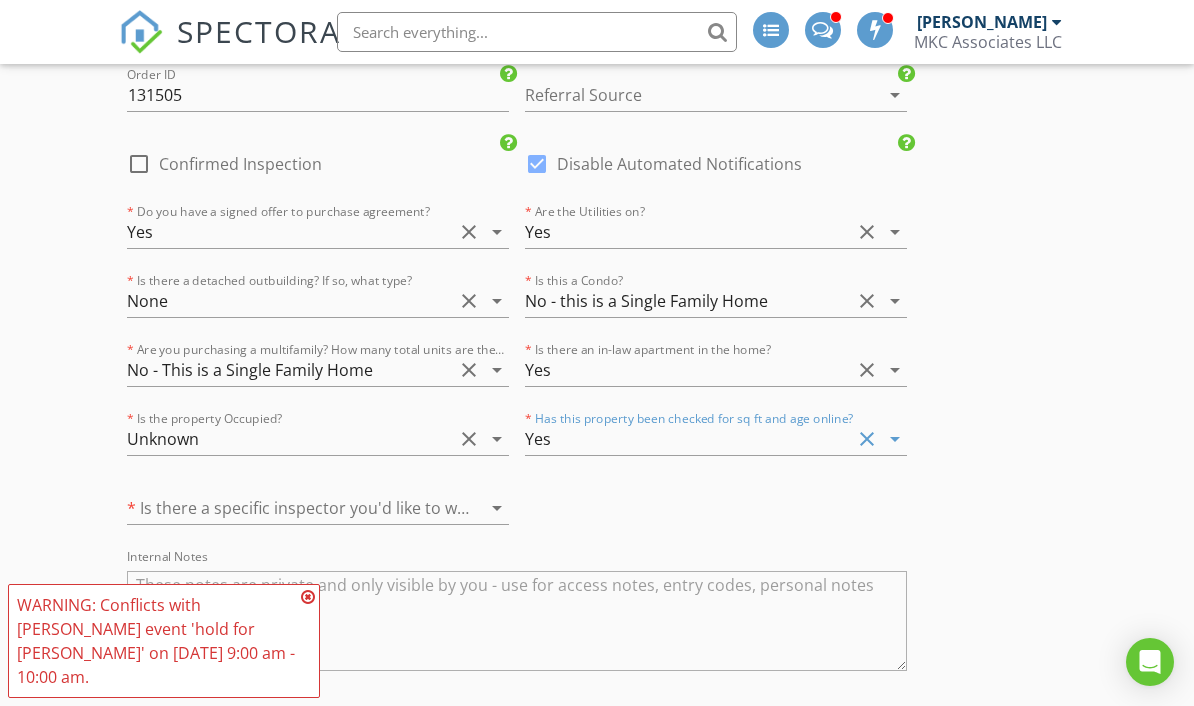click at bounding box center (290, 508) 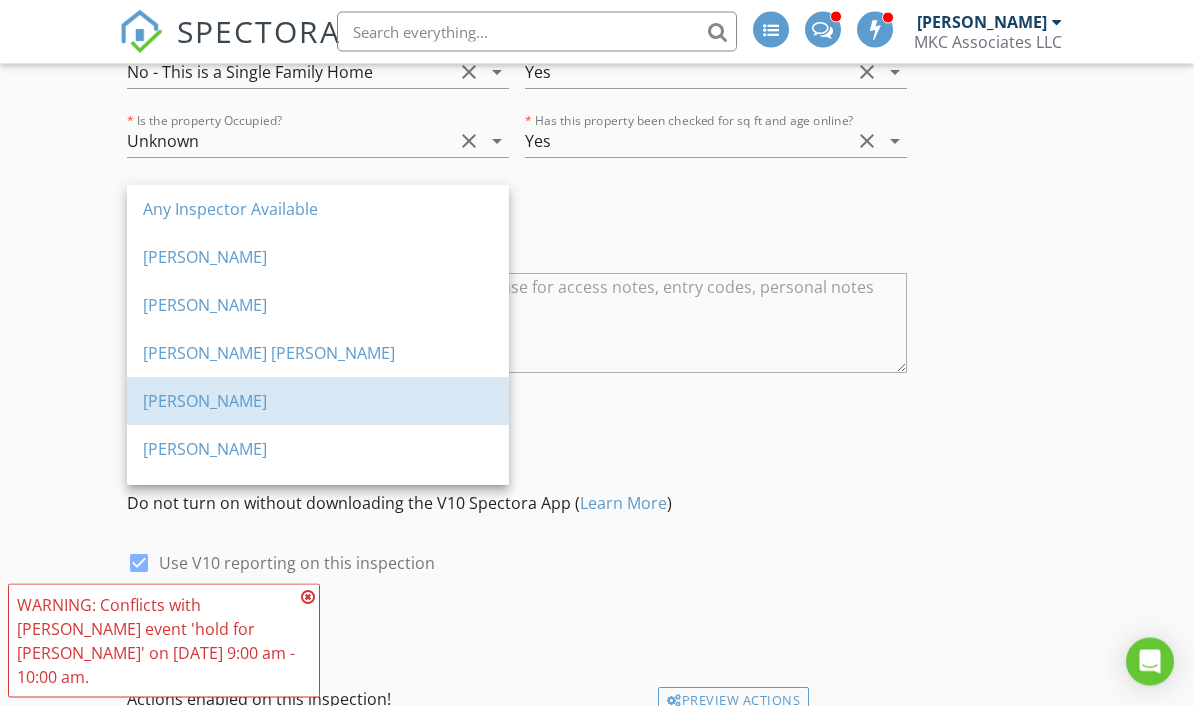 scroll, scrollTop: 3329, scrollLeft: 0, axis: vertical 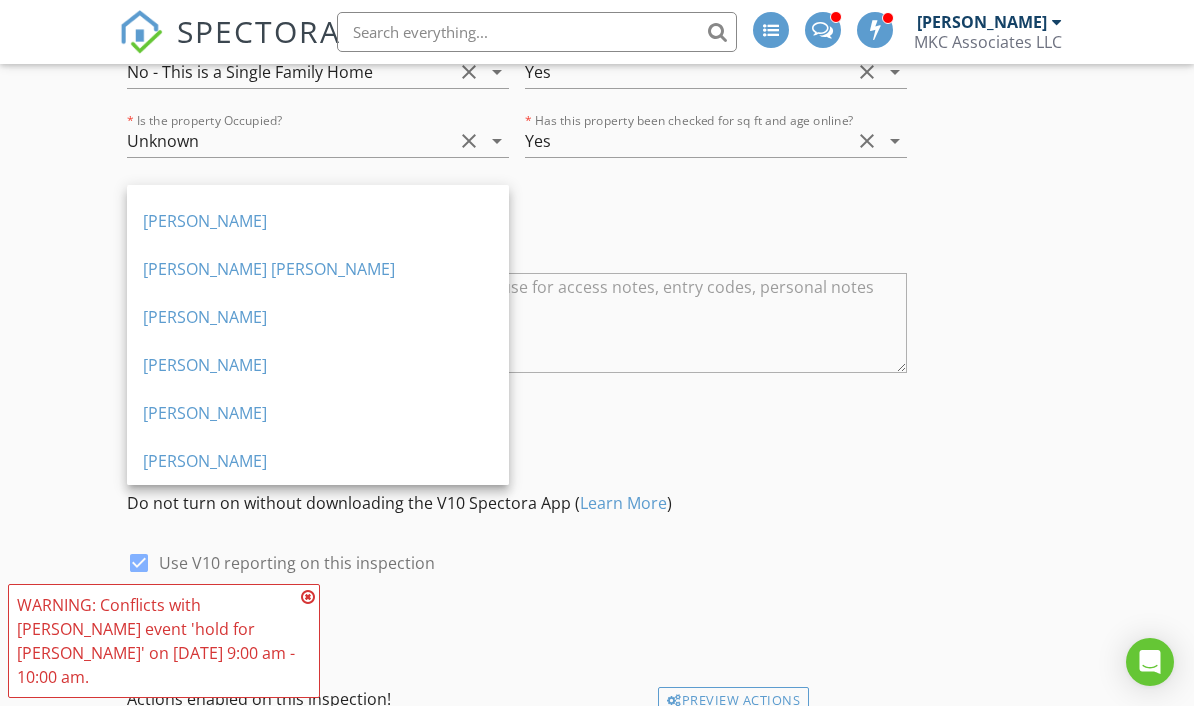 click on "New Inspection
INSPECTOR(S)
check_box   Thomas Berthiaume   PRIMARY   check_box_outline_blank   Miner Sparks     check_box_outline_blank   Jack Mason     check_box_outline_blank   Rob Amaral     check_box_outline_blank   Jack Haggerty     check_box_outline_blank   Patrick Geddes     check_box_outline_blank   Morgan Cohen     Thomas Berthiaume arrow_drop_down   check_box_outline_blank Thomas Berthiaume specifically requested
Date/Time
Location
Address Search       Address 34 Arborway   Unit   City Boston   State MA   Zip 02130   County Suffolk     Square Feet 2864   Year Built 1911   Foundation arrow_drop_down     Thomas Berthiaume     46.9 miles     (an hour)     exceeds travel range
client
check_box Enable Client CC email for this inspection   Client Search     check_box_outline_blank Client is a Company/Organization     First Name Joseph   Last Name" at bounding box center (597, -1156) 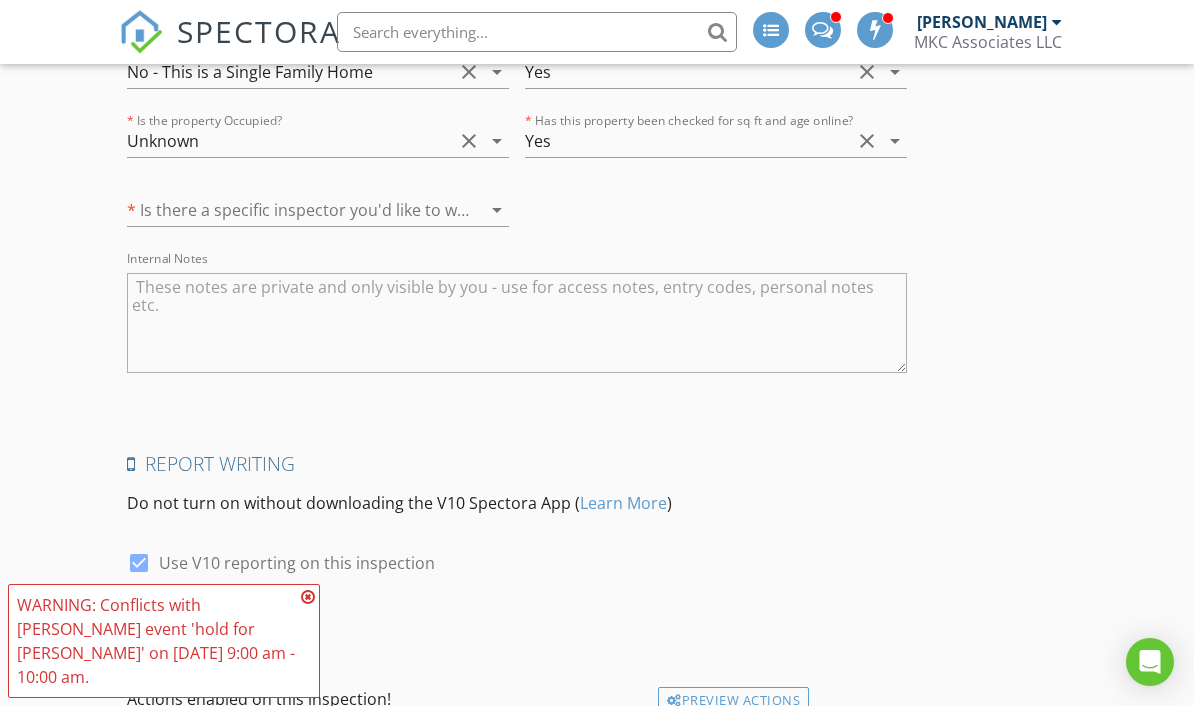 click at bounding box center (290, 210) 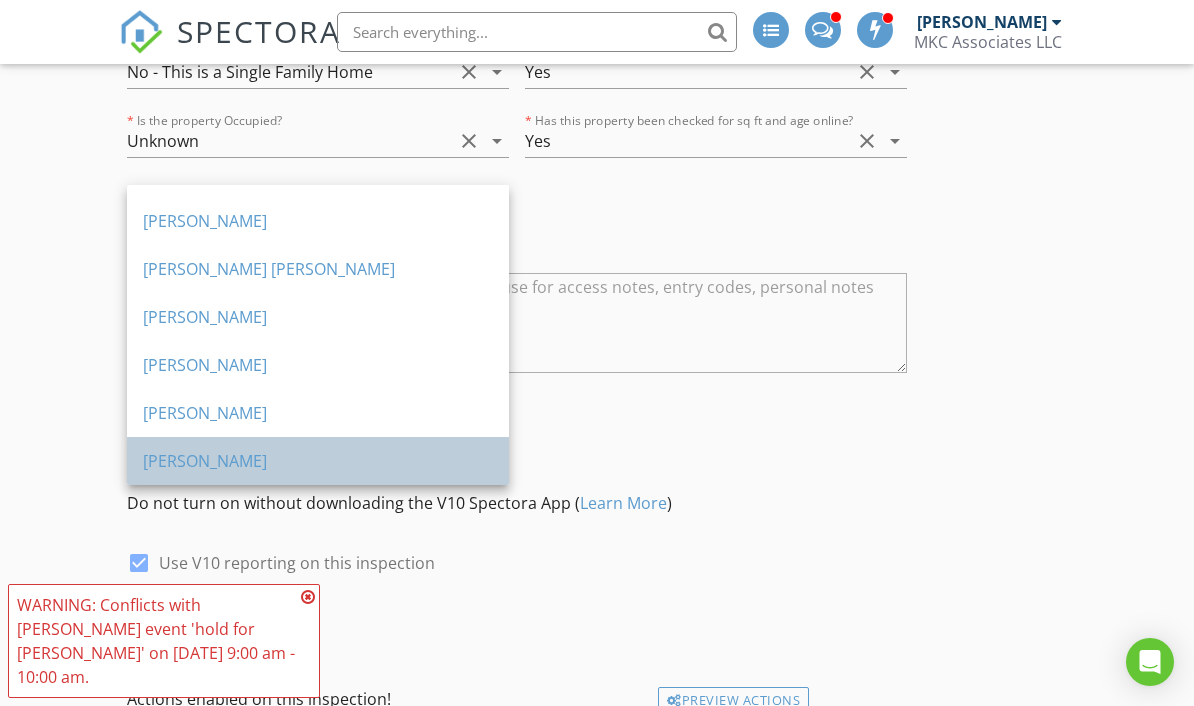 click on "[PERSON_NAME]" at bounding box center (318, 461) 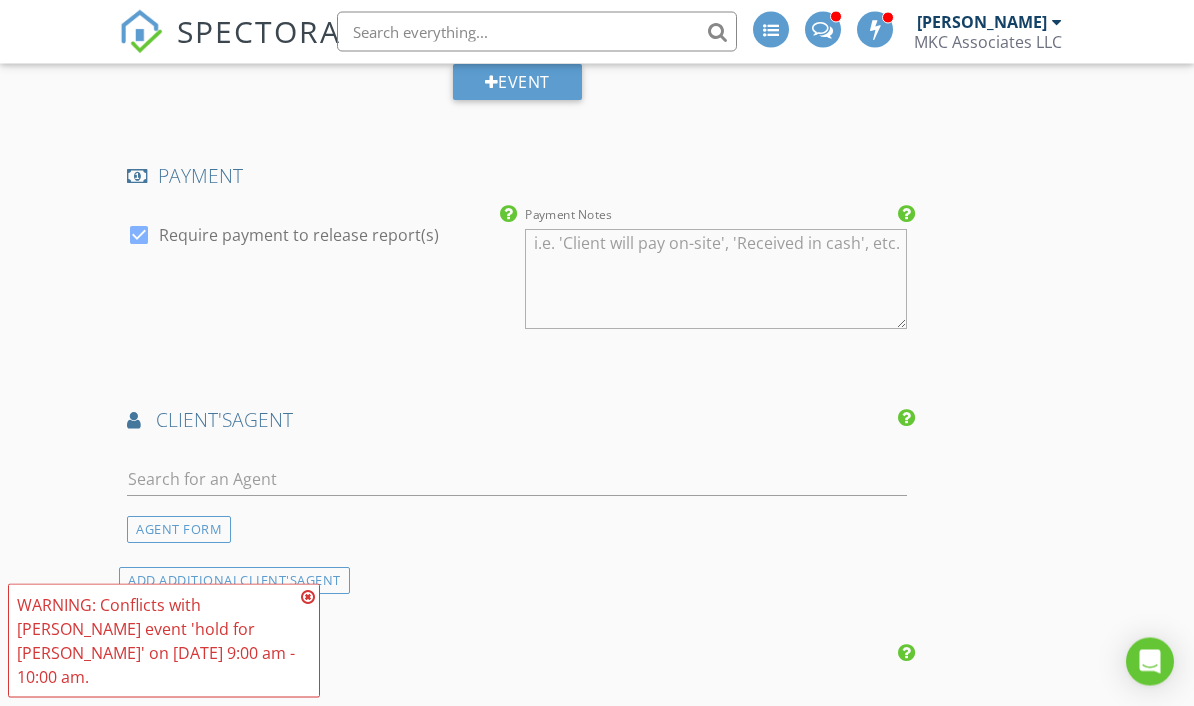 scroll, scrollTop: 2309, scrollLeft: 0, axis: vertical 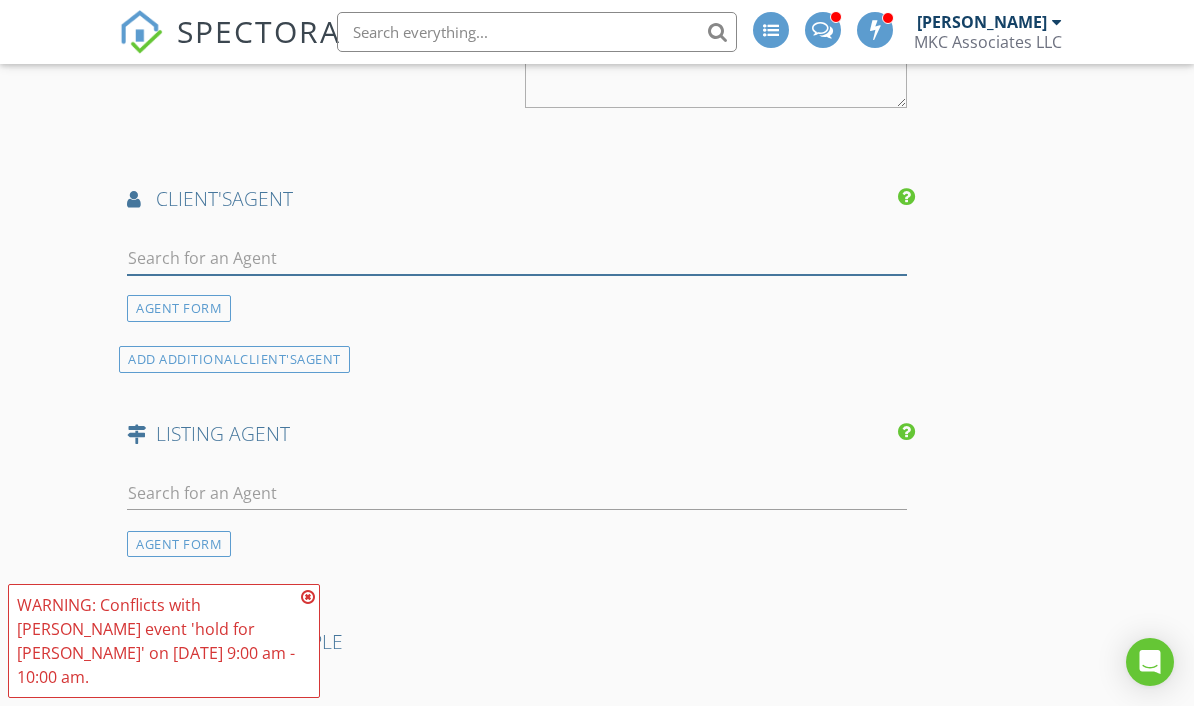 click at bounding box center [517, 258] 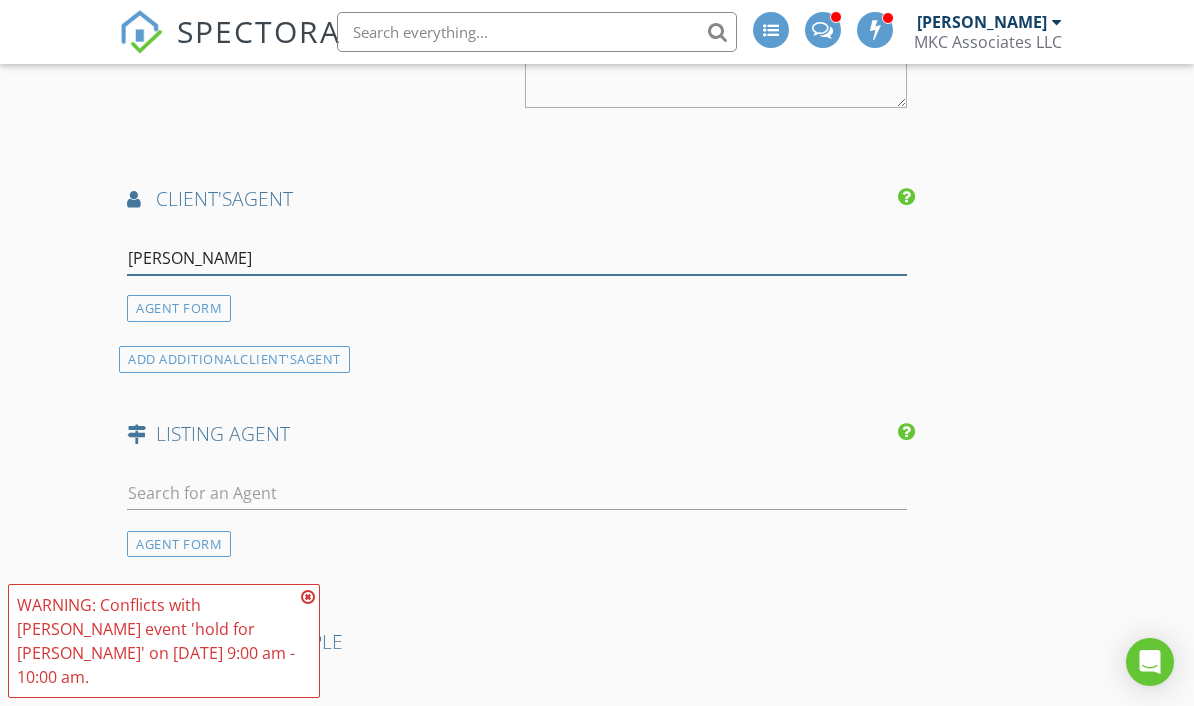 type on "yvonn" 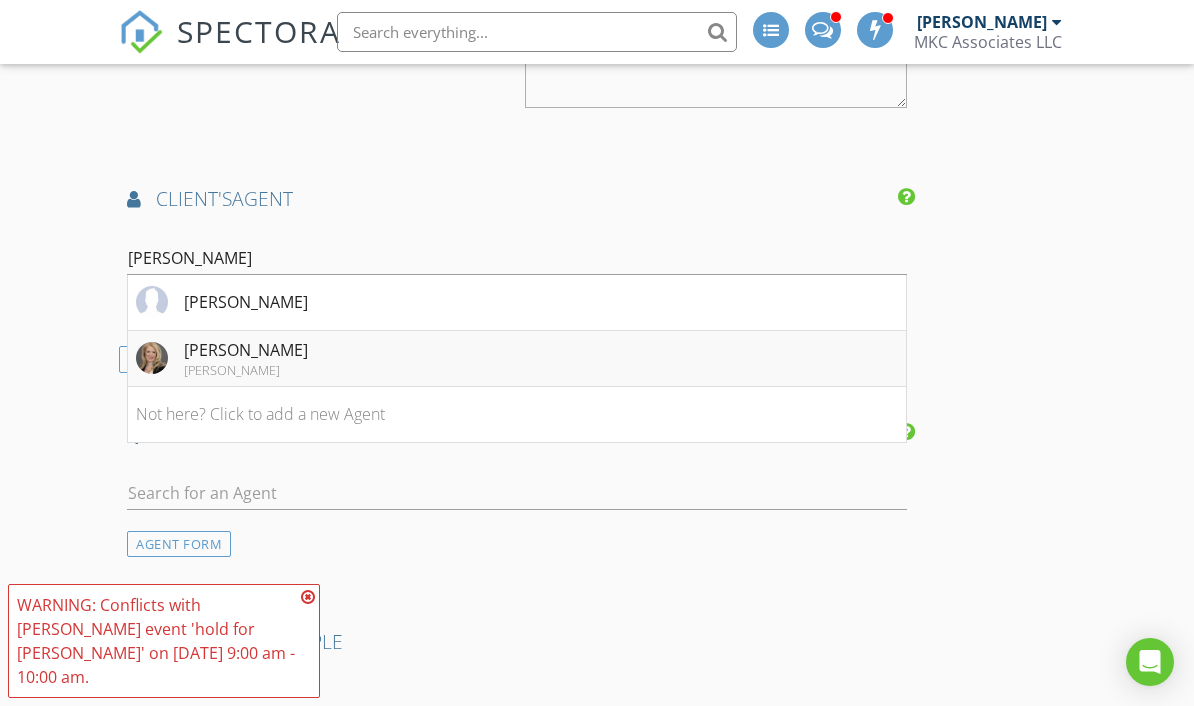 click on "Yvonne Logan" at bounding box center (246, 350) 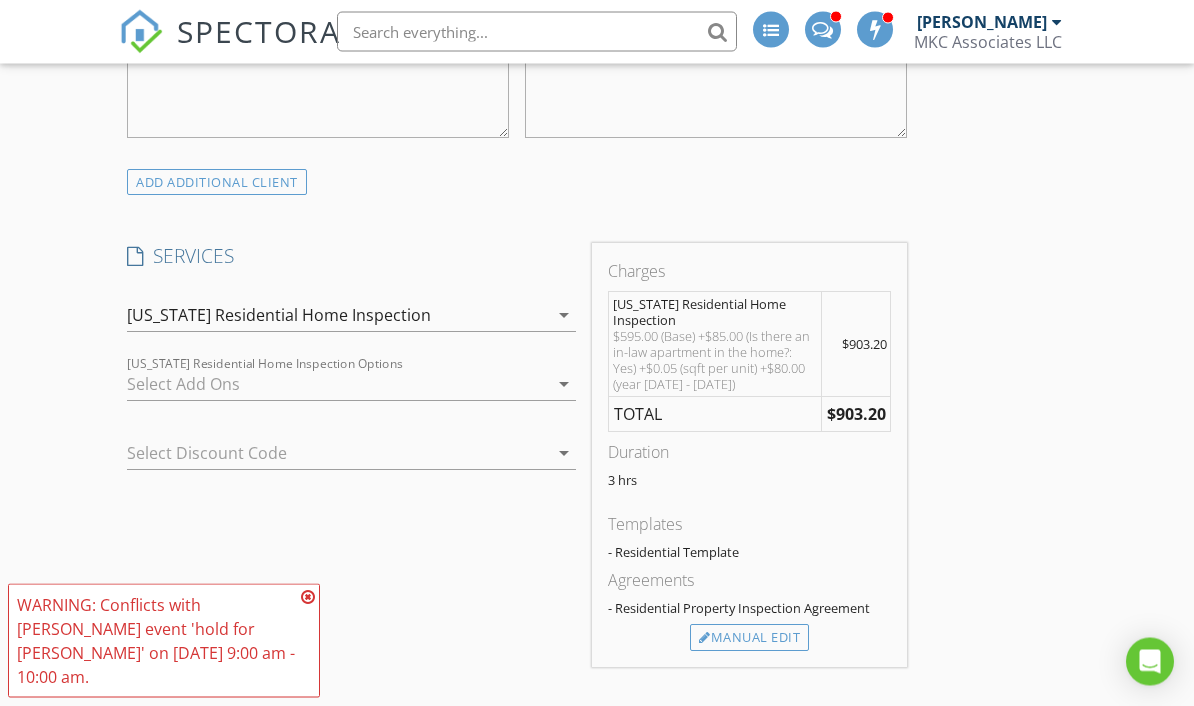scroll, scrollTop: 1396, scrollLeft: 0, axis: vertical 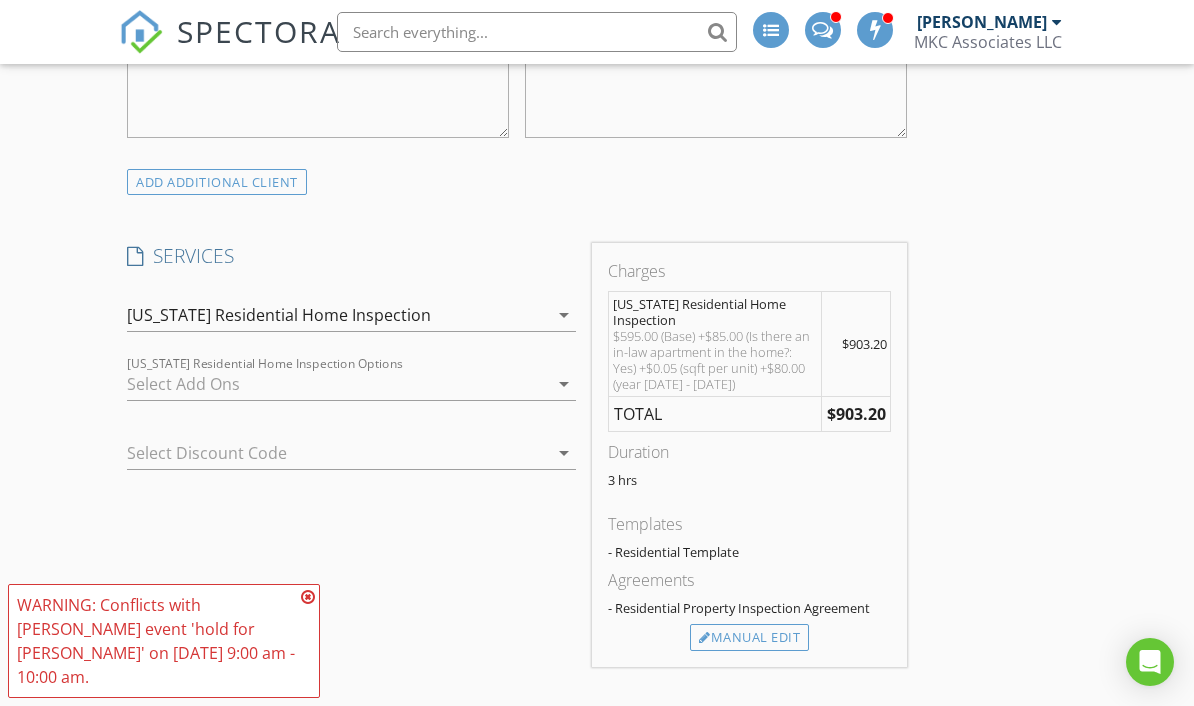 click at bounding box center (337, 384) 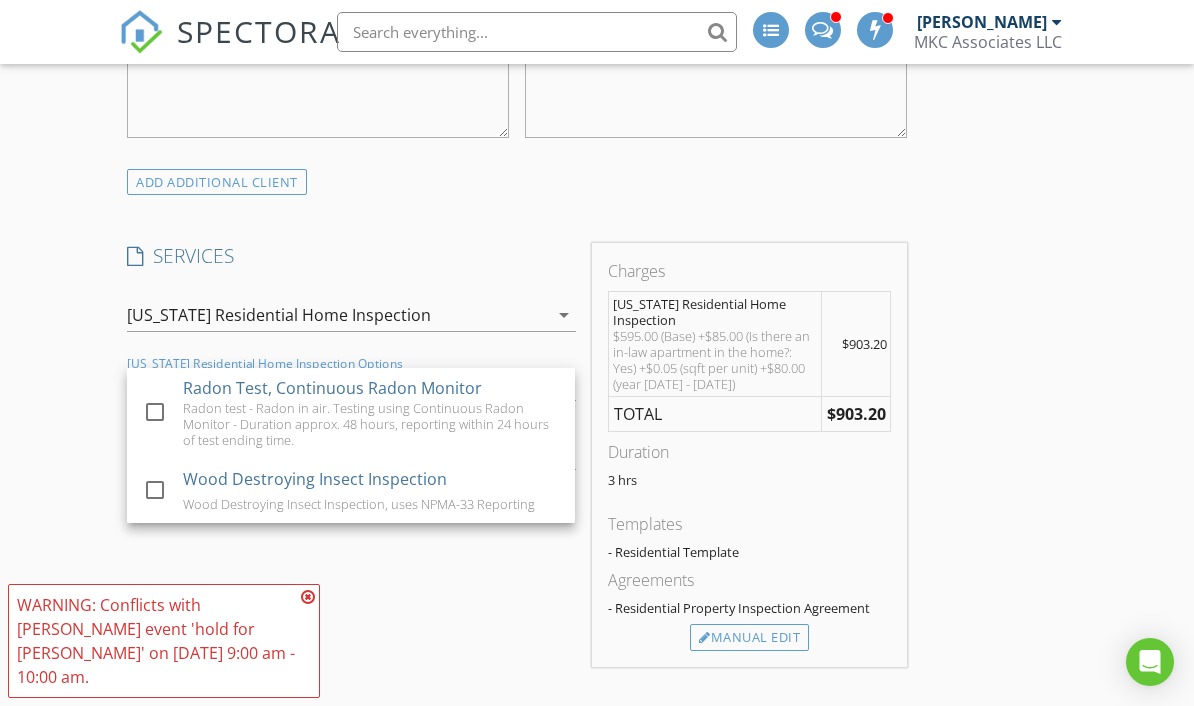 click on "New Inspection
INSPECTOR(S)
check_box   Thomas Berthiaume   PRIMARY   check_box_outline_blank   Miner Sparks     check_box_outline_blank   Jack Mason     check_box_outline_blank   Rob Amaral     check_box_outline_blank   Jack Haggerty     check_box_outline_blank   Patrick Geddes     check_box_outline_blank   Morgan Cohen     Thomas Berthiaume arrow_drop_down   check_box_outline_blank Thomas Berthiaume specifically requested
Date/Time
Location
Address Search       Address 34 Arborway   Unit   City Boston   State MA   Zip 02130   County Suffolk     Square Feet 2864   Year Built 1911   Foundation arrow_drop_down     Thomas Berthiaume     46.9 miles     (an hour)     exceeds travel range
client
check_box Enable Client CC email for this inspection   Client Search     check_box_outline_blank Client is a Company/Organization     First Name Joseph   Last Name" at bounding box center (597, 967) 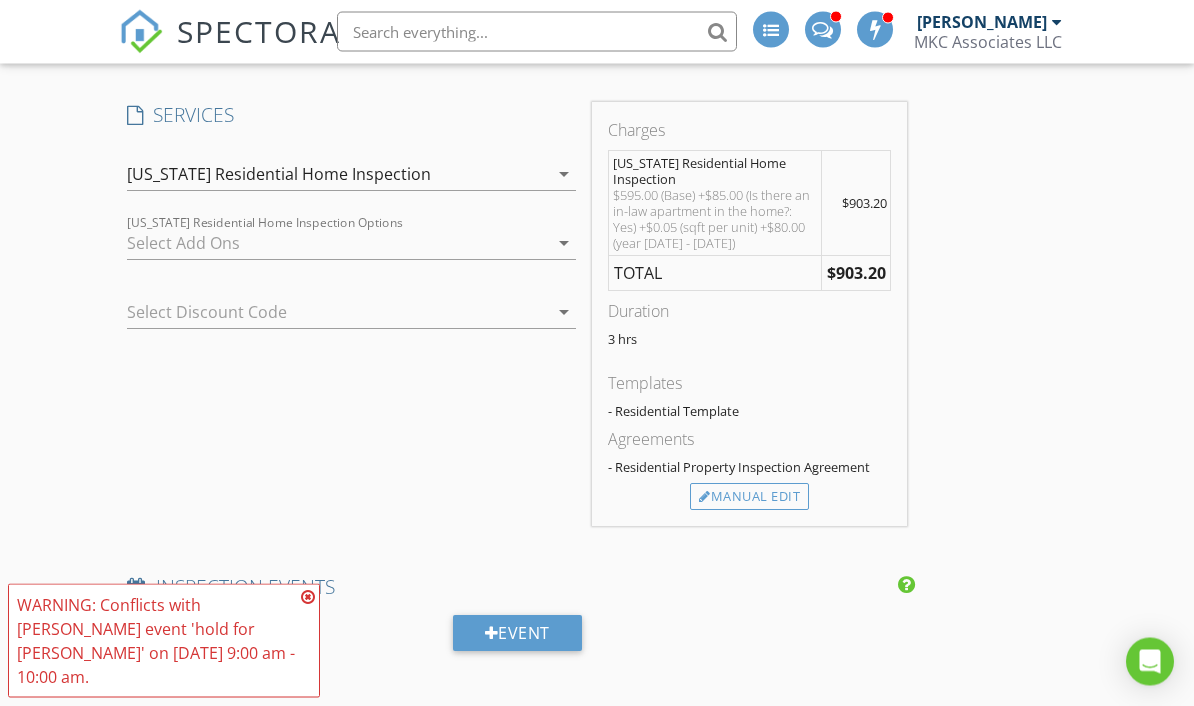 scroll, scrollTop: 1544, scrollLeft: 0, axis: vertical 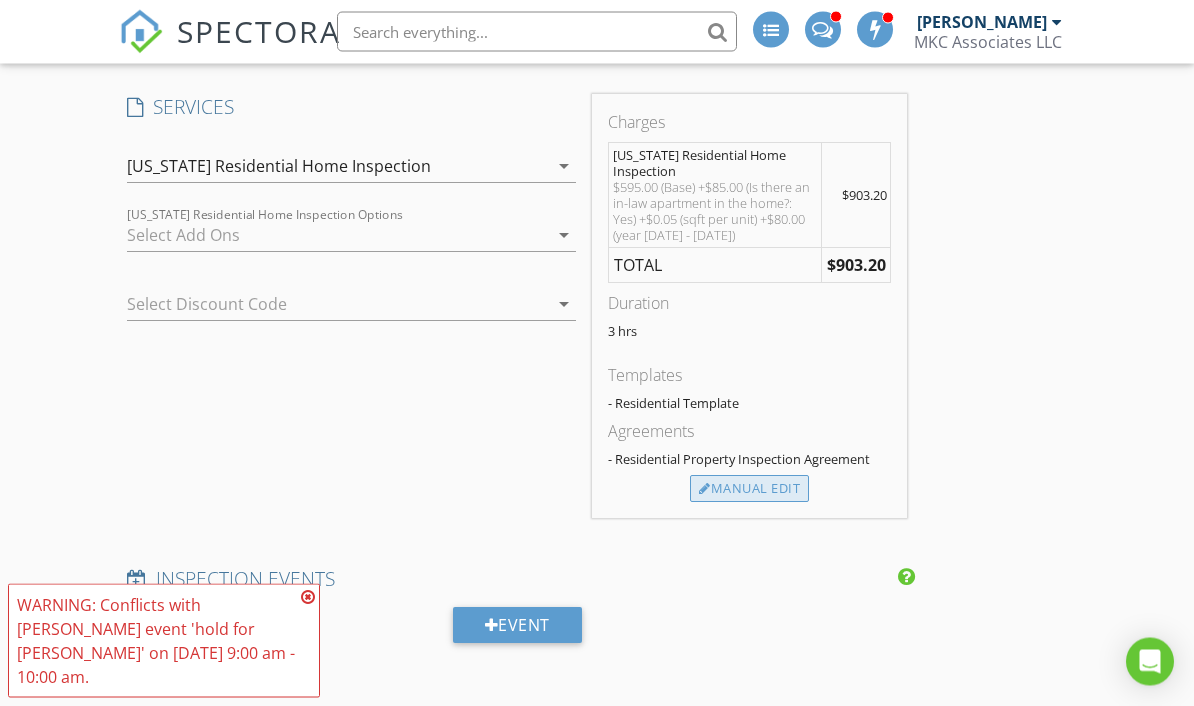 click on "Manual Edit" at bounding box center [749, 490] 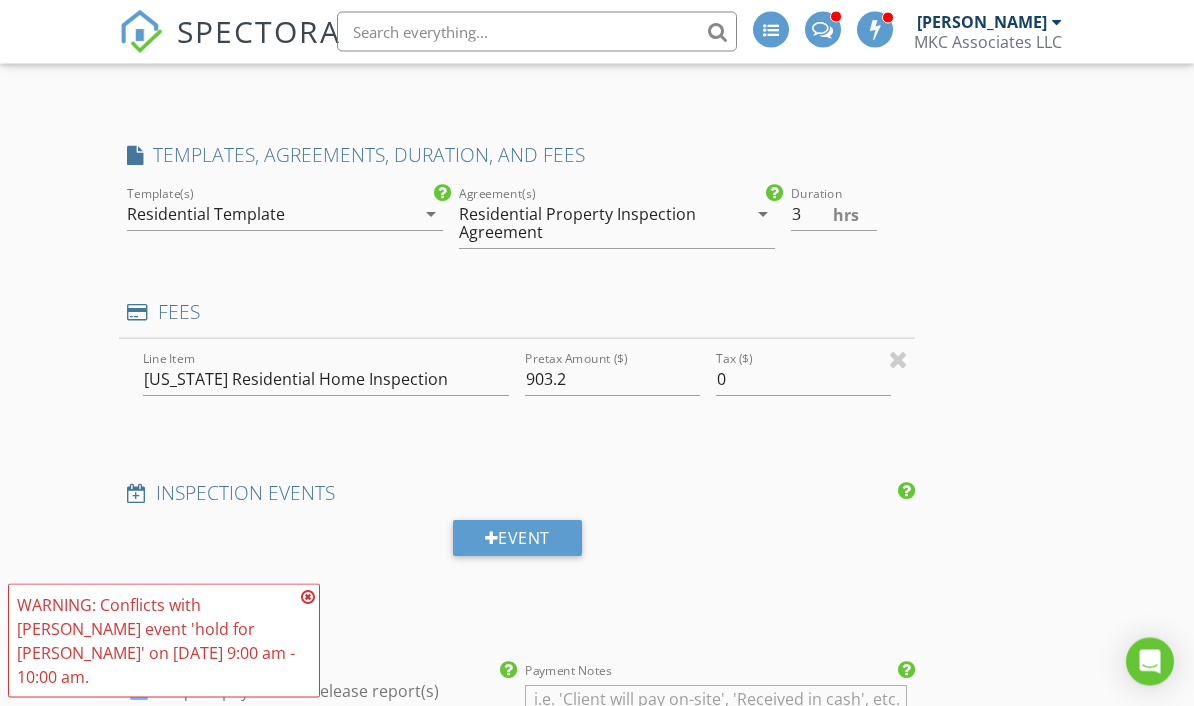 scroll, scrollTop: 1545, scrollLeft: 0, axis: vertical 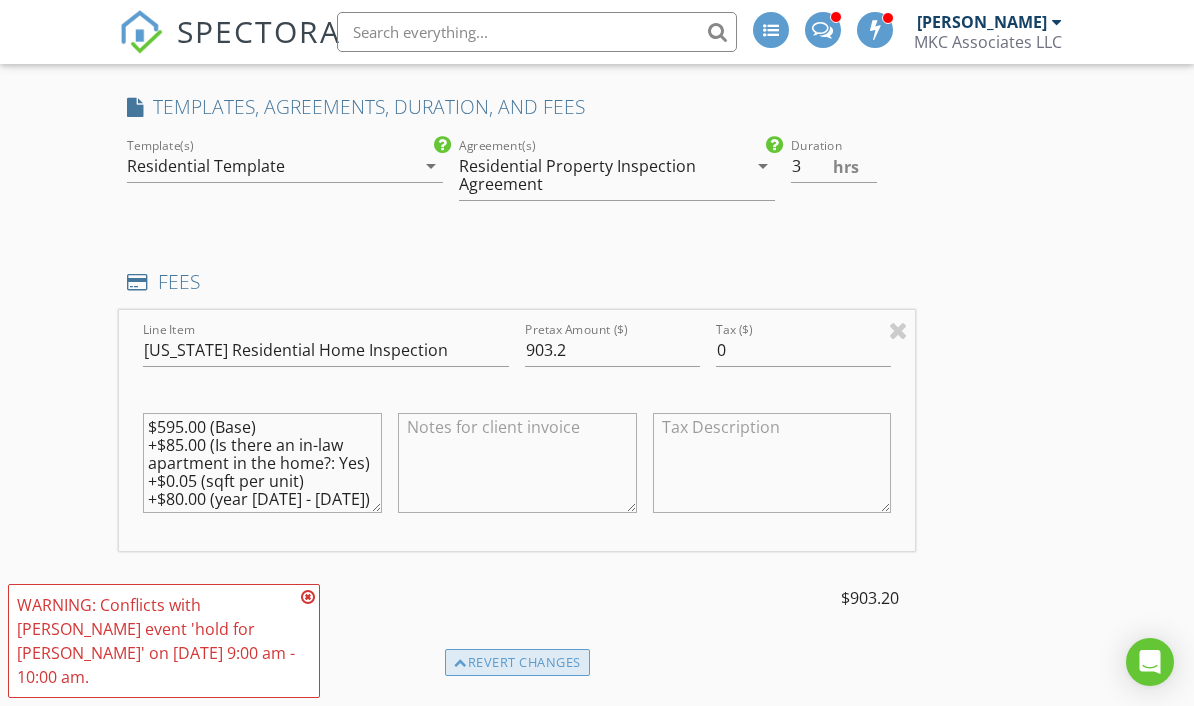 click on "Revert changes" at bounding box center [517, 663] 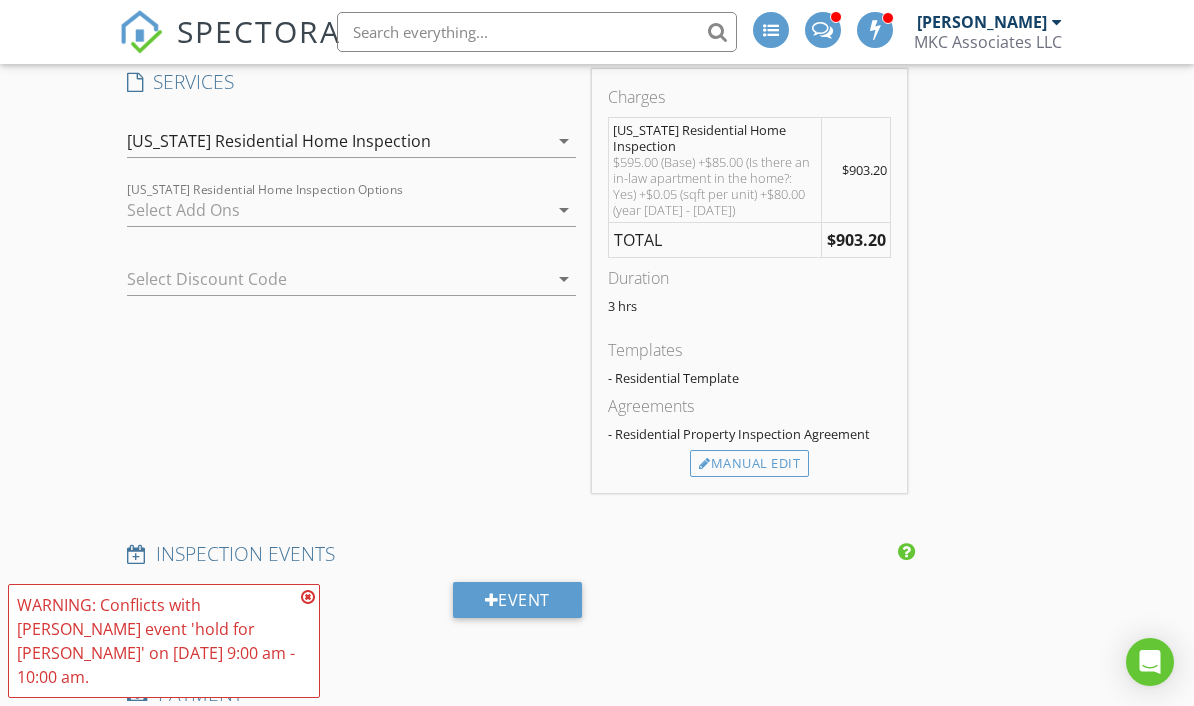 scroll, scrollTop: 1682, scrollLeft: 0, axis: vertical 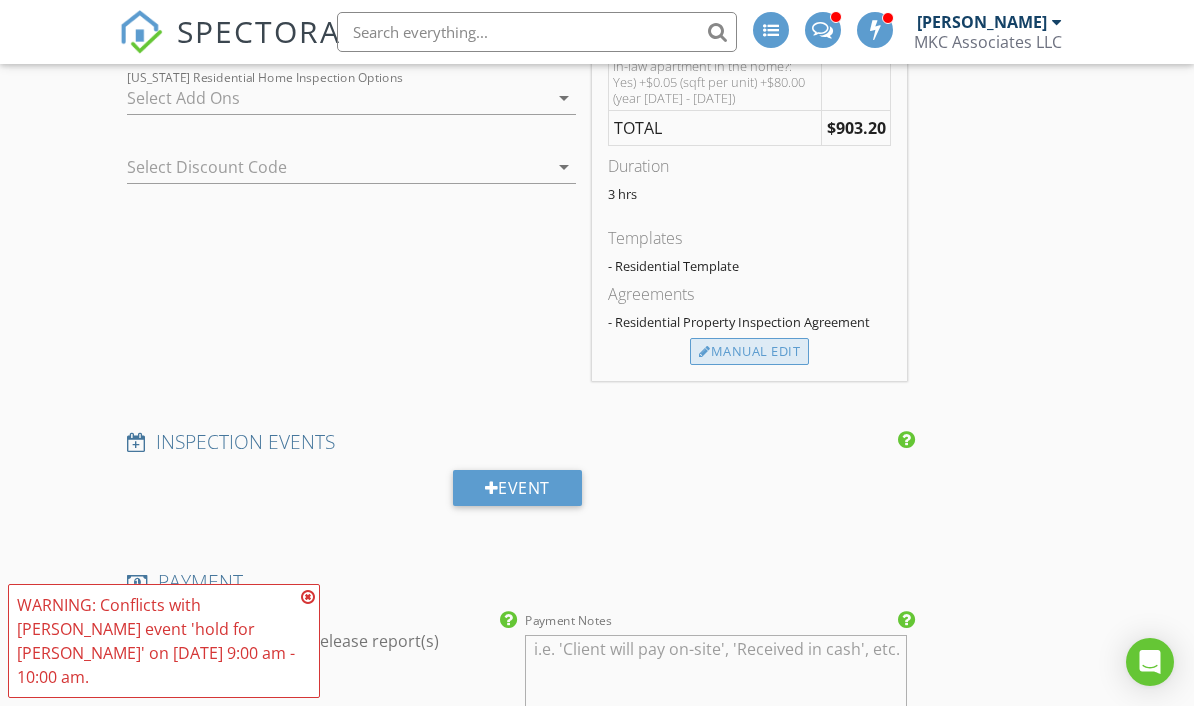 click on "Manual Edit" at bounding box center (749, 352) 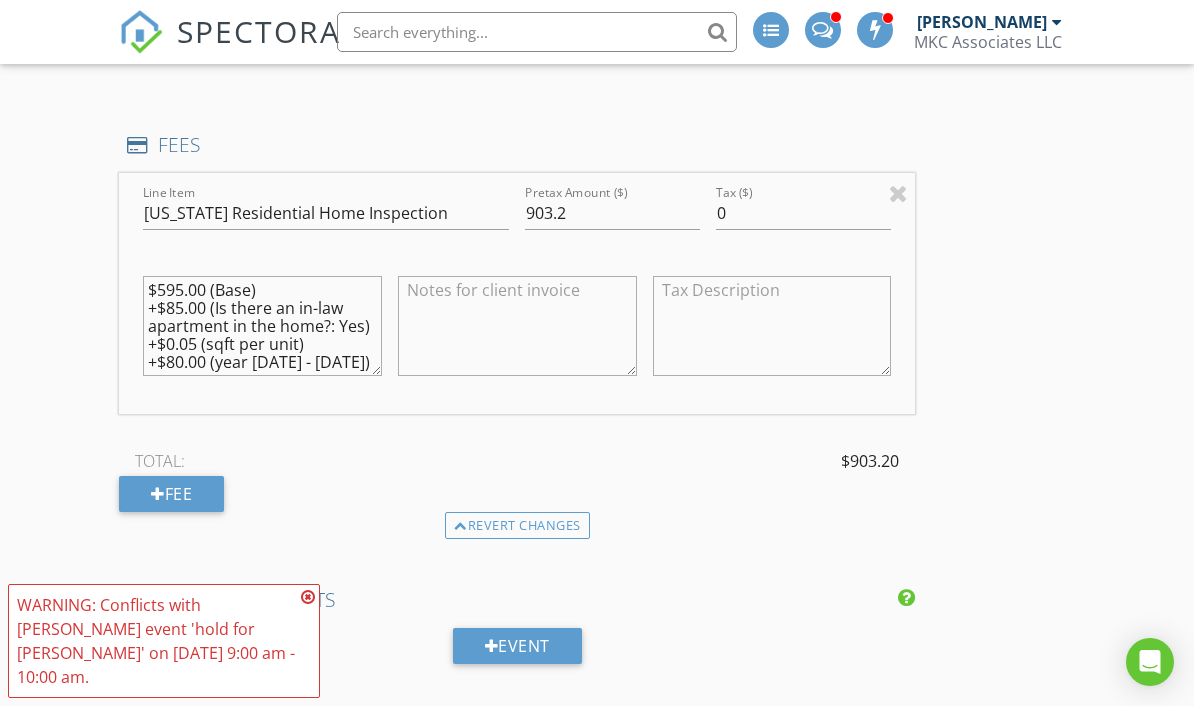 click on "New Inspection
INSPECTOR(S)
check_box   Thomas Berthiaume   PRIMARY   check_box_outline_blank   Miner Sparks     check_box_outline_blank   Jack Mason     check_box_outline_blank   Rob Amaral     check_box_outline_blank   Jack Haggerty     check_box_outline_blank   Patrick Geddes     check_box_outline_blank   Morgan Cohen     Thomas Berthiaume arrow_drop_down   check_box_outline_blank Thomas Berthiaume specifically requested
Date/Time
Location
Address Search       Address 34 Arborway   Unit   City Boston   State MA   Zip 02130   County Suffolk     Square Feet 2864   Year Built 1911   Foundation arrow_drop_down     Thomas Berthiaume     46.9 miles     (an hour)     exceeds travel range
client
check_box Enable Client CC email for this inspection   Client Search     check_box_outline_blank Client is a Company/Organization     First Name Joseph   Last Name" at bounding box center [597, 760] 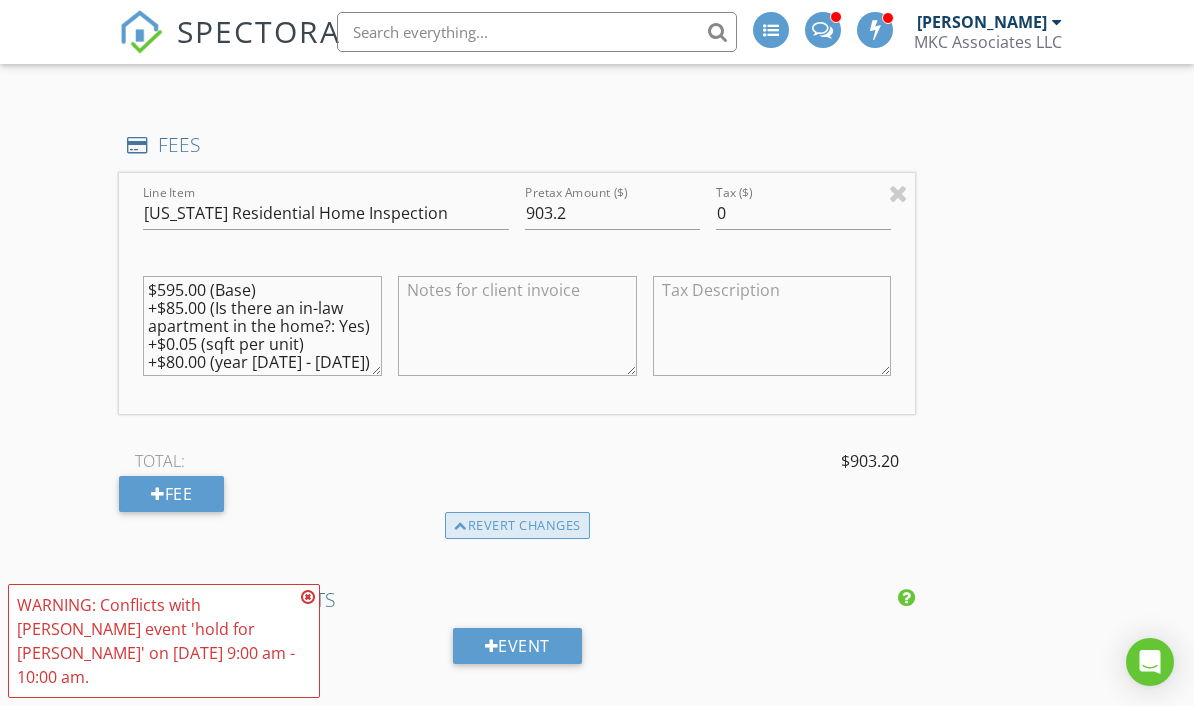click on "Revert changes" at bounding box center [517, 526] 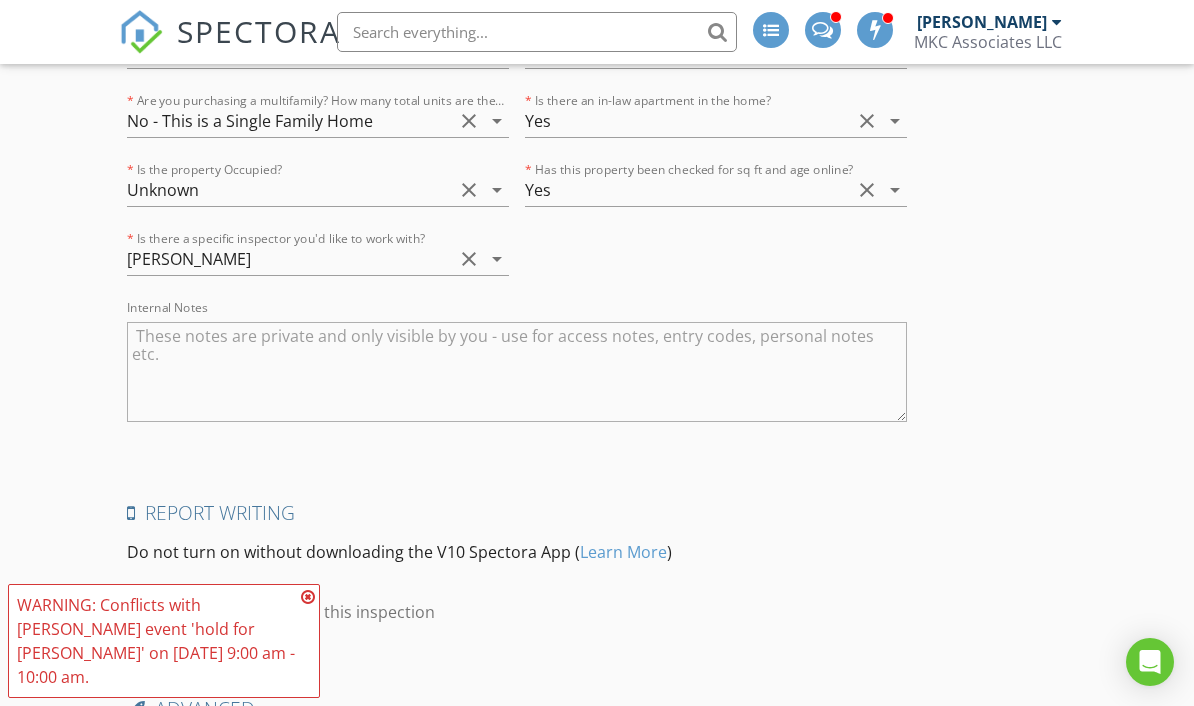 scroll, scrollTop: 3791, scrollLeft: 0, axis: vertical 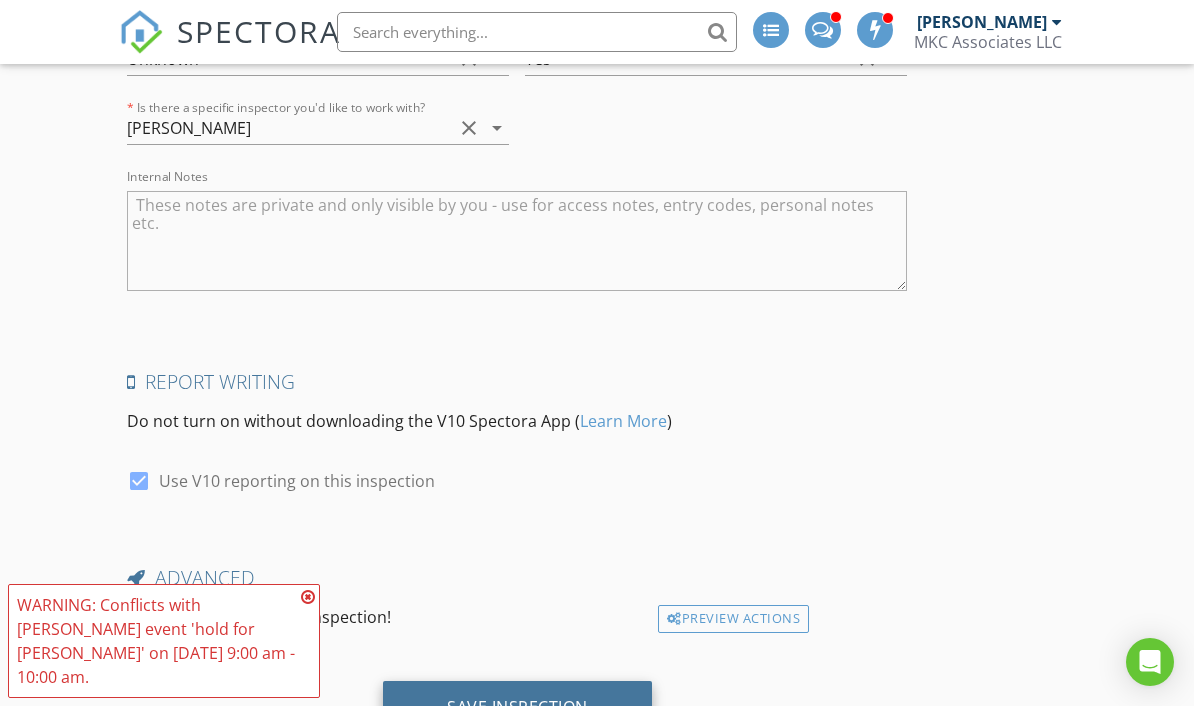click on "Save Inspection" at bounding box center (517, 707) 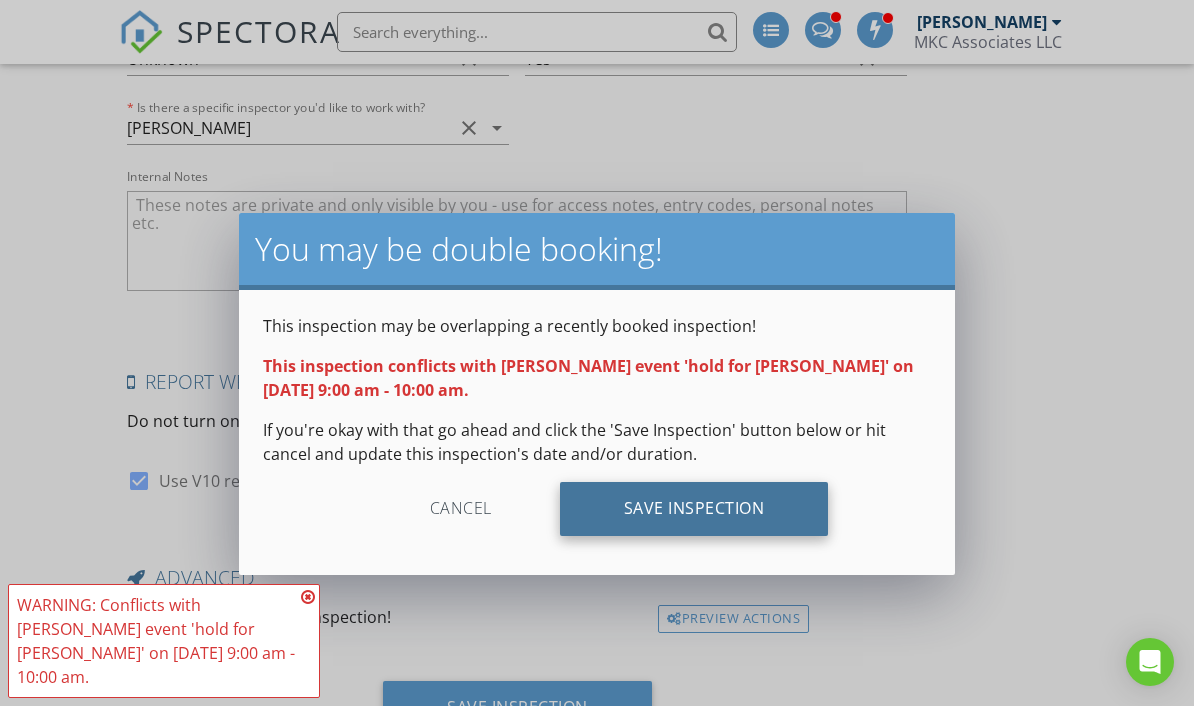 click on "Save Inspection" at bounding box center [694, 509] 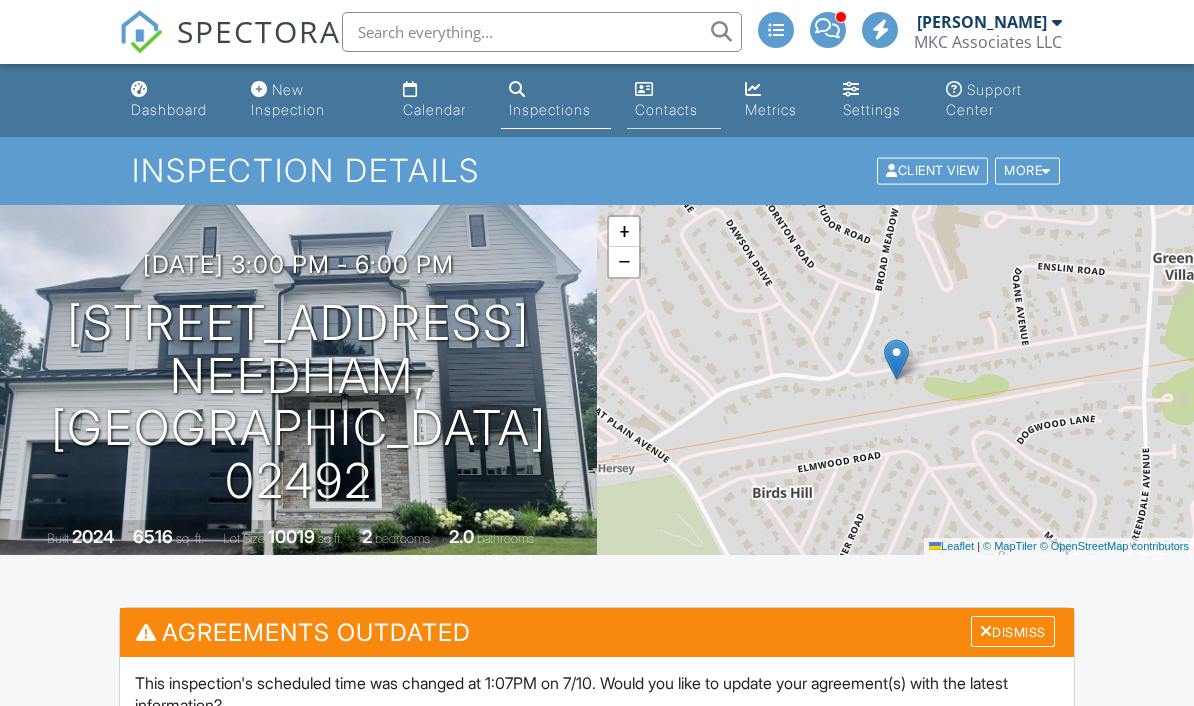 scroll, scrollTop: 0, scrollLeft: 0, axis: both 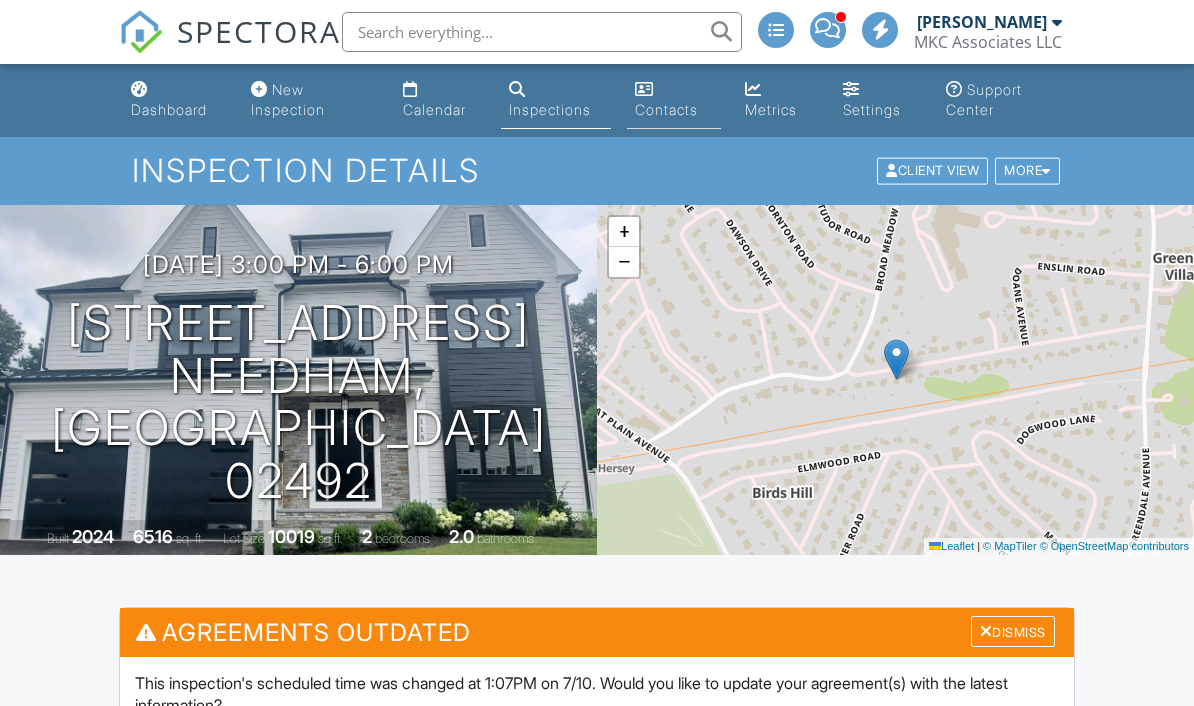 click on "Contacts" at bounding box center (666, 109) 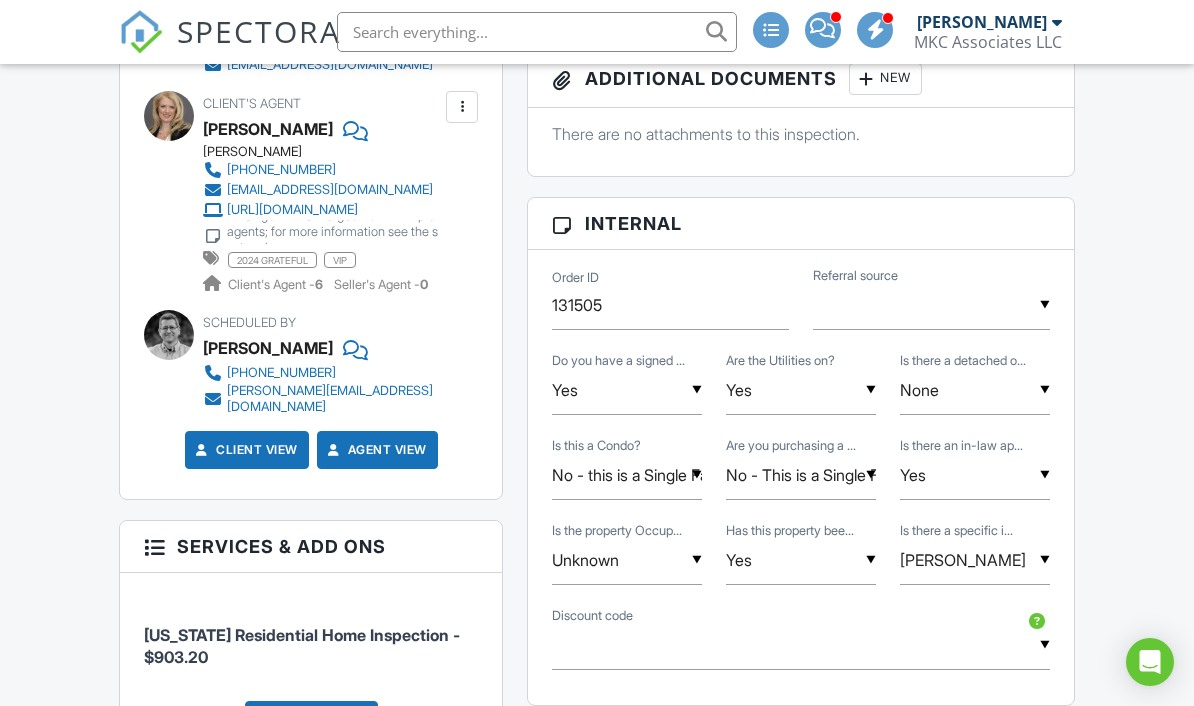 scroll, scrollTop: 1202, scrollLeft: 0, axis: vertical 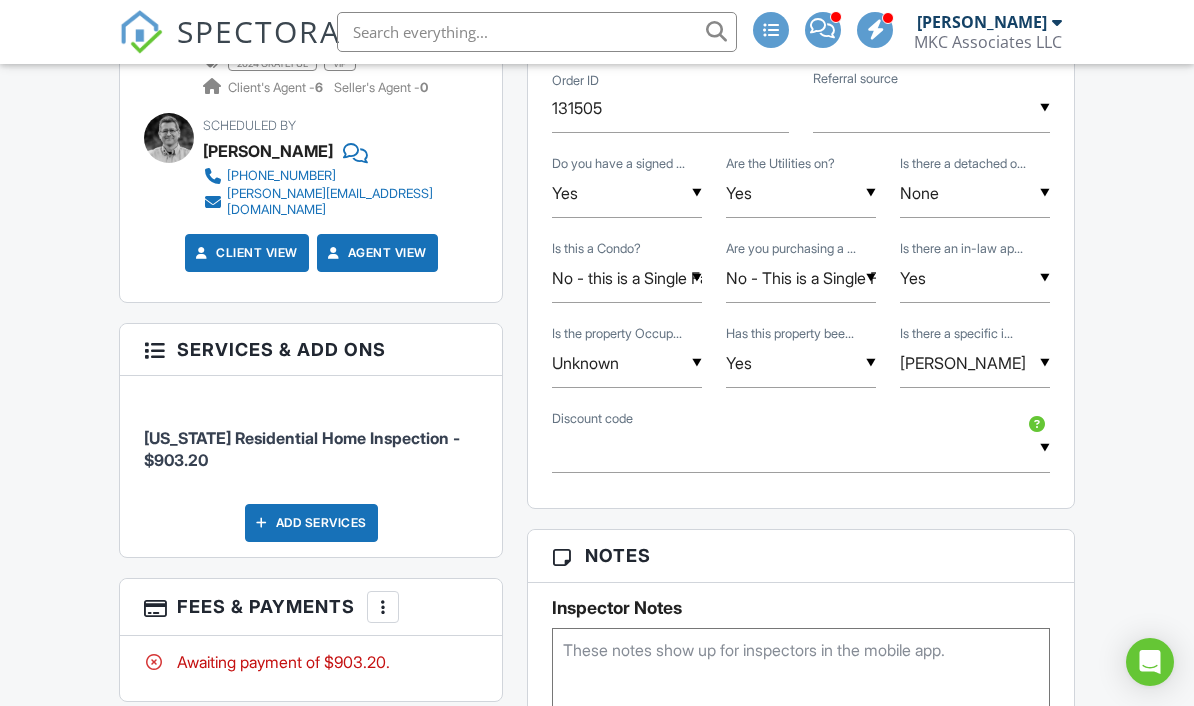 click on "Add Services" at bounding box center (311, 523) 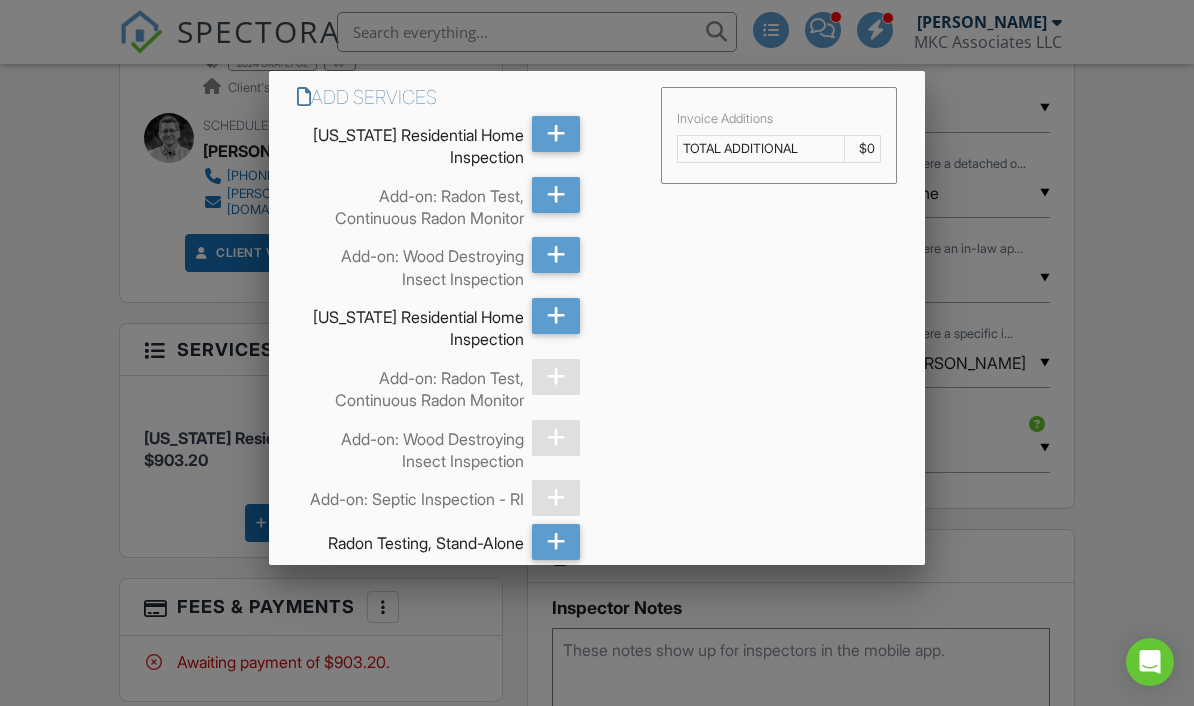 click at bounding box center (597, 341) 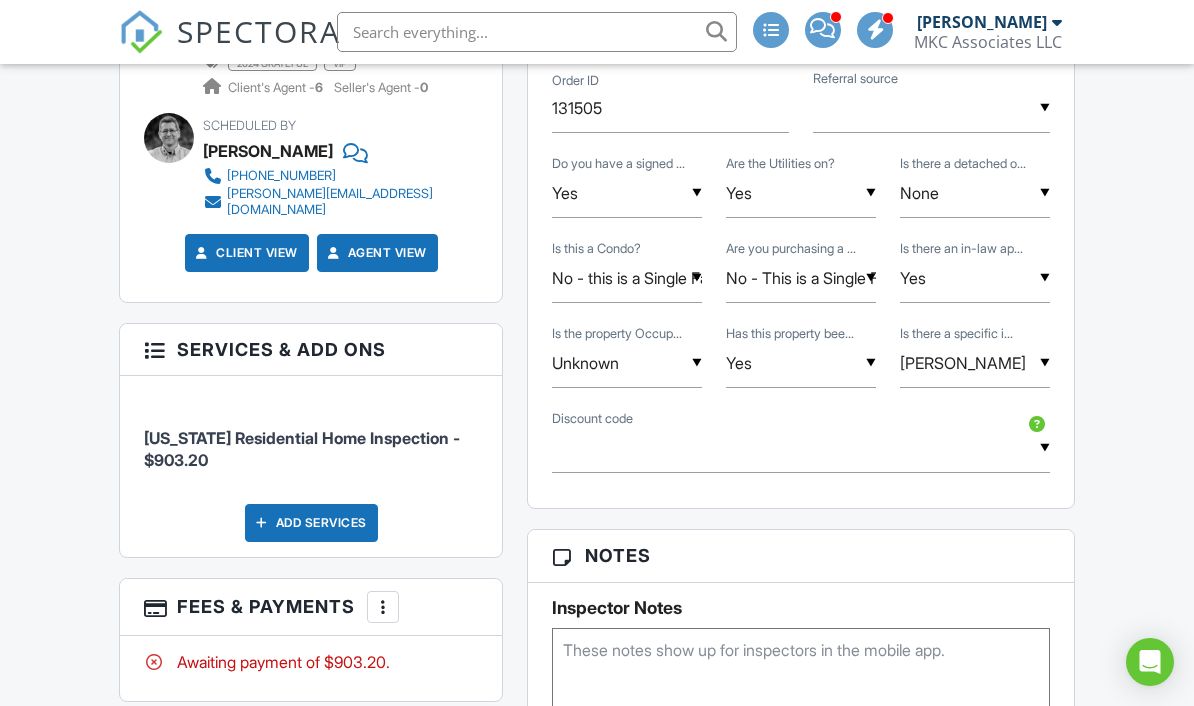 click on "Awaiting payment of $903.20." at bounding box center (311, 668) 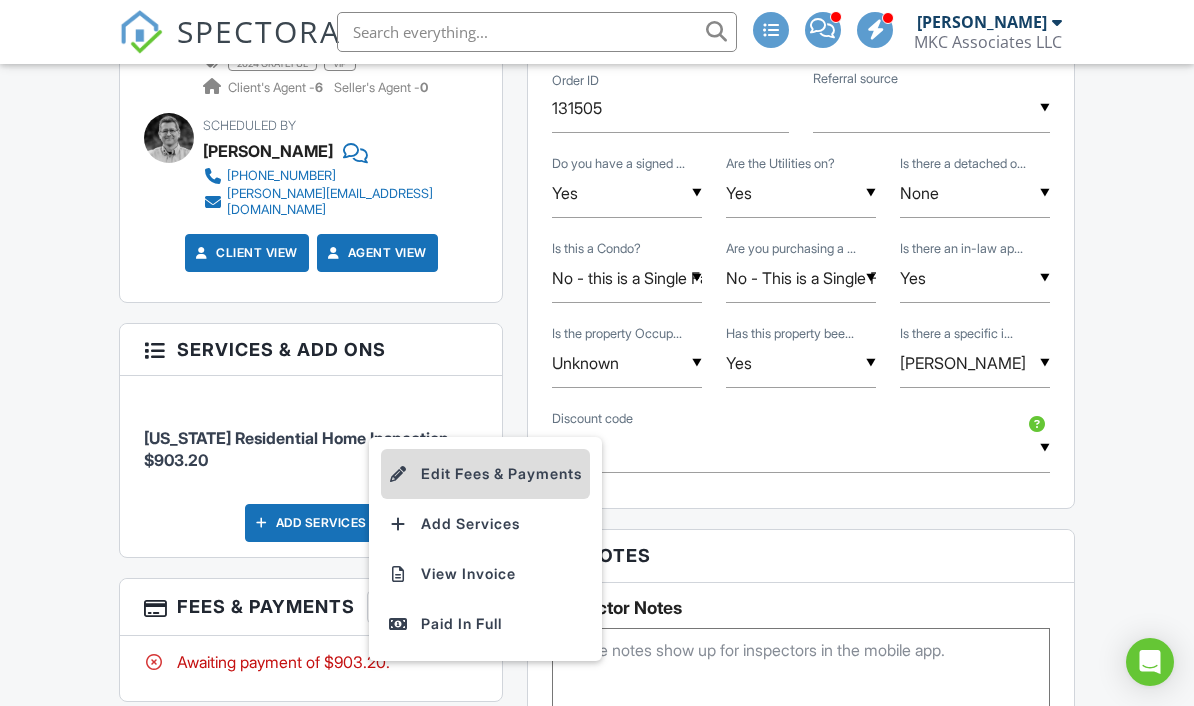 click on "Edit Fees & Payments" at bounding box center [485, 474] 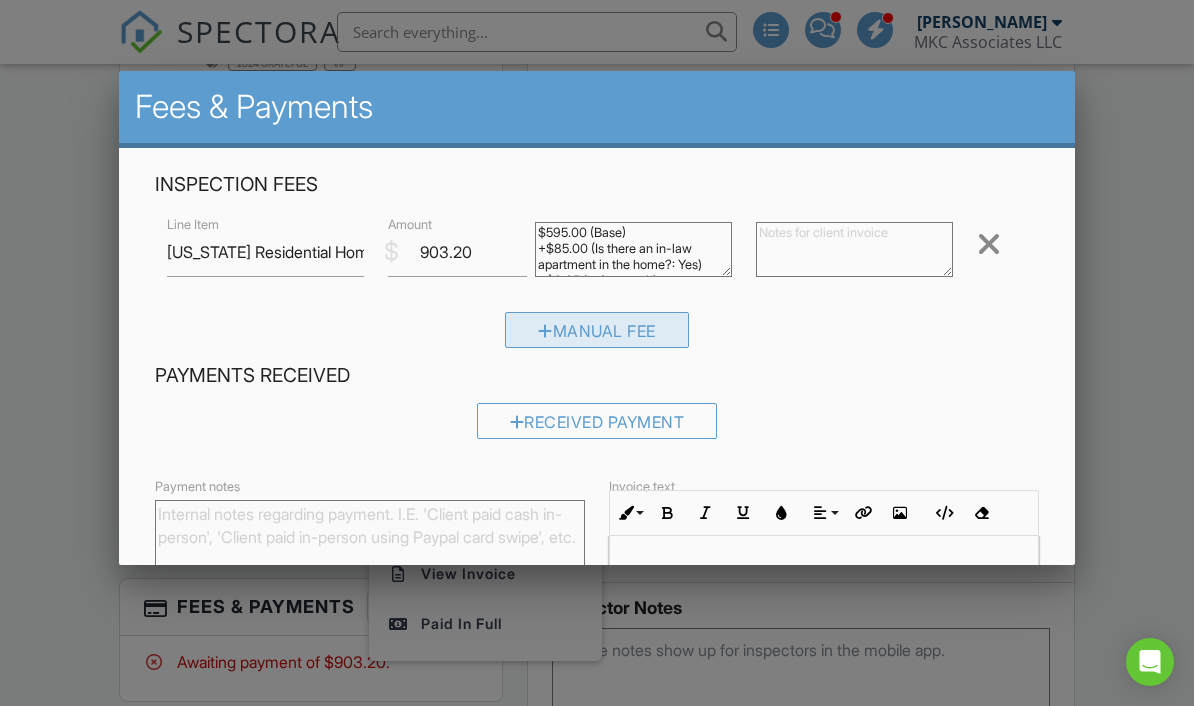 click on "Manual Fee" at bounding box center (597, 330) 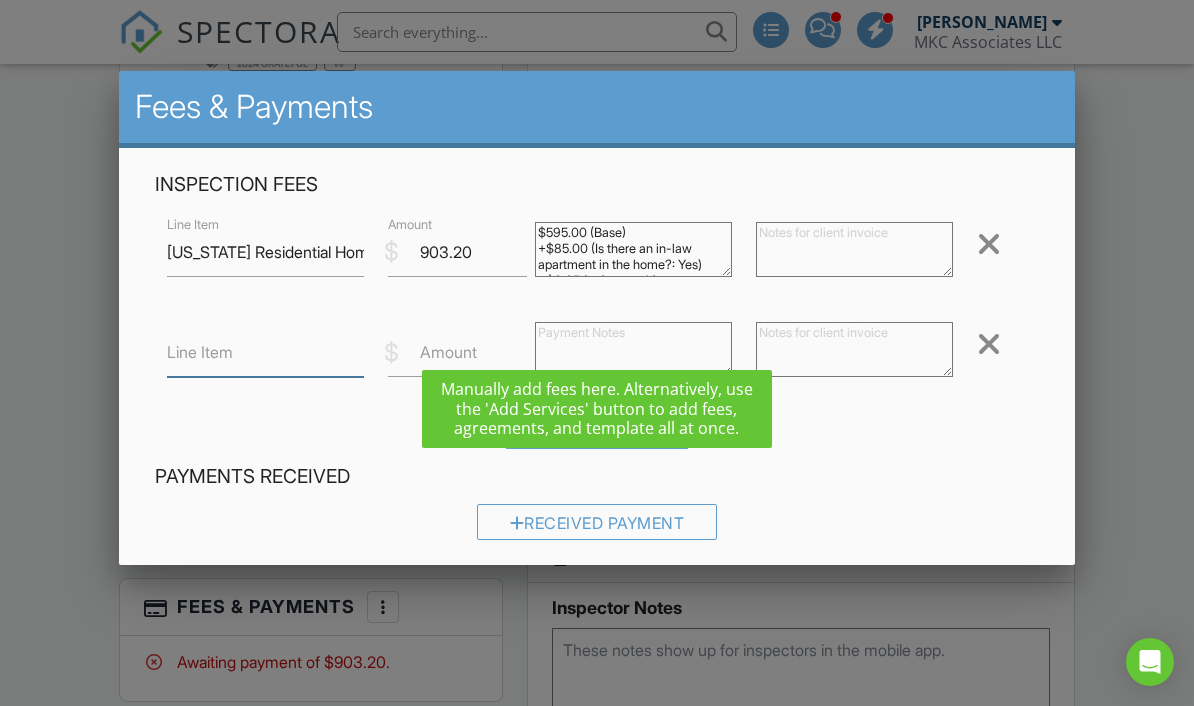 click on "Line Item" at bounding box center (265, 352) 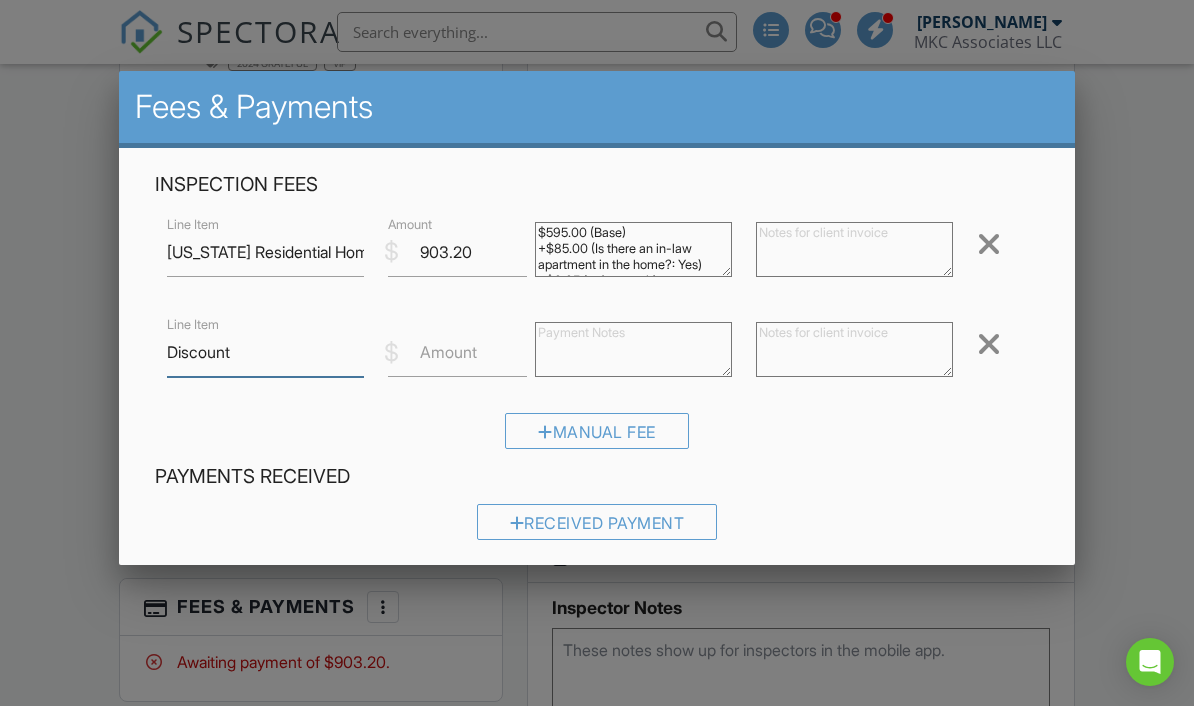 type on "Discount" 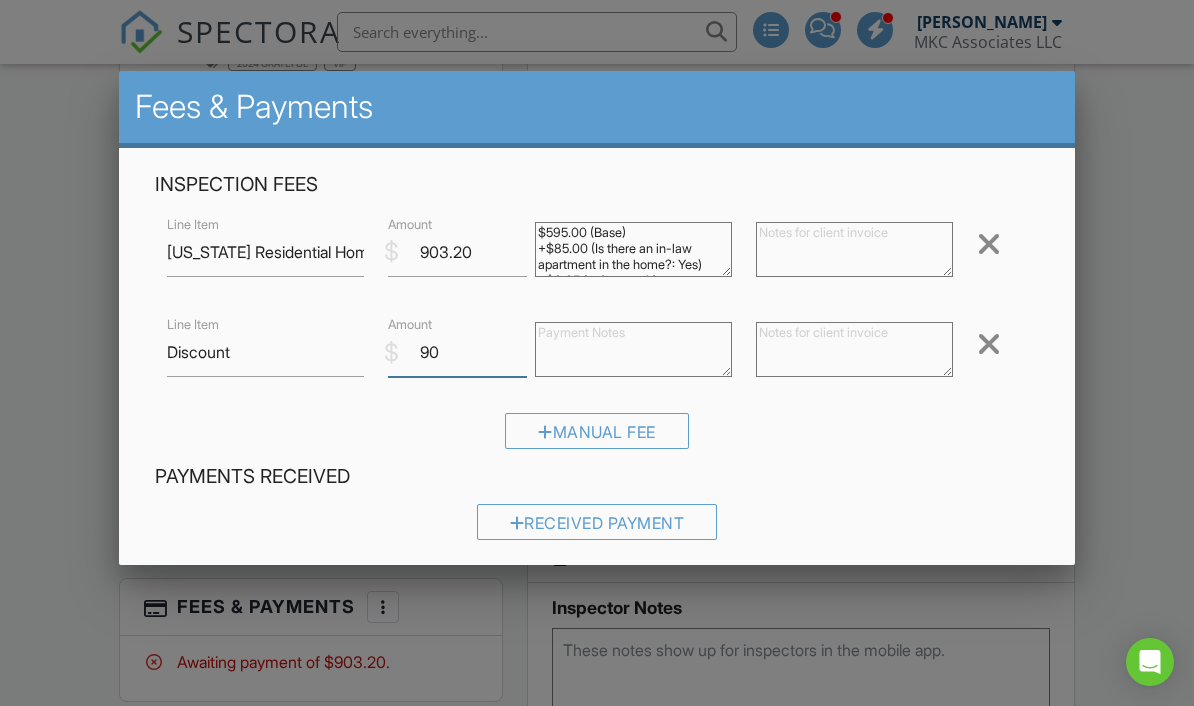 type on "90" 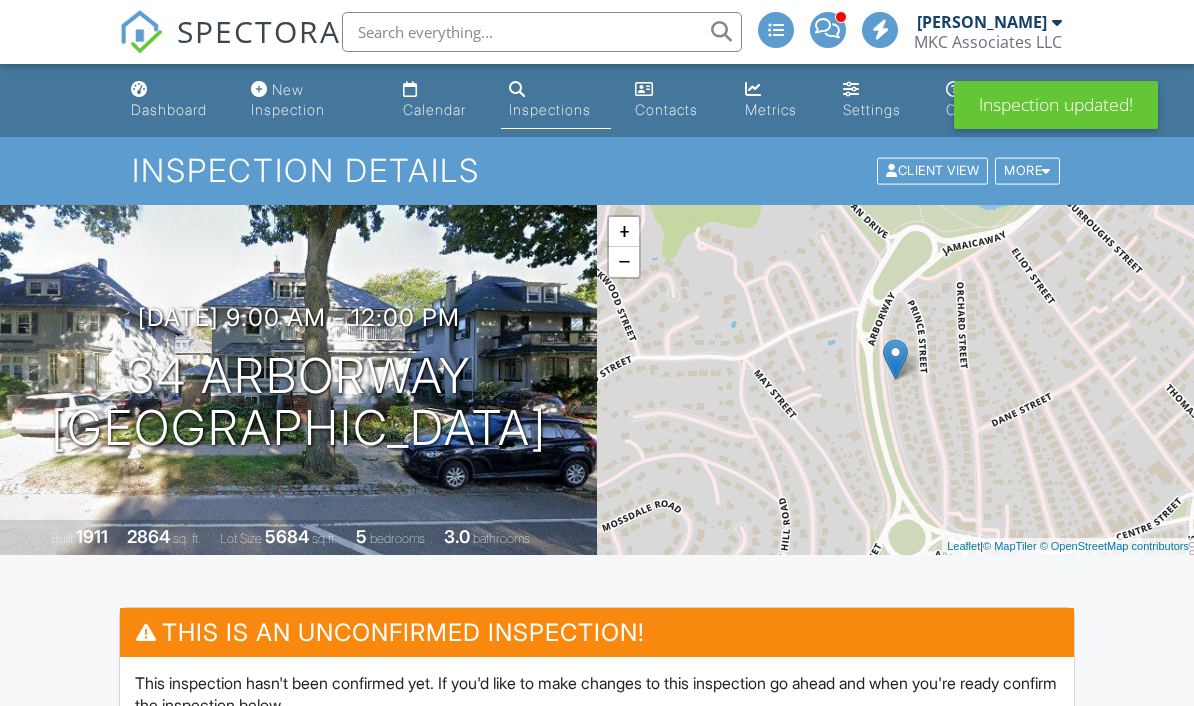 scroll, scrollTop: 594, scrollLeft: 0, axis: vertical 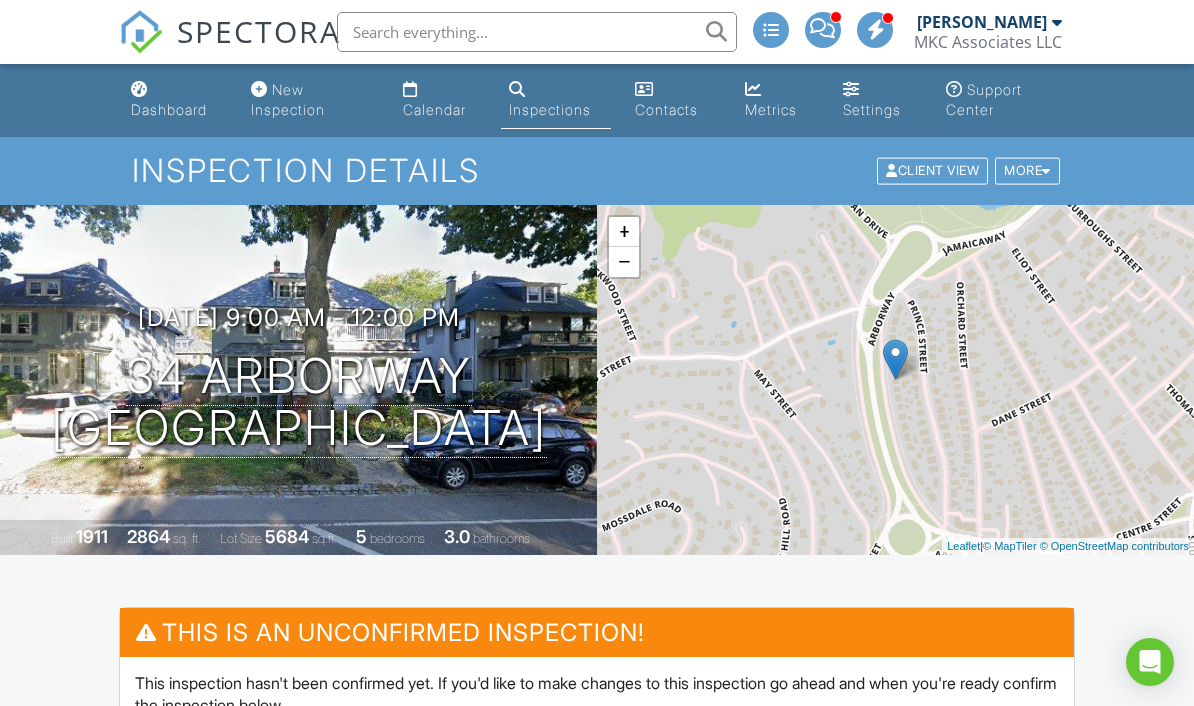 click at bounding box center (822, 28) 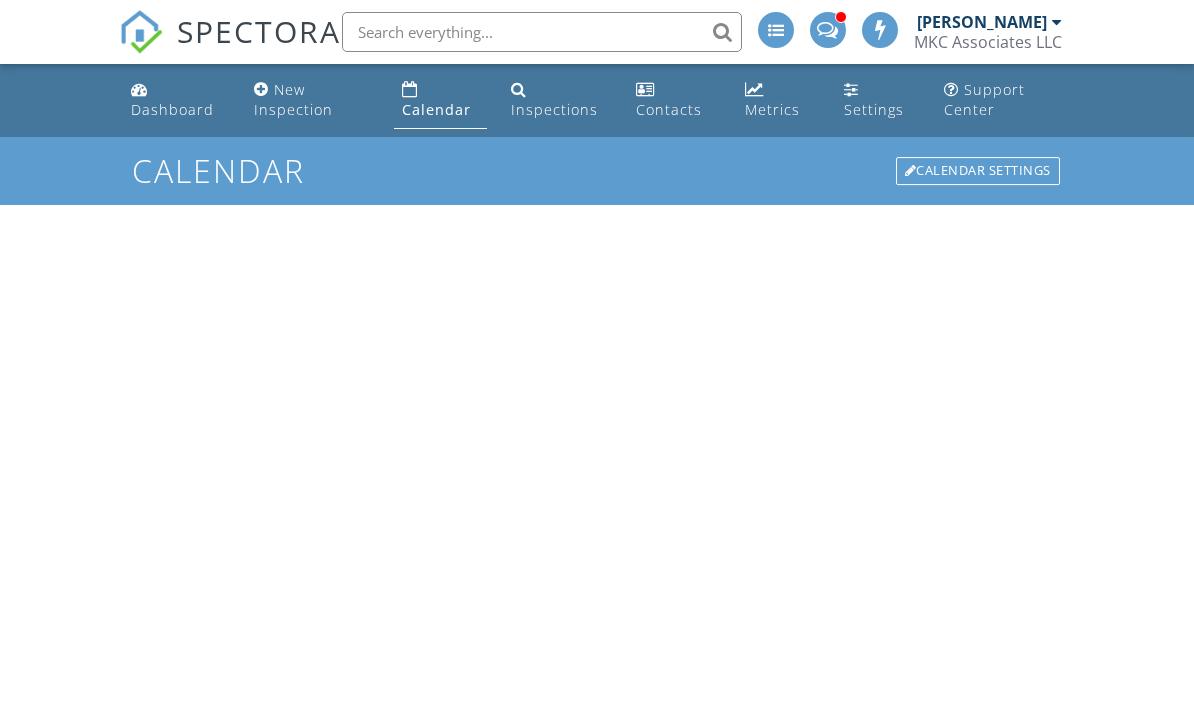 scroll, scrollTop: 0, scrollLeft: 0, axis: both 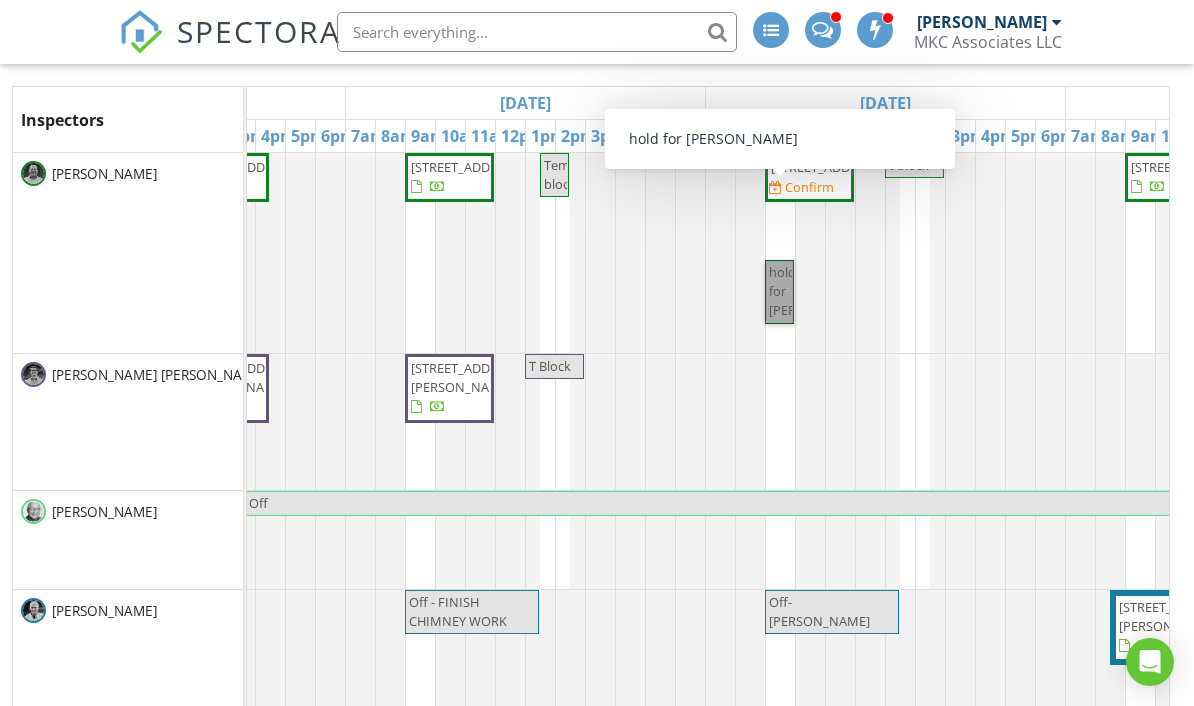 click on "hold for [PERSON_NAME]" at bounding box center [779, 292] 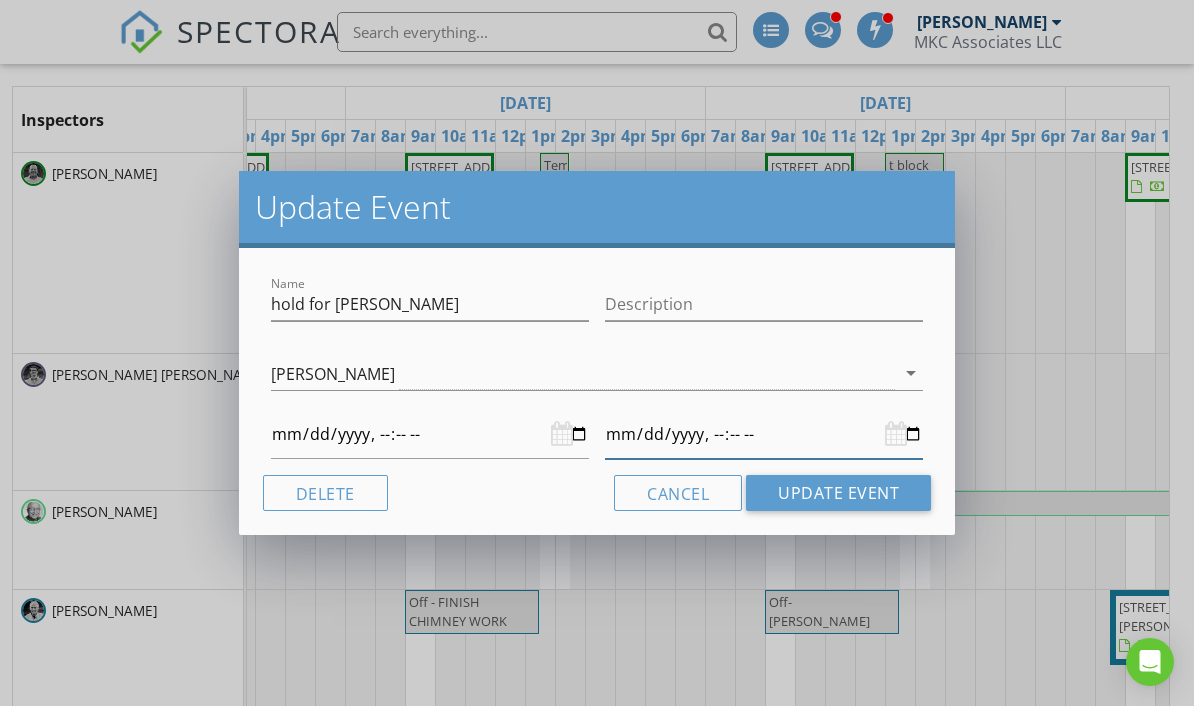 click at bounding box center (764, 434) 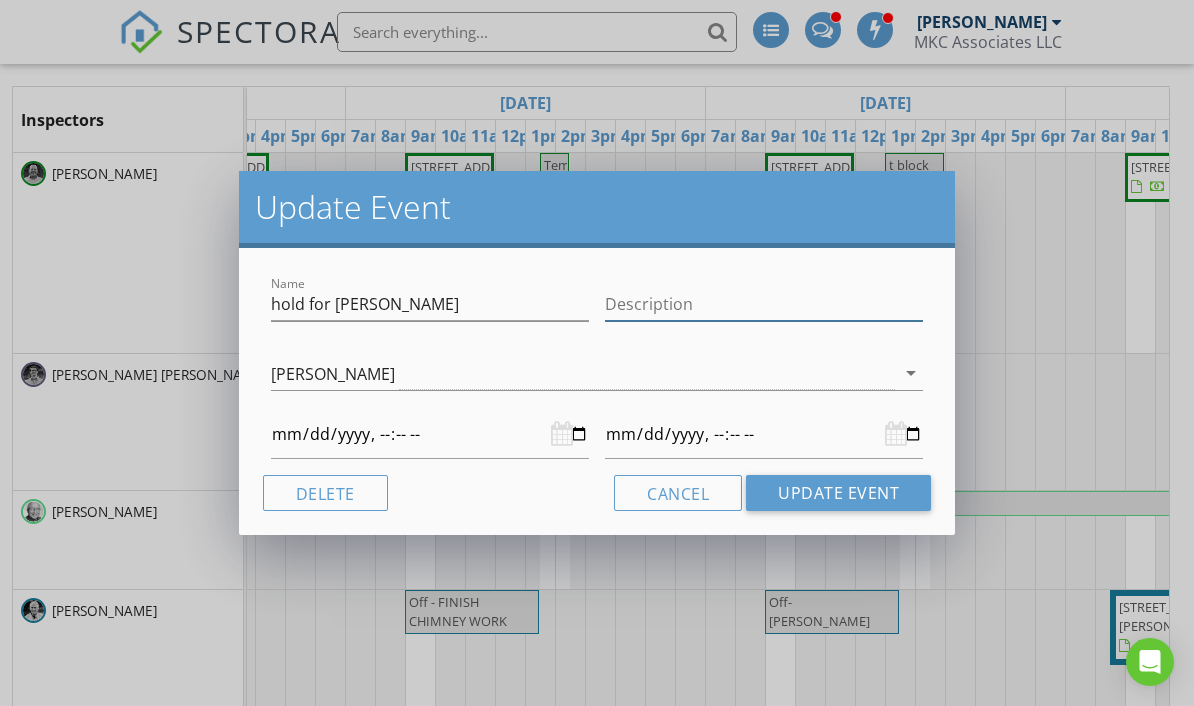 click on "Description" at bounding box center (764, 304) 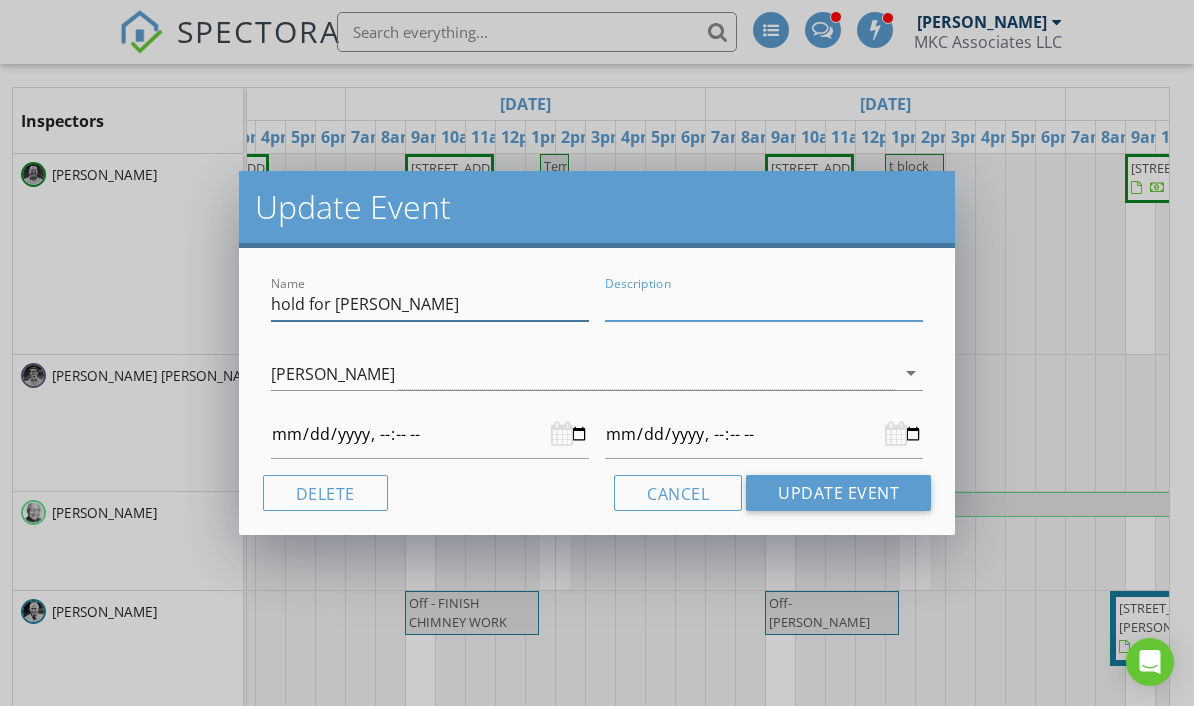 click on "hold for [PERSON_NAME]" at bounding box center [430, 304] 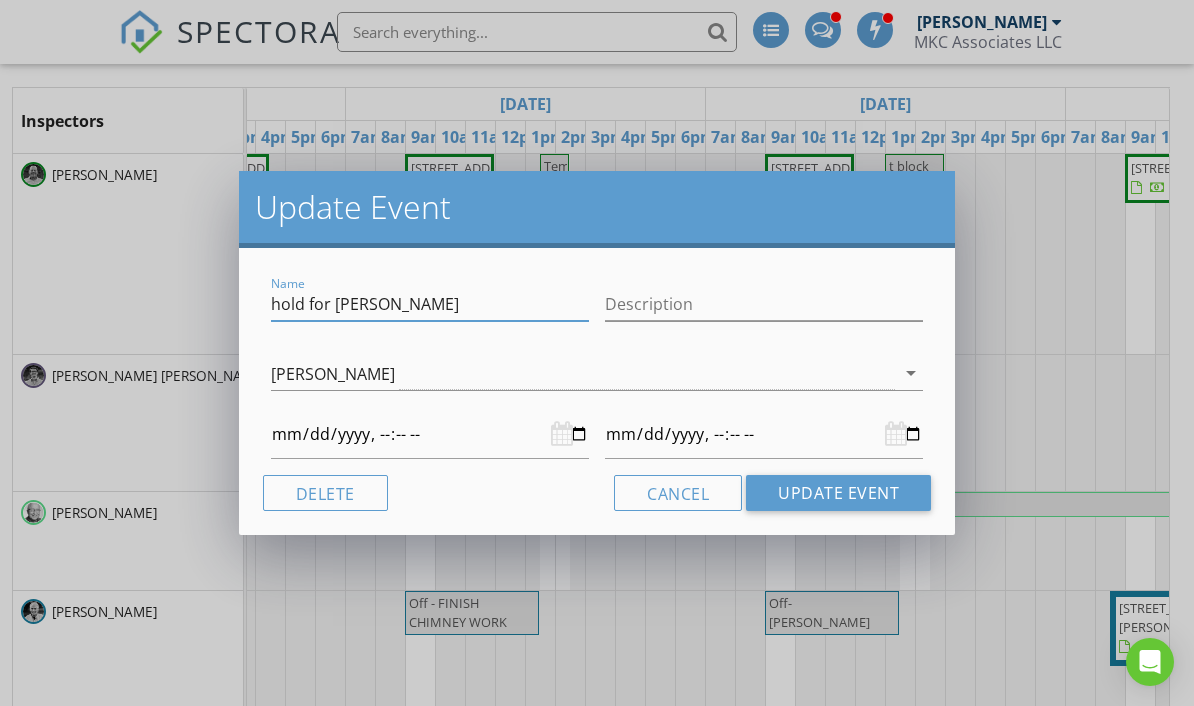 type on "hold for [PERSON_NAME]" 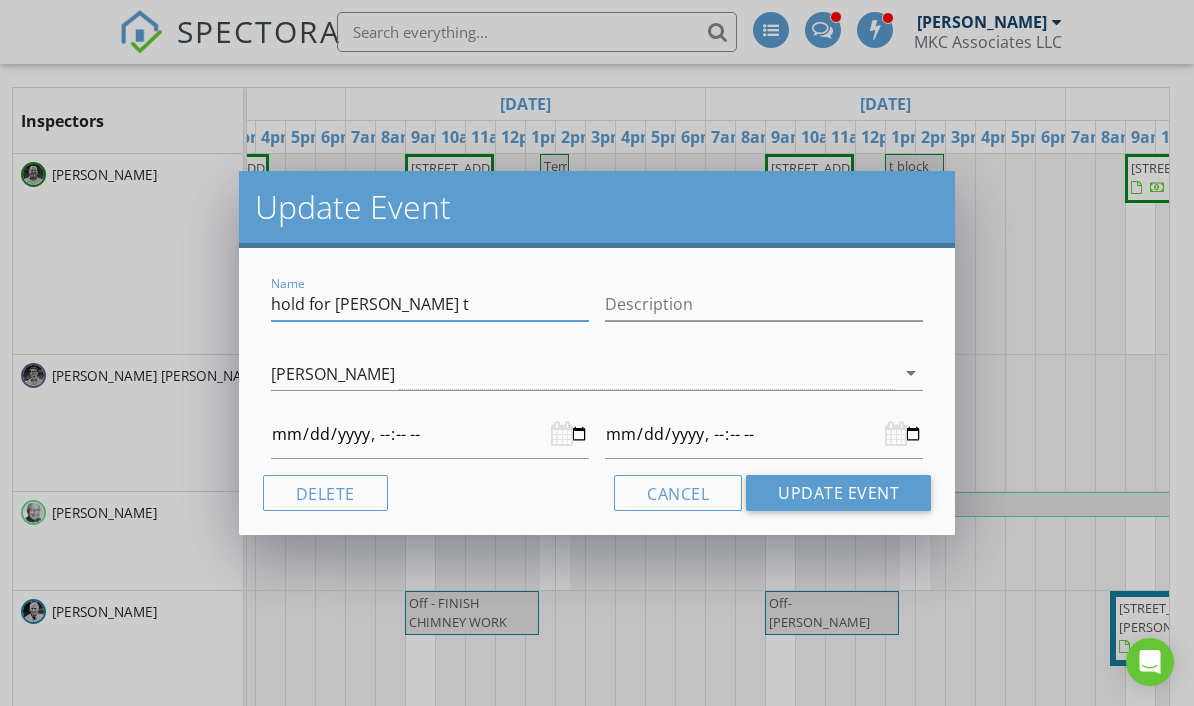 type on "hold for [PERSON_NAME] ti" 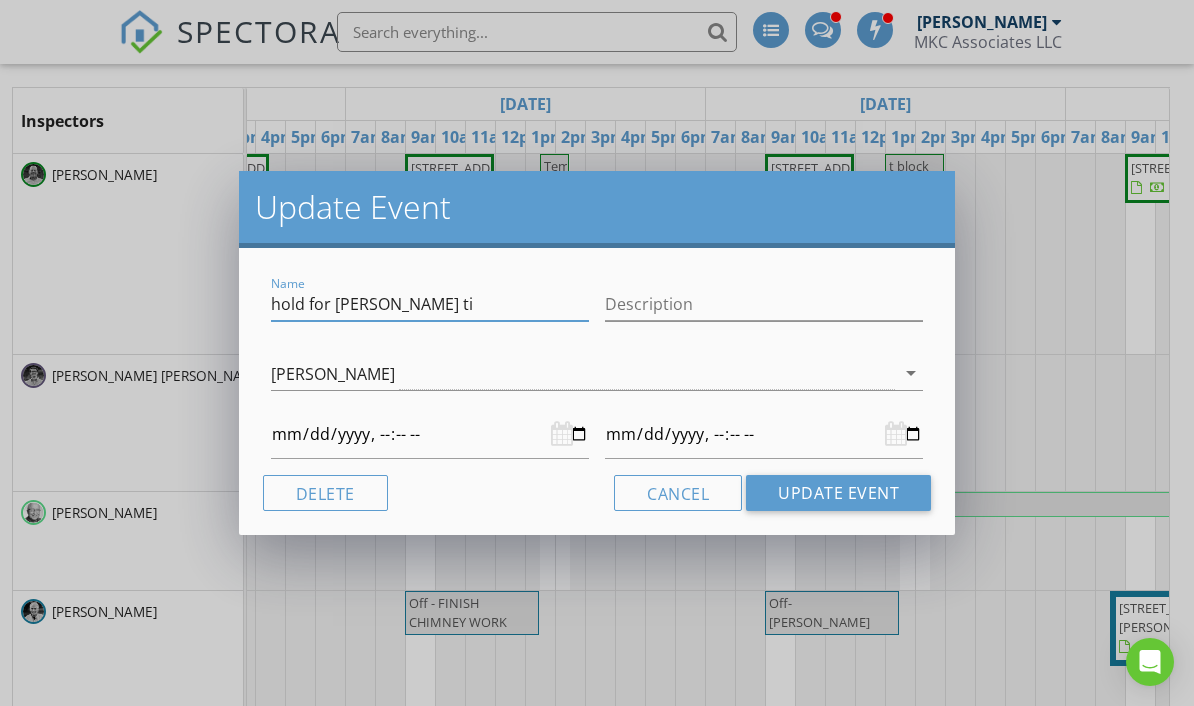 type on "[DATE]T09:00" 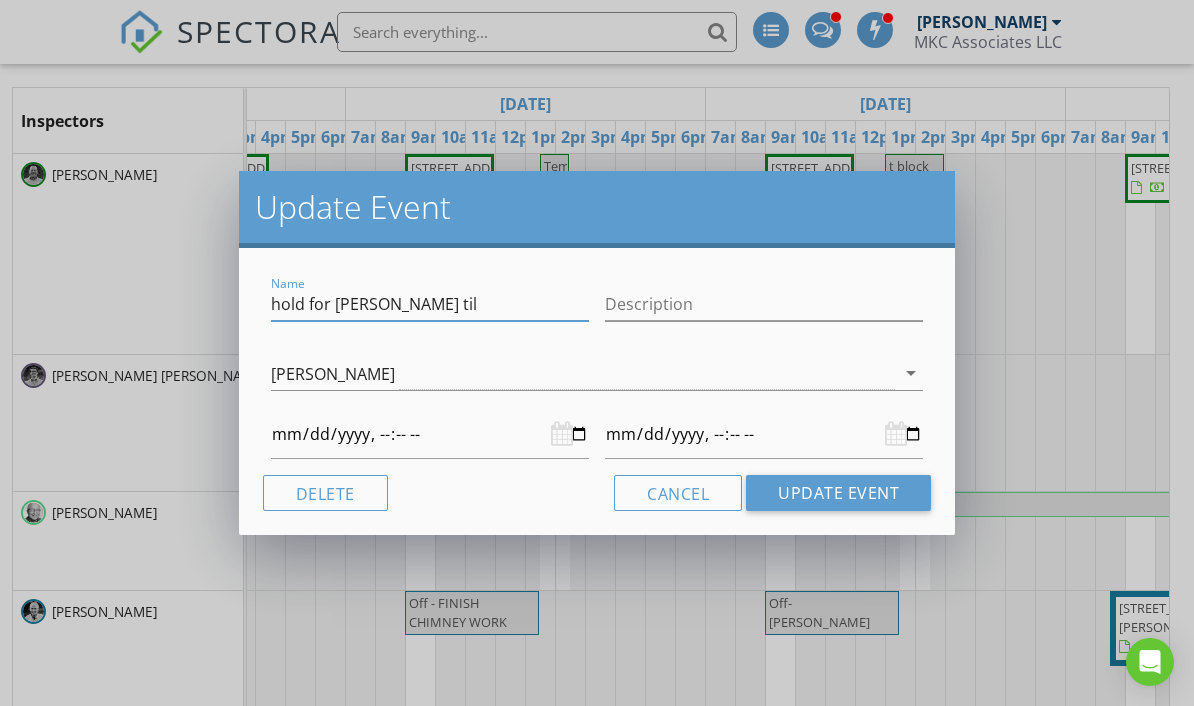 type on "hold for [PERSON_NAME] til" 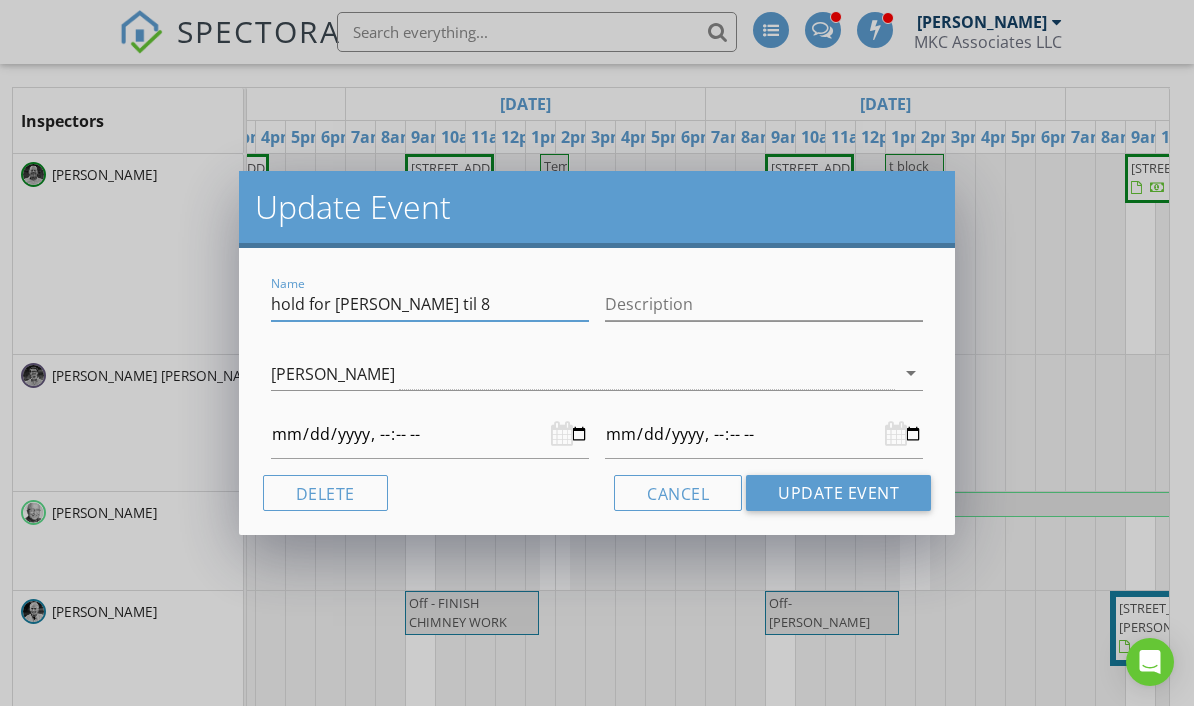 type on "hold for [PERSON_NAME] til 8" 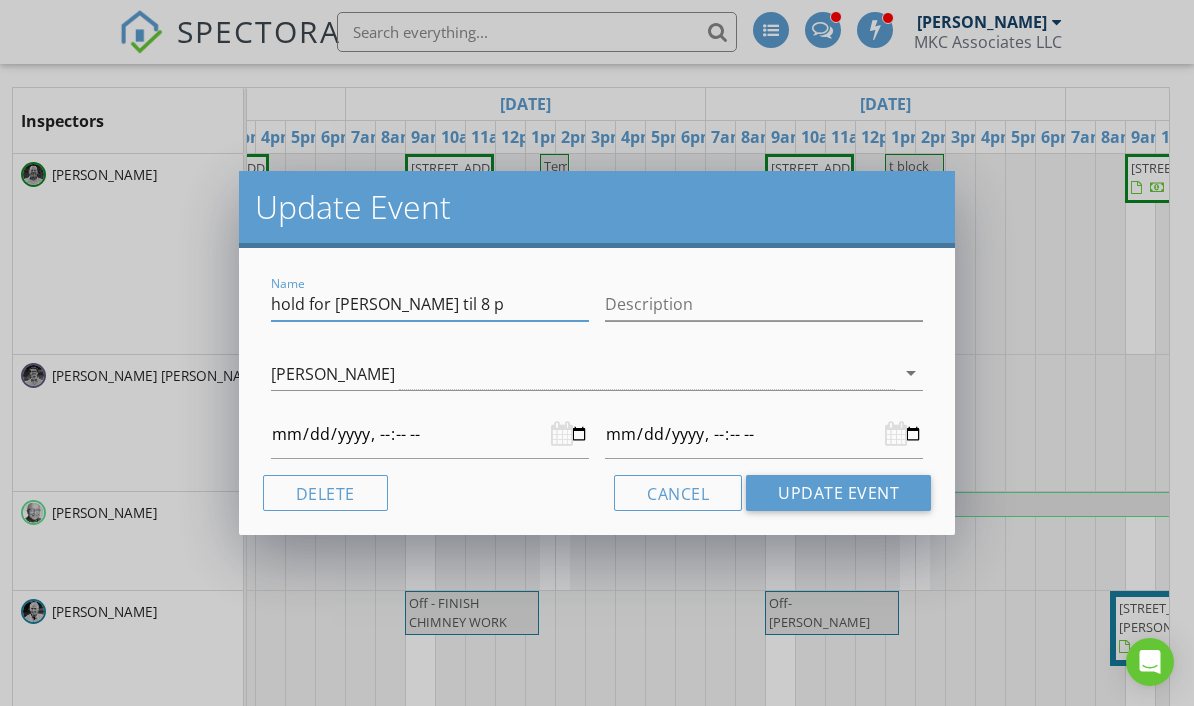 type on "hold for [PERSON_NAME] til 8 pm" 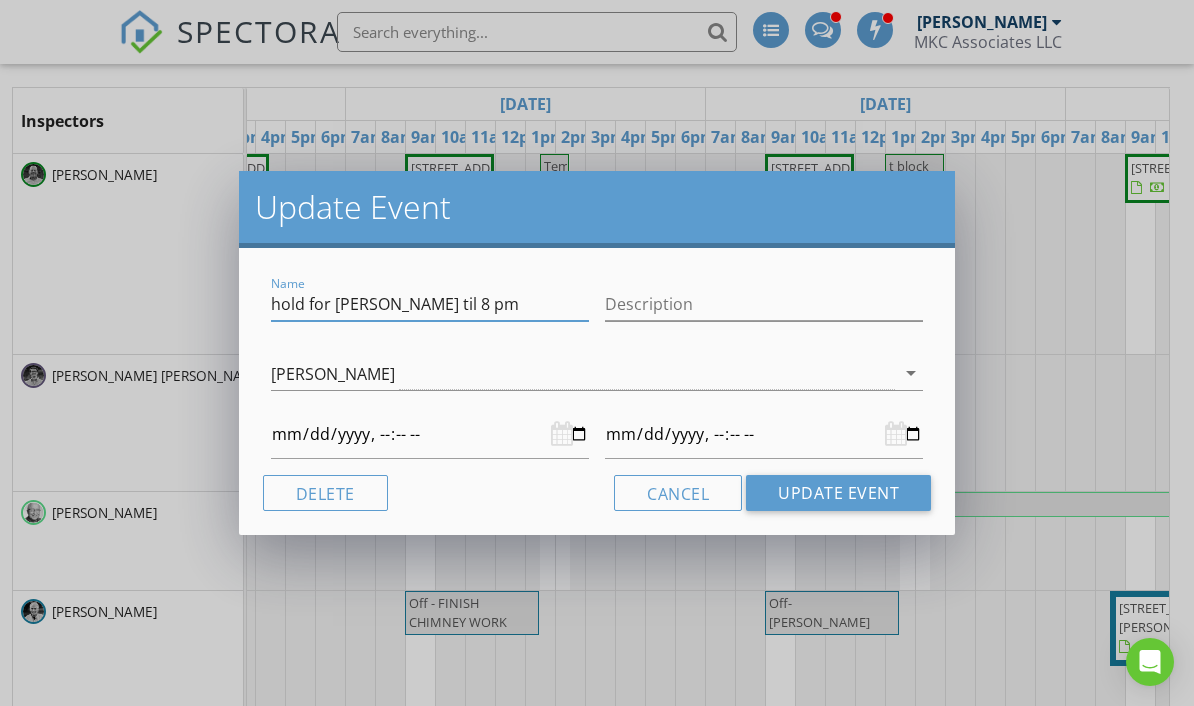 type on "hold for [PERSON_NAME] til 8 pm" 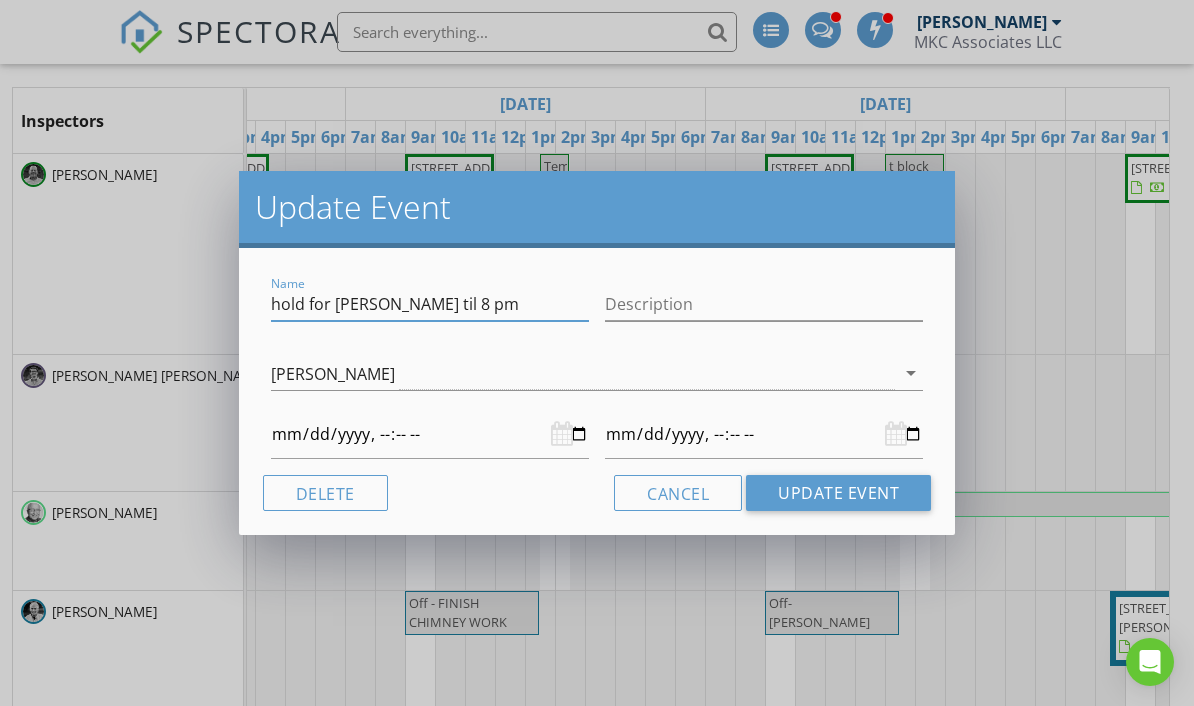 type on "hold for [PERSON_NAME] til 8 pm 7" 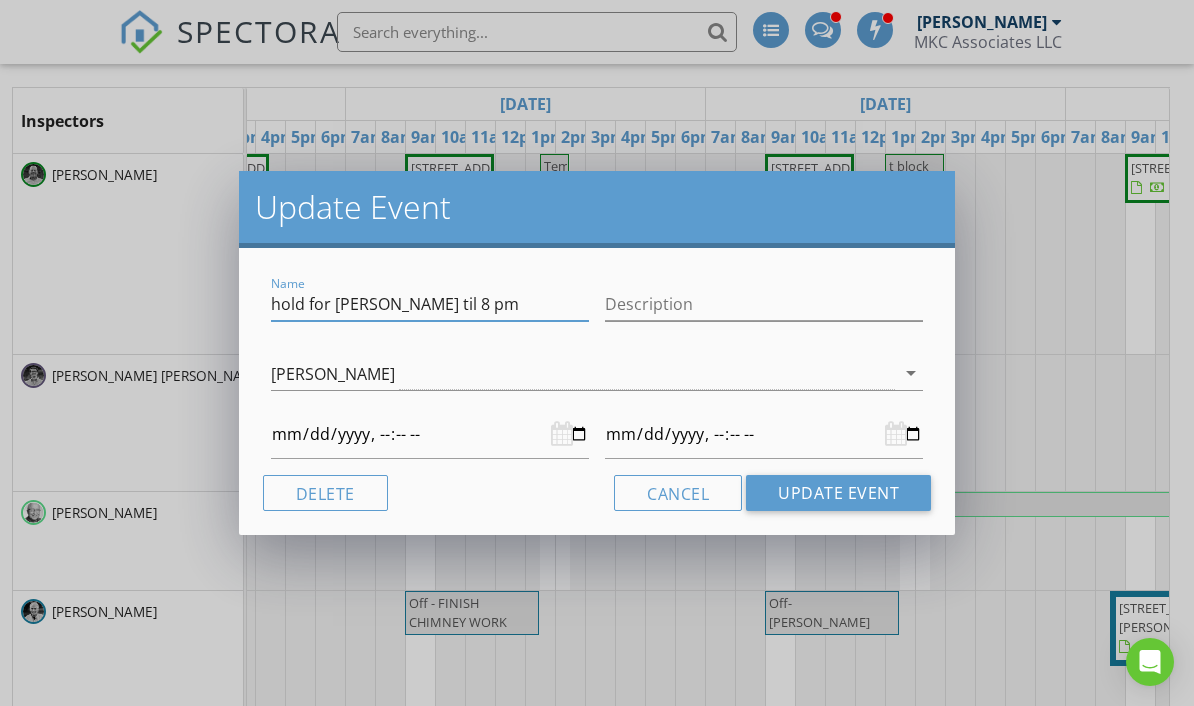 type on "[DATE]T09:00" 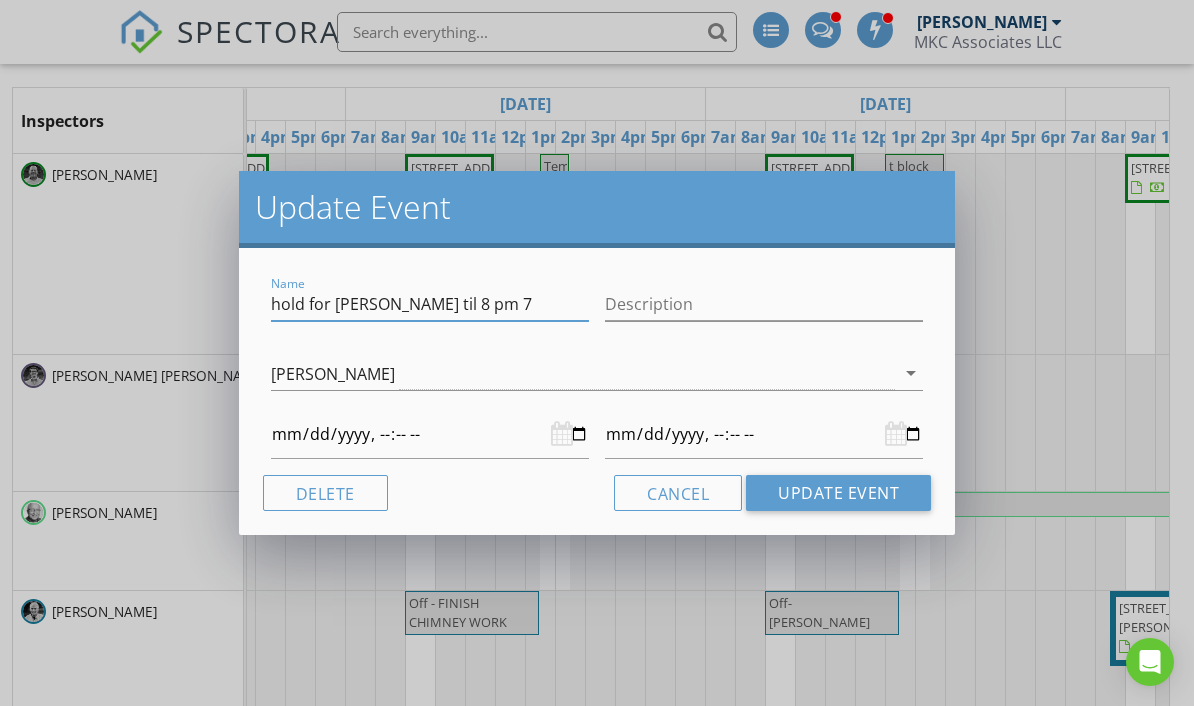 type on "hold for [PERSON_NAME] til 8 pm 7/" 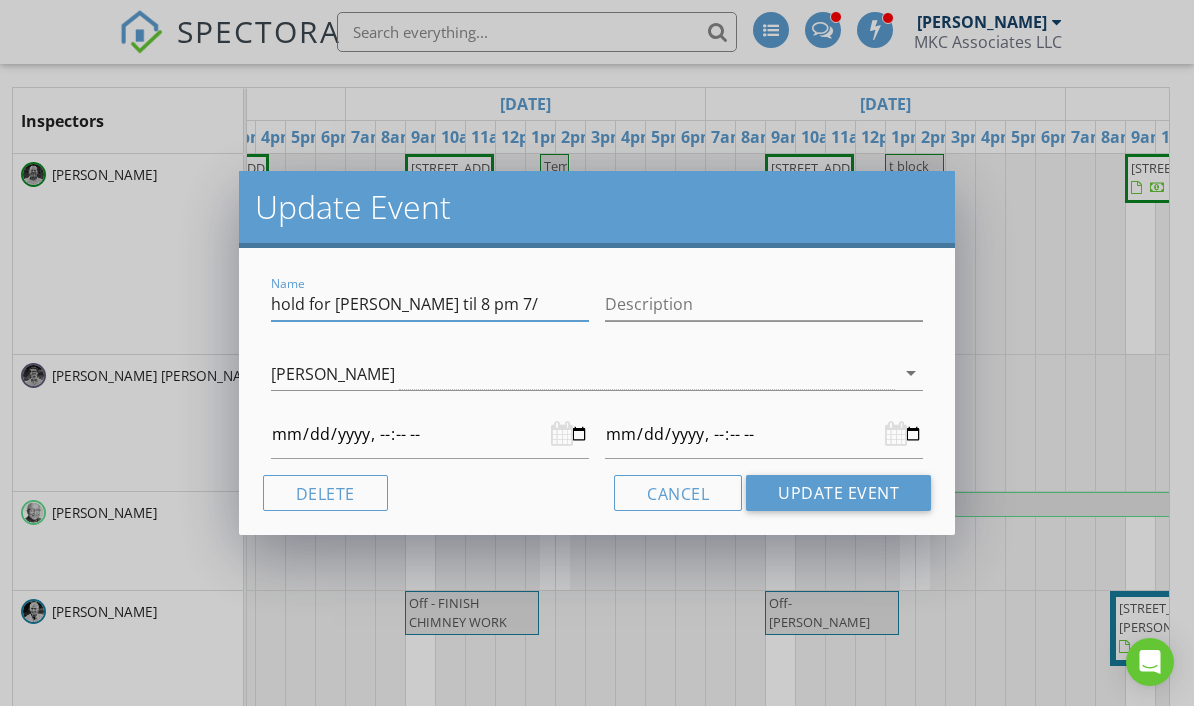 type on "hold for [PERSON_NAME] til 8 pm [DATE]" 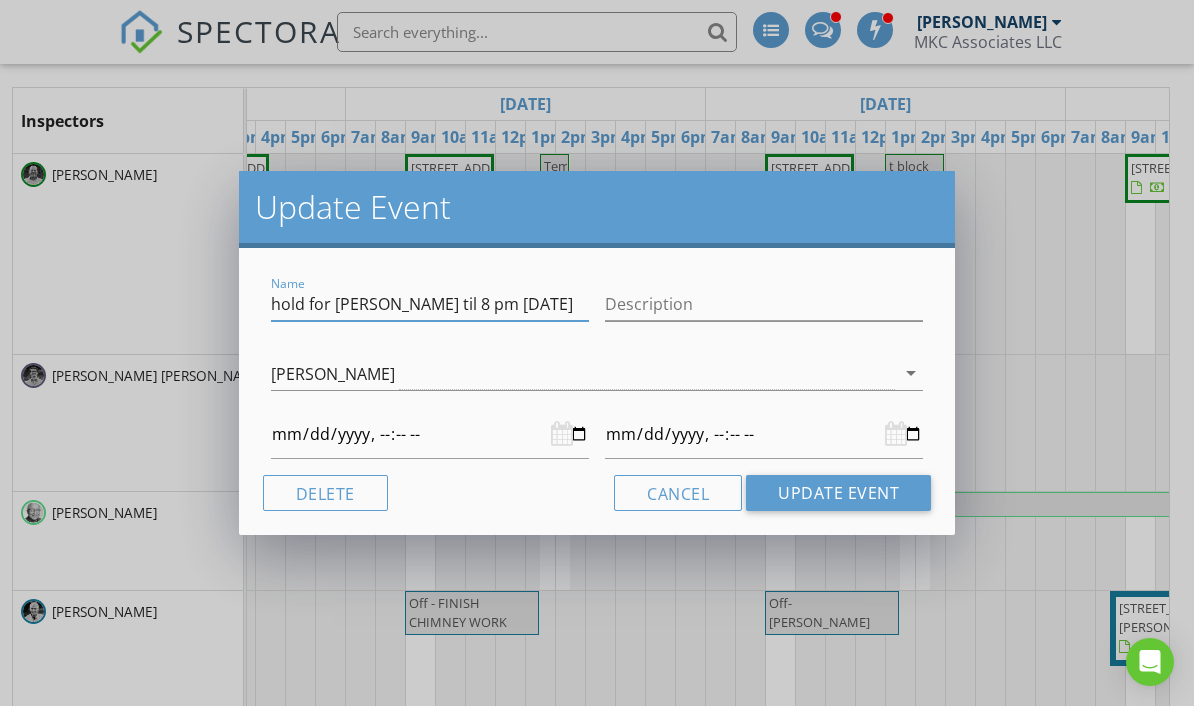 type on "hold for [PERSON_NAME] til 8 pm [DATE]" 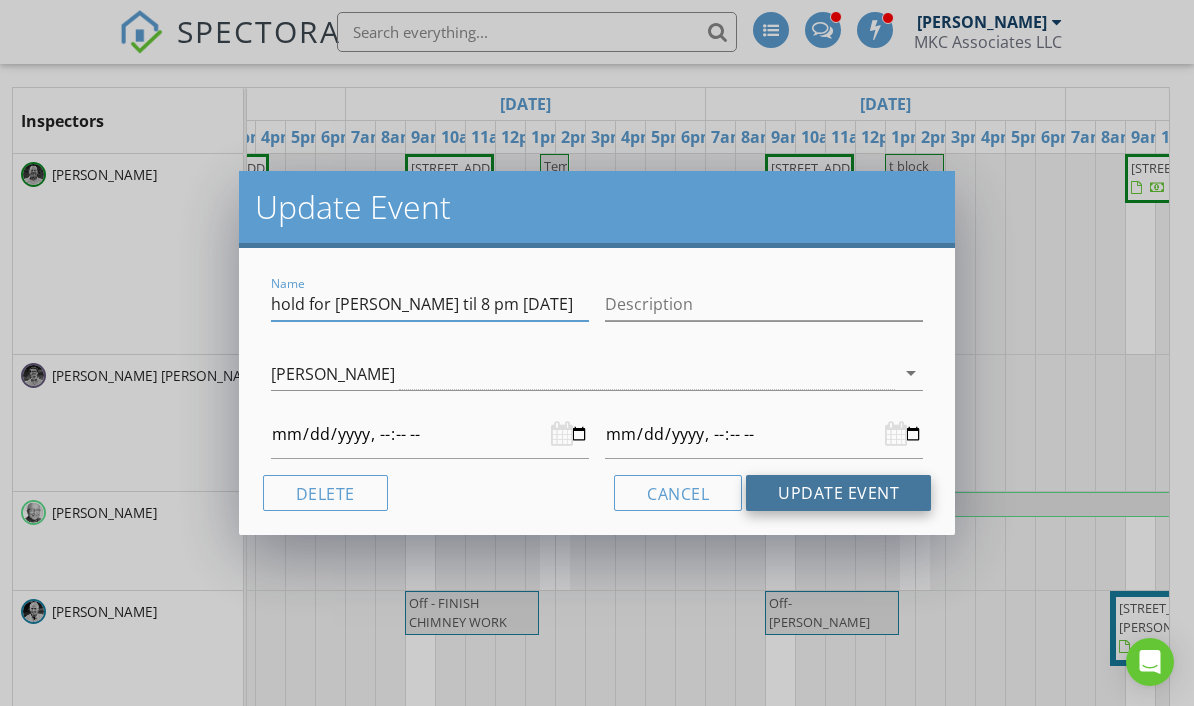 type on "hold for [PERSON_NAME] til 8 pm [DATE]" 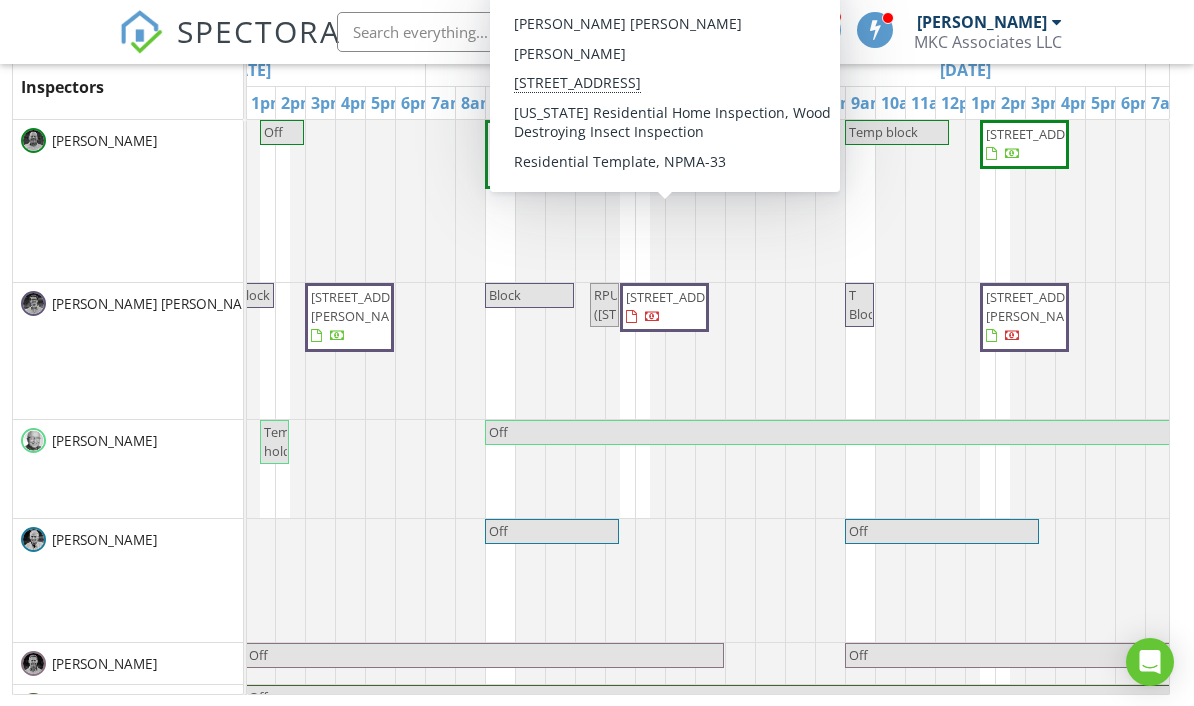 click on "[STREET_ADDRESS]" at bounding box center (664, 307) 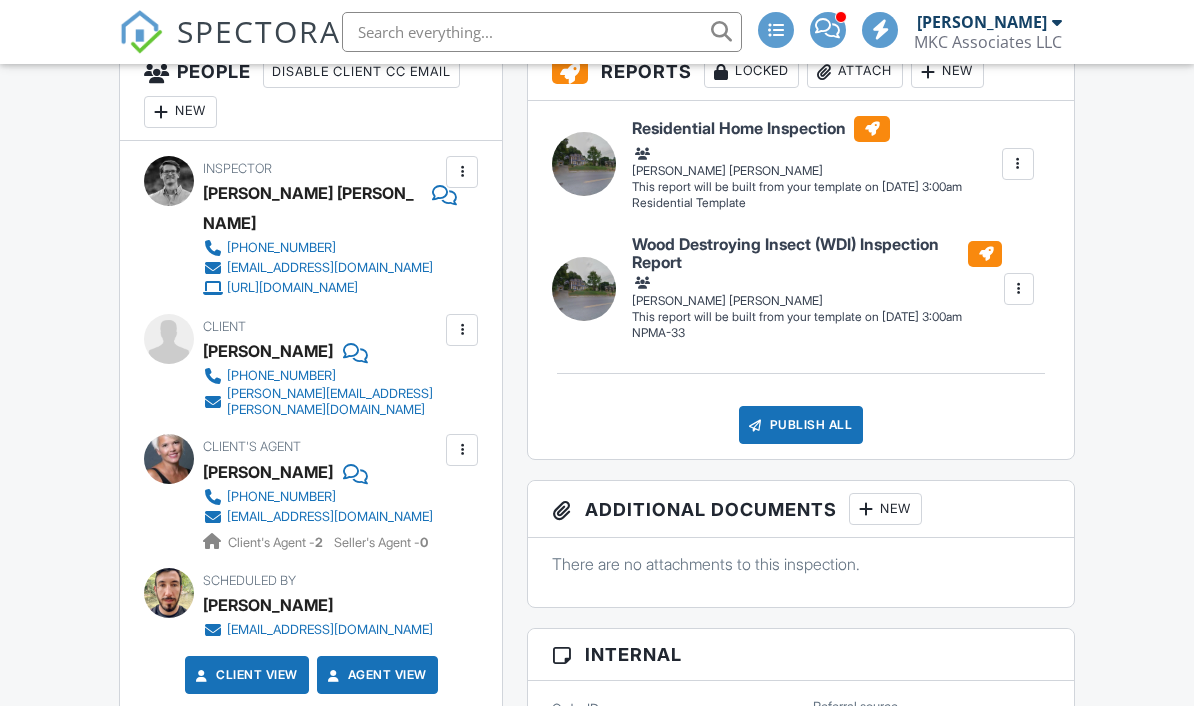 scroll, scrollTop: 619, scrollLeft: 0, axis: vertical 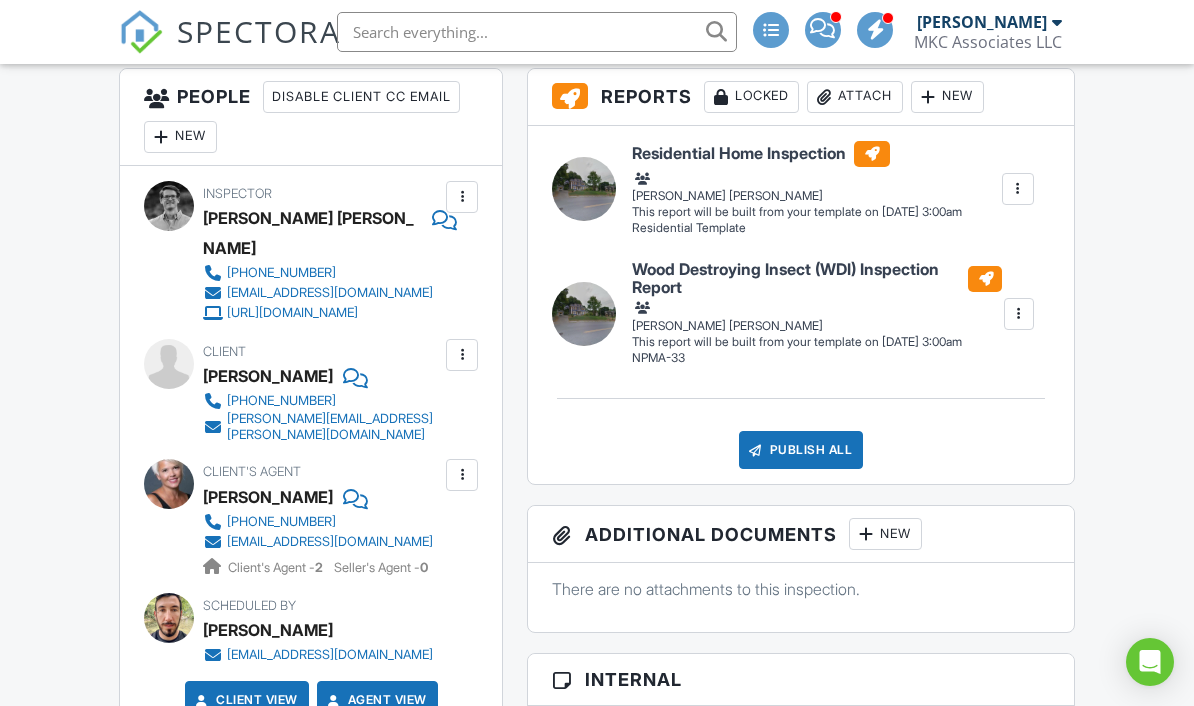 click at bounding box center (462, 197) 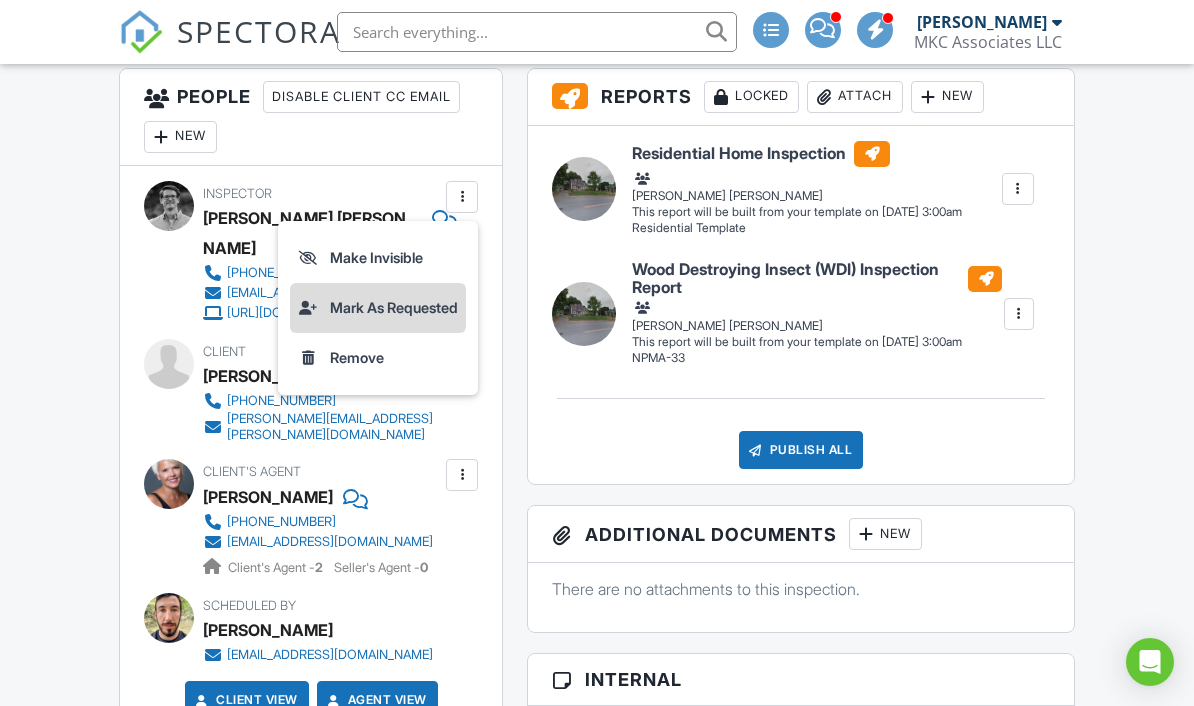click on "Mark As Requested" at bounding box center (378, 308) 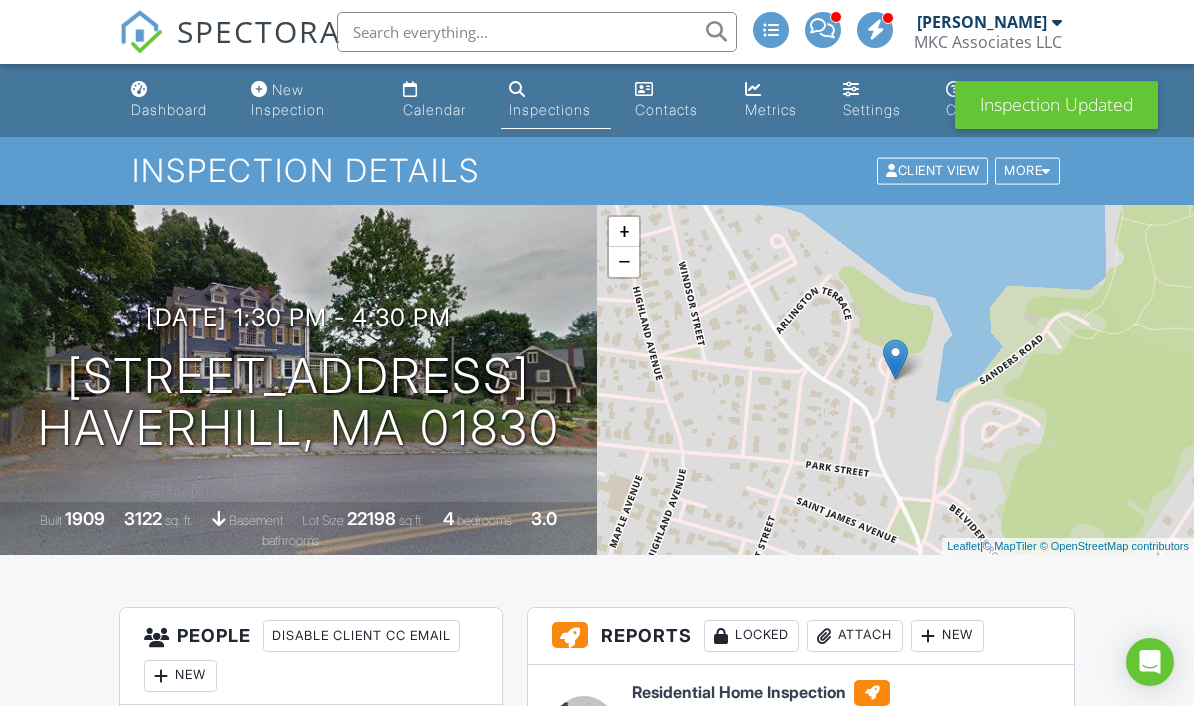 scroll, scrollTop: 0, scrollLeft: 0, axis: both 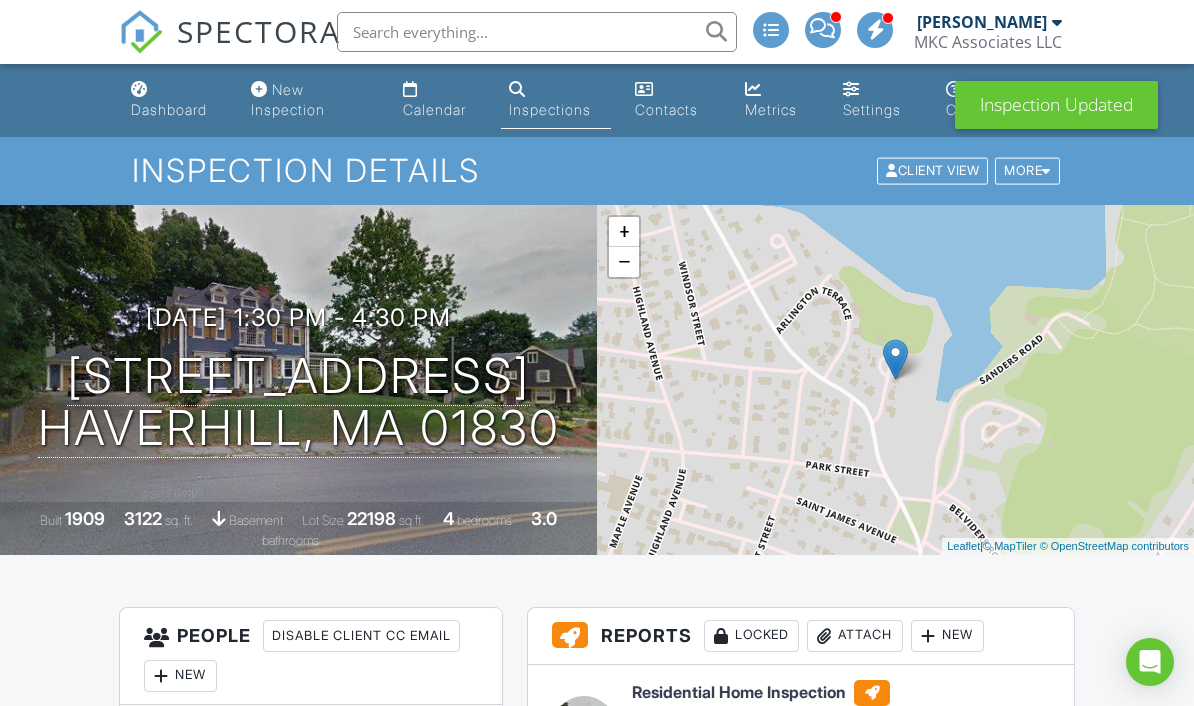 click at bounding box center (822, 28) 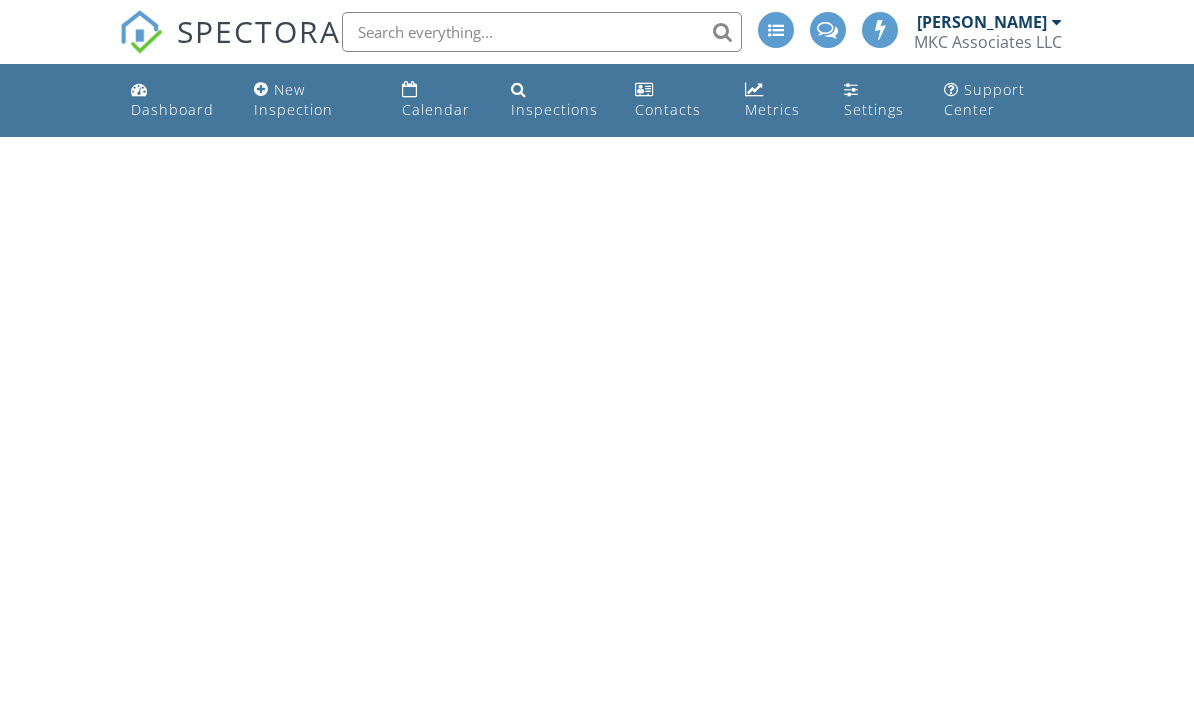 scroll, scrollTop: 0, scrollLeft: 0, axis: both 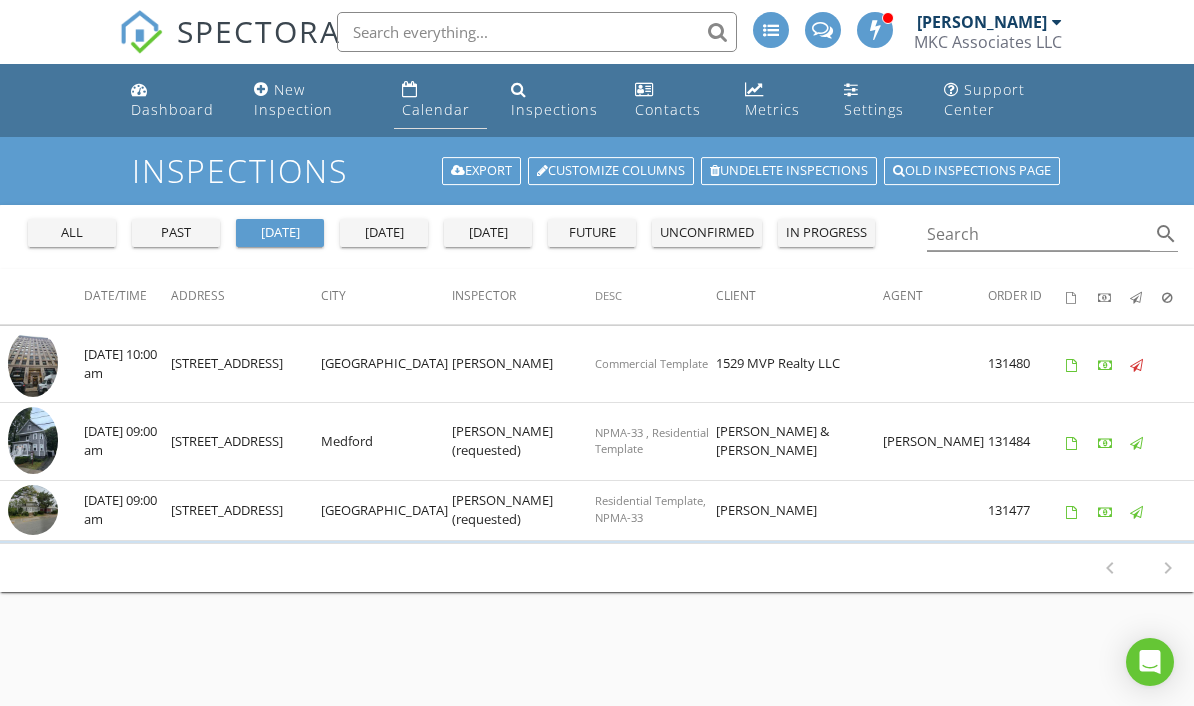 click on "Calendar" at bounding box center [440, 100] 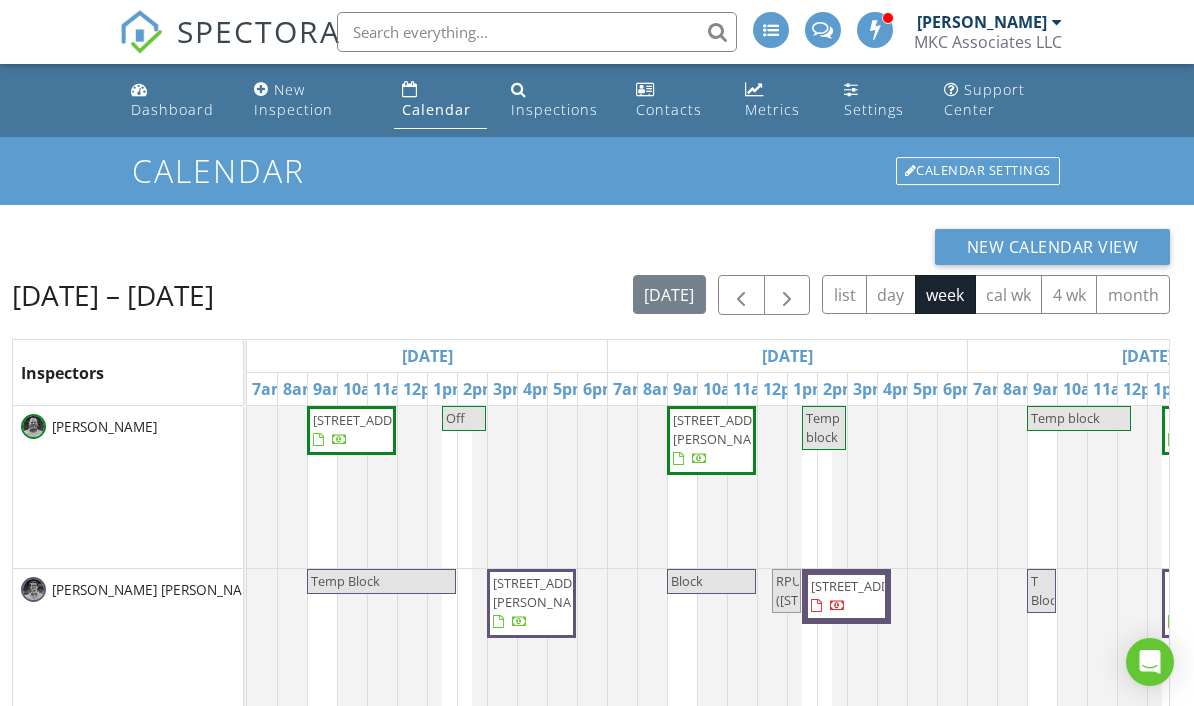 scroll, scrollTop: 0, scrollLeft: 0, axis: both 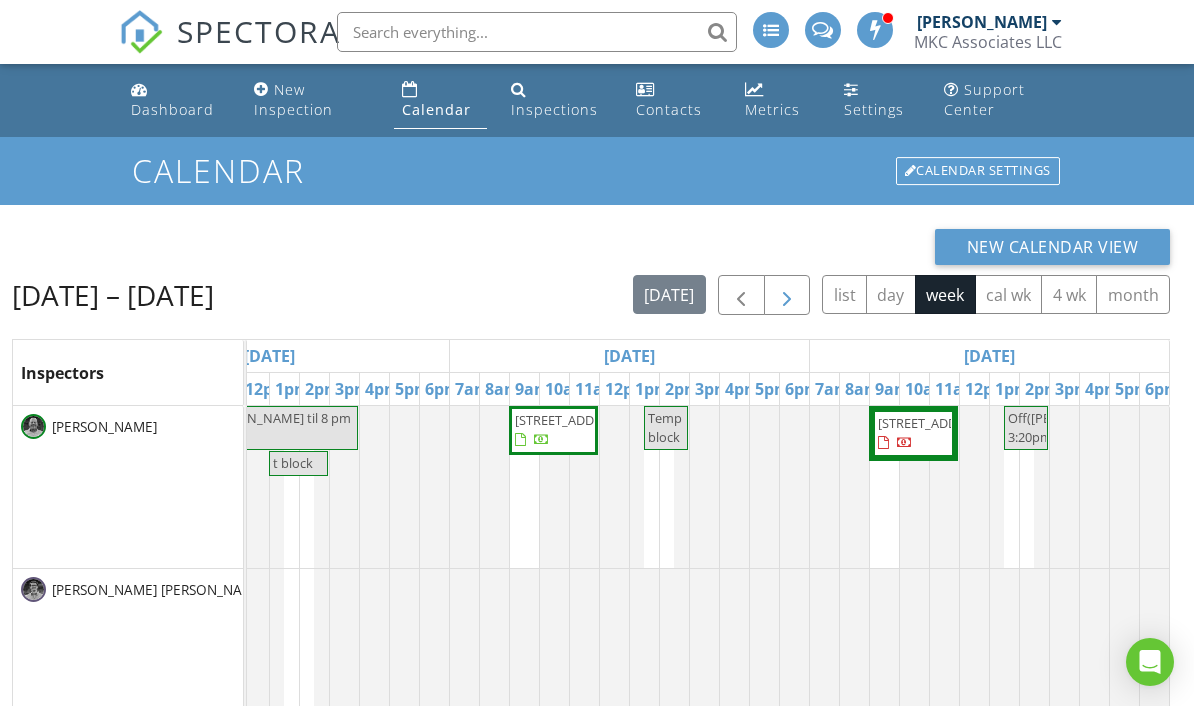 click at bounding box center [787, 295] 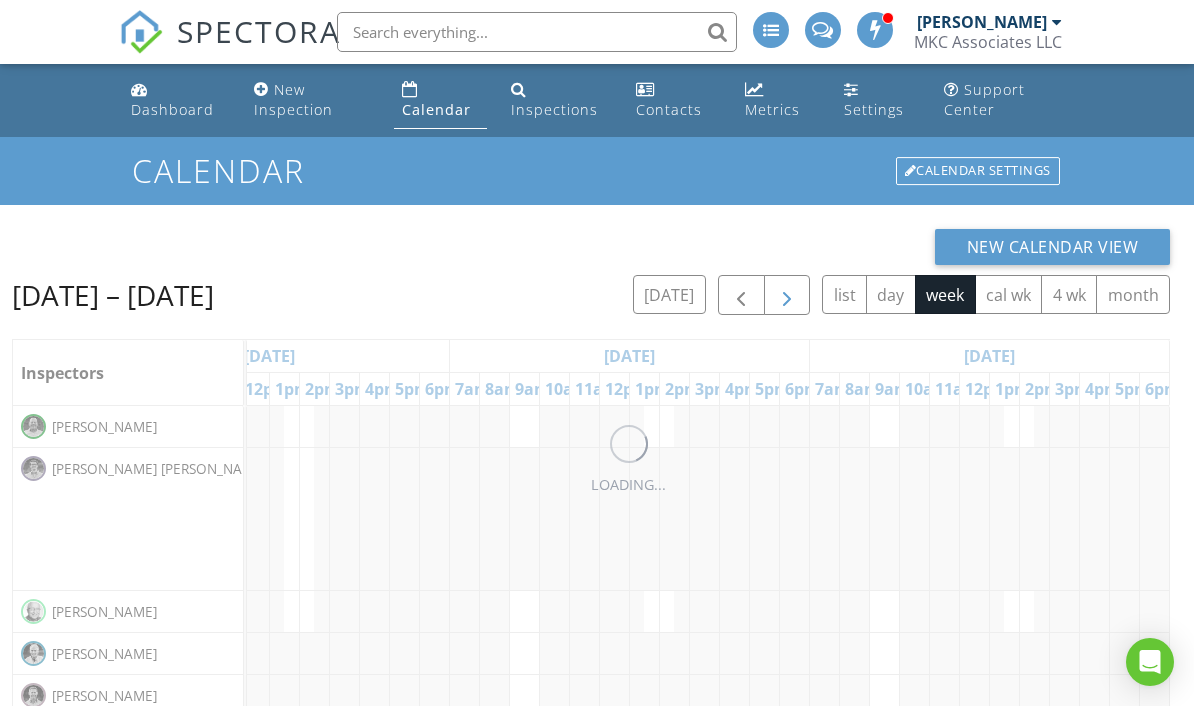 scroll, scrollTop: 0, scrollLeft: 0, axis: both 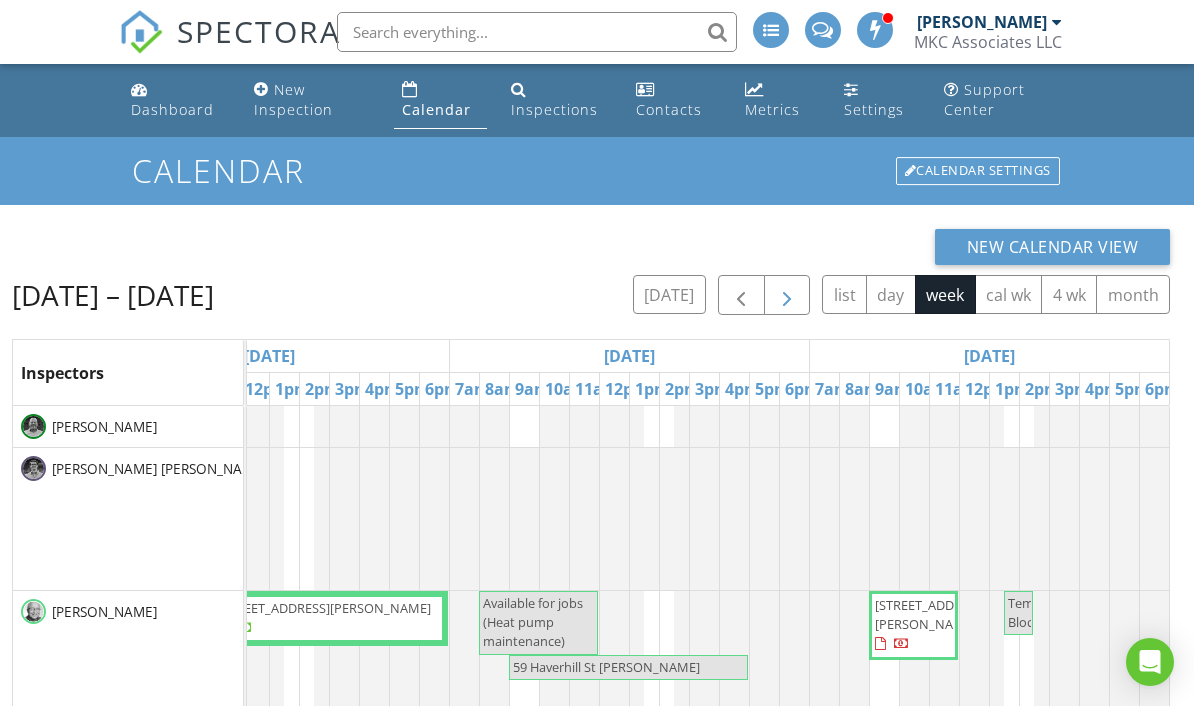click at bounding box center [787, 296] 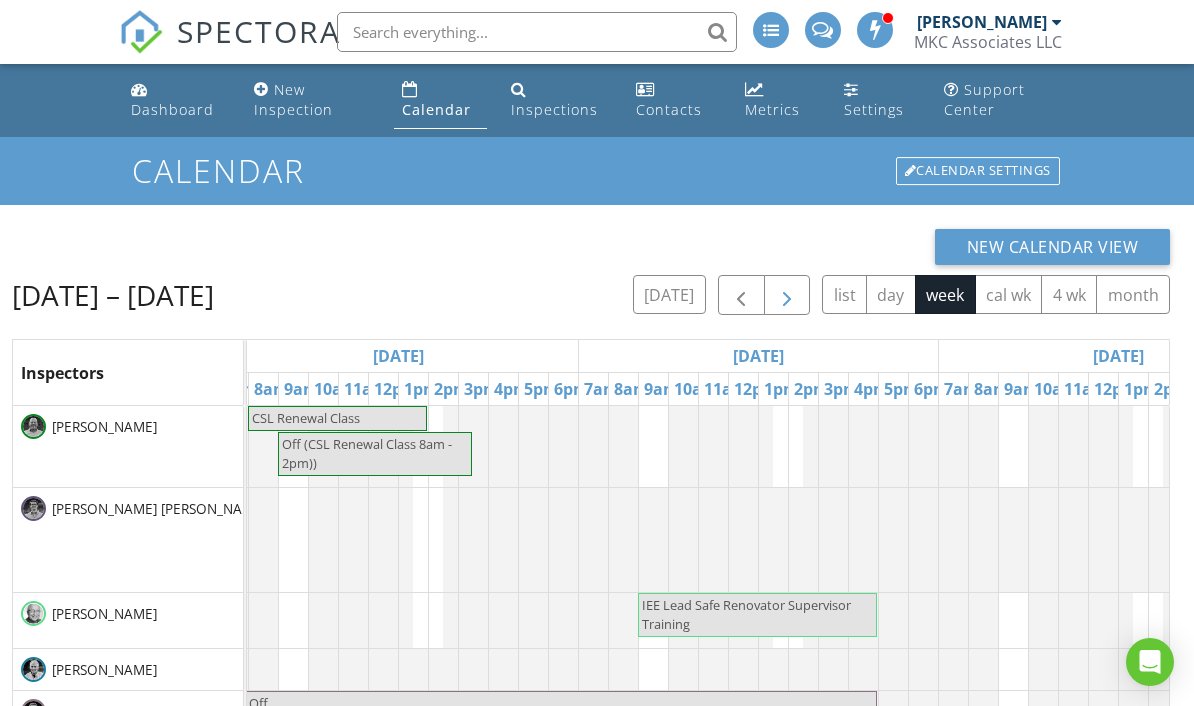 click at bounding box center (787, 296) 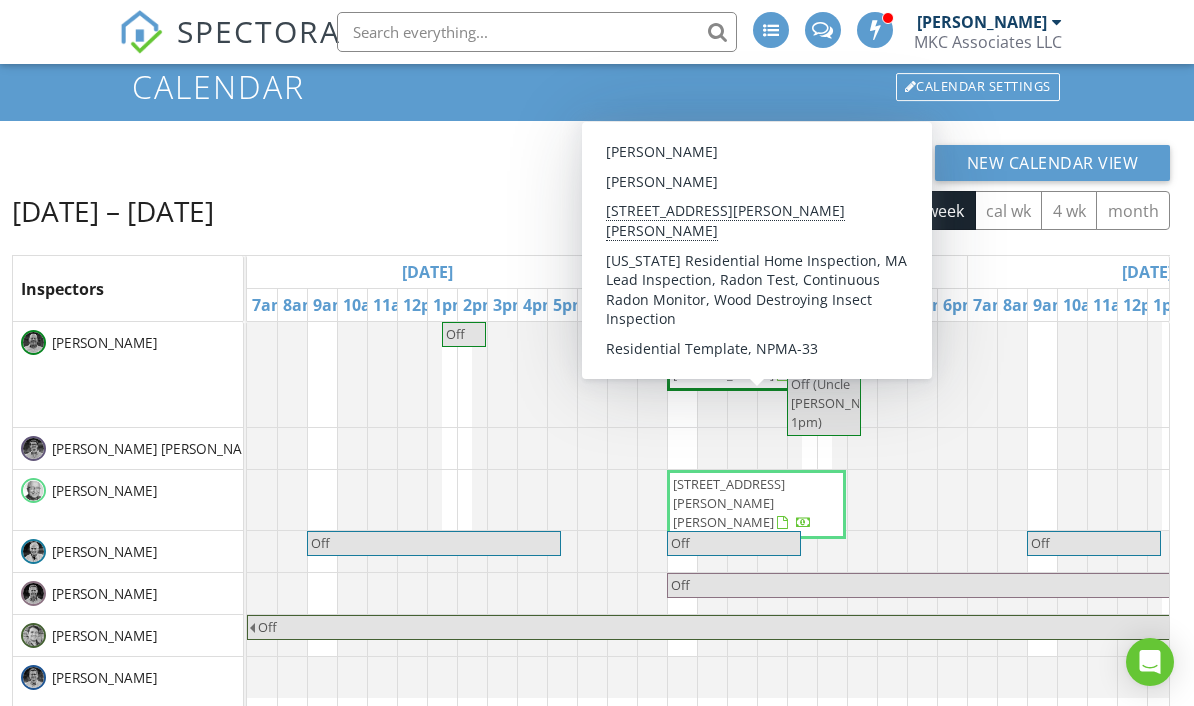 click on "10 Morse Rd, Wayland 01778" at bounding box center [756, 504] 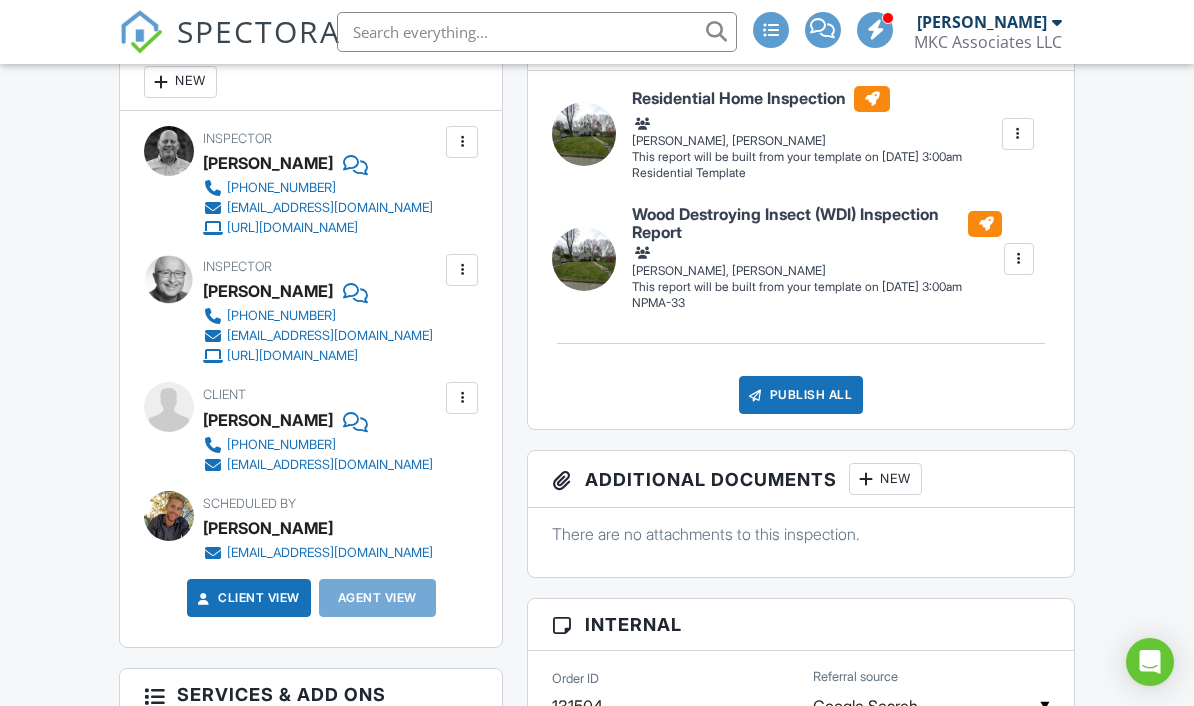 scroll, scrollTop: 696, scrollLeft: 0, axis: vertical 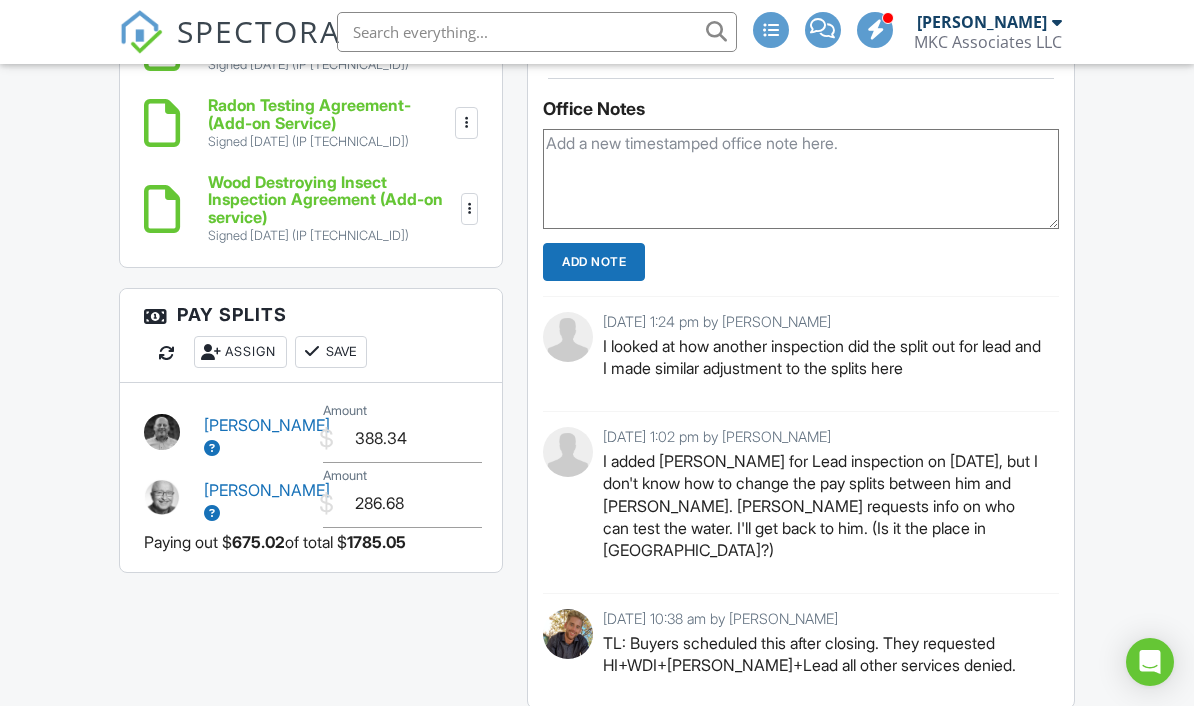 click at bounding box center [211, 352] 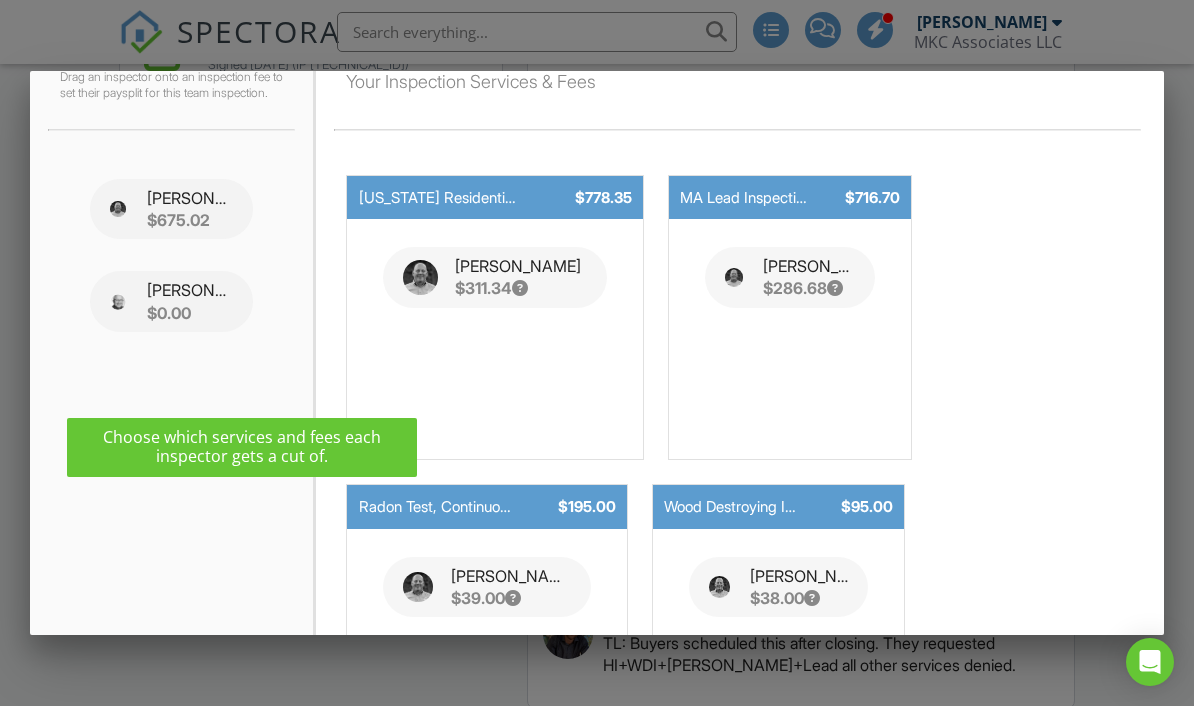 scroll, scrollTop: 99, scrollLeft: 0, axis: vertical 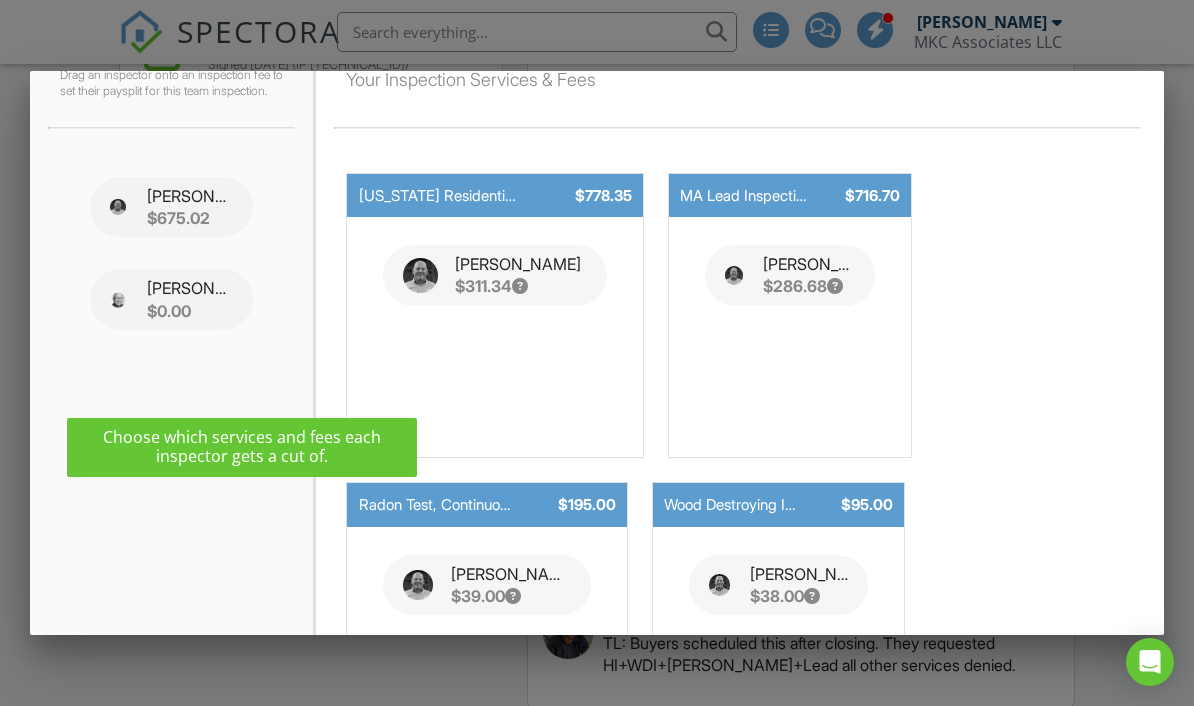 click on "Thomas Berthiaume
$39.00" at bounding box center [487, 647] 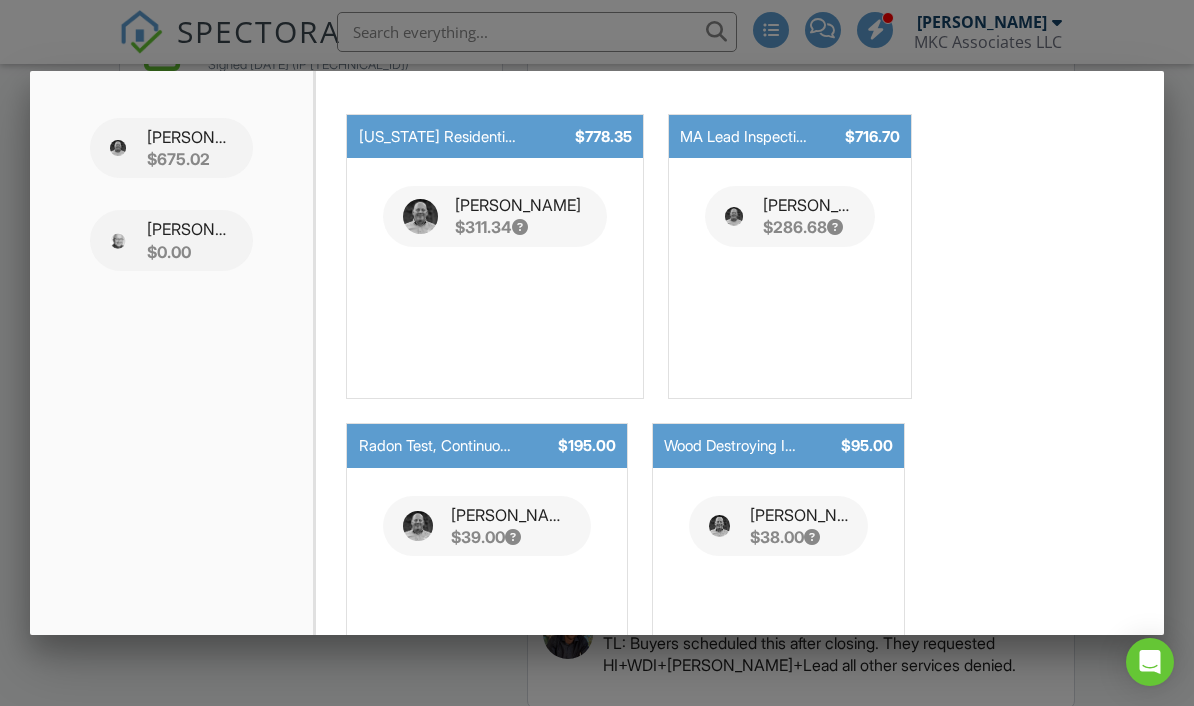 scroll, scrollTop: 139, scrollLeft: 0, axis: vertical 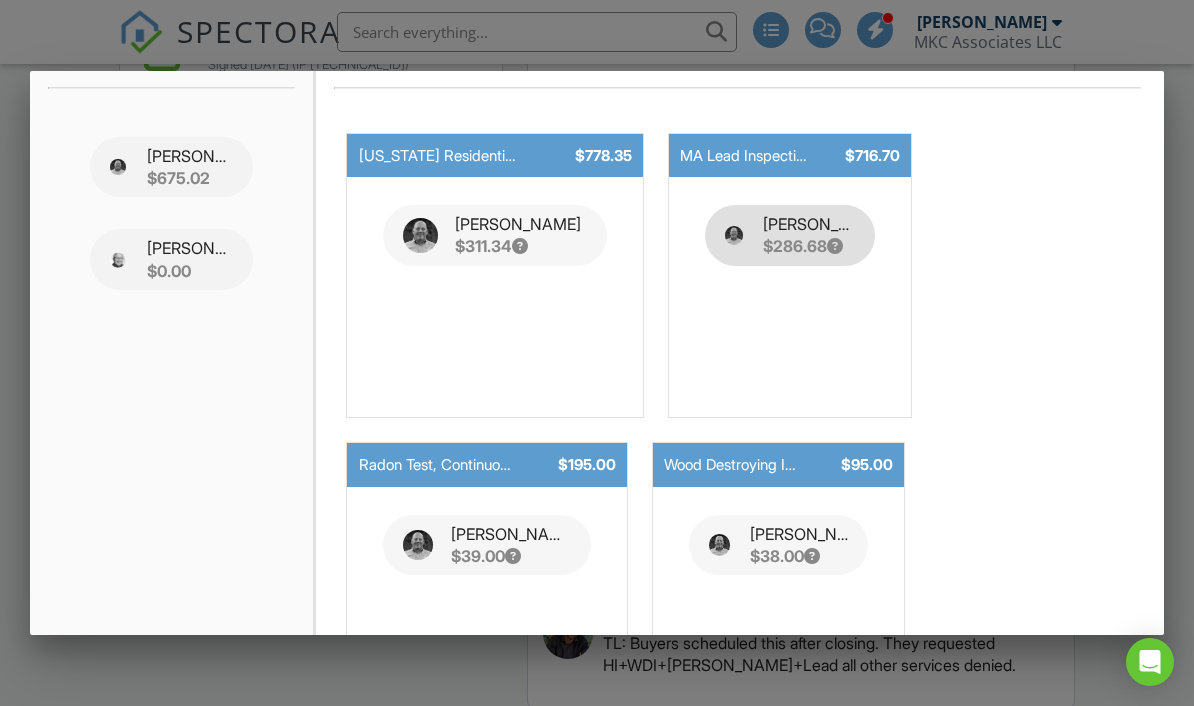 click on "[PERSON_NAME]" at bounding box center (808, 224) 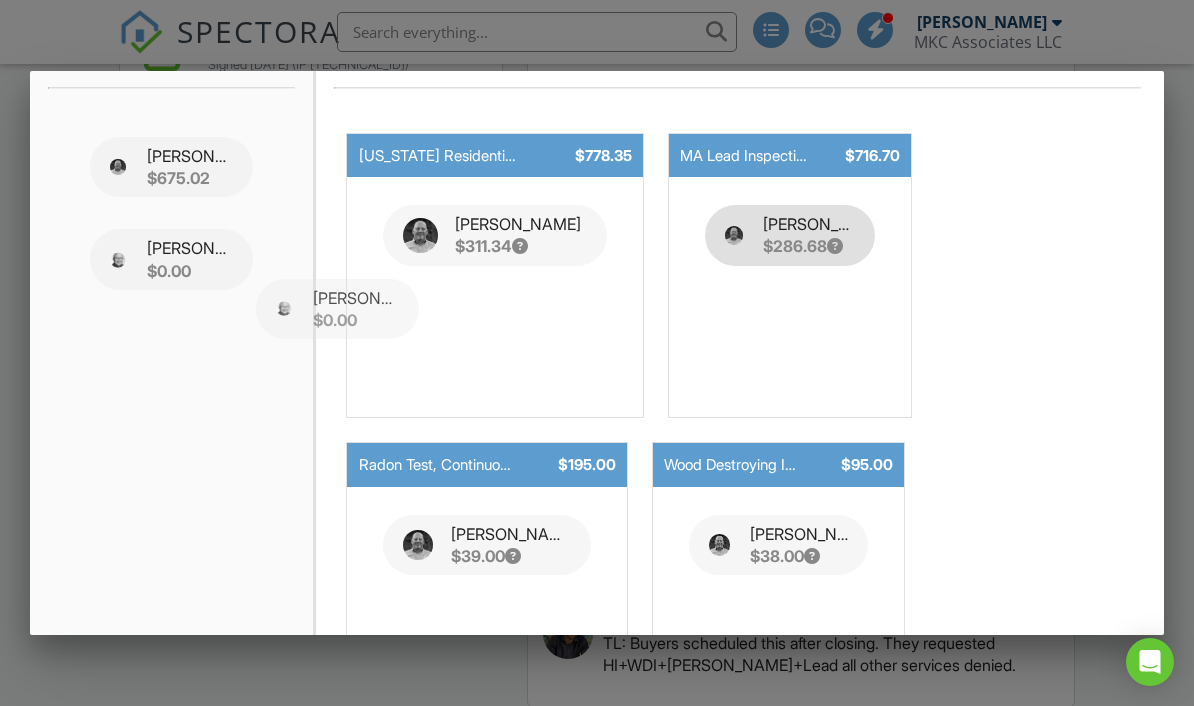 type 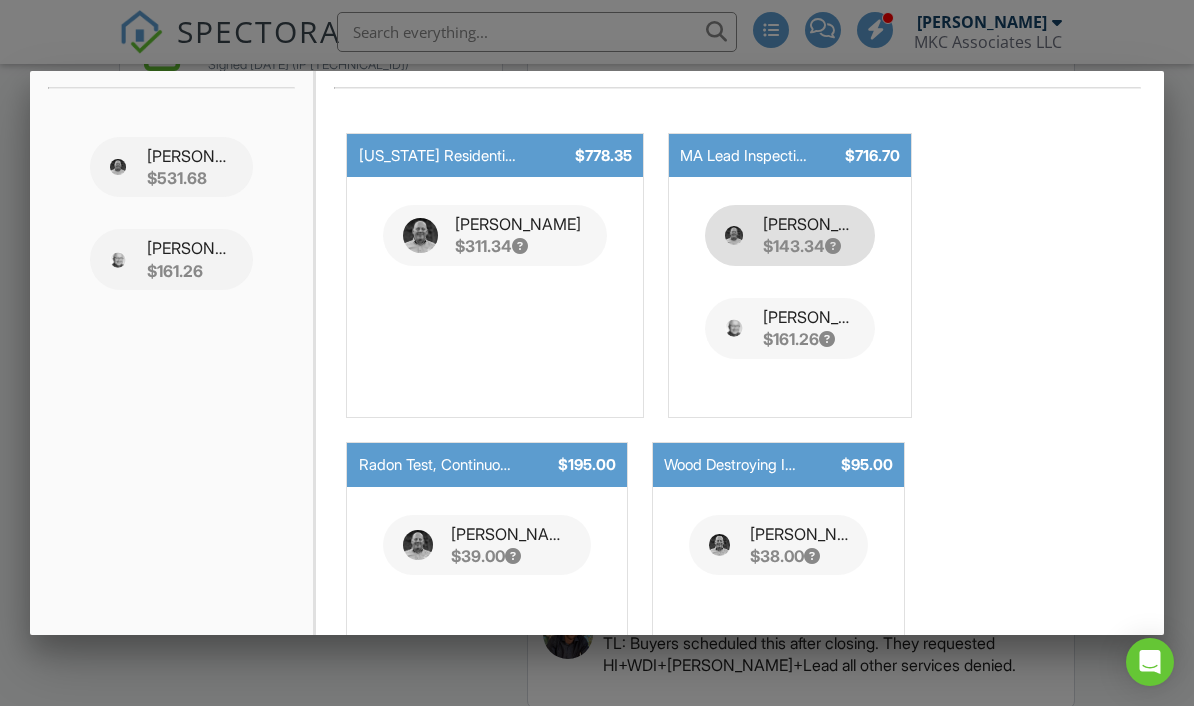click on "$143.34" at bounding box center (808, 246) 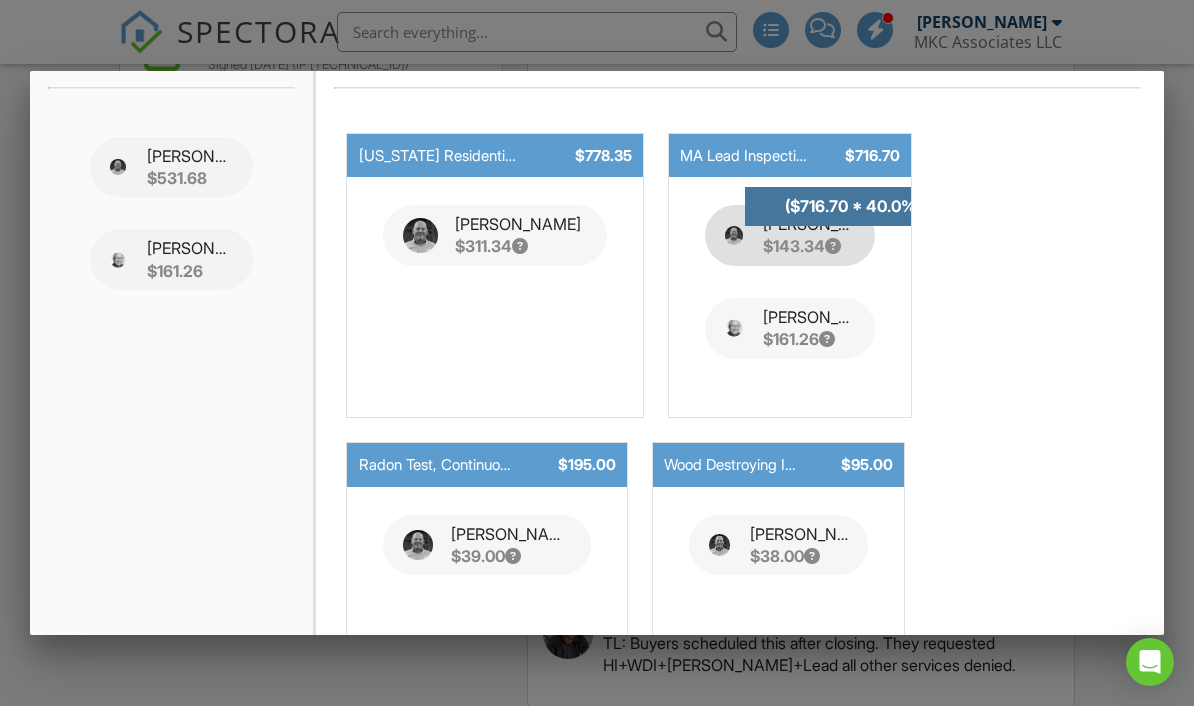 click at bounding box center [833, 246] 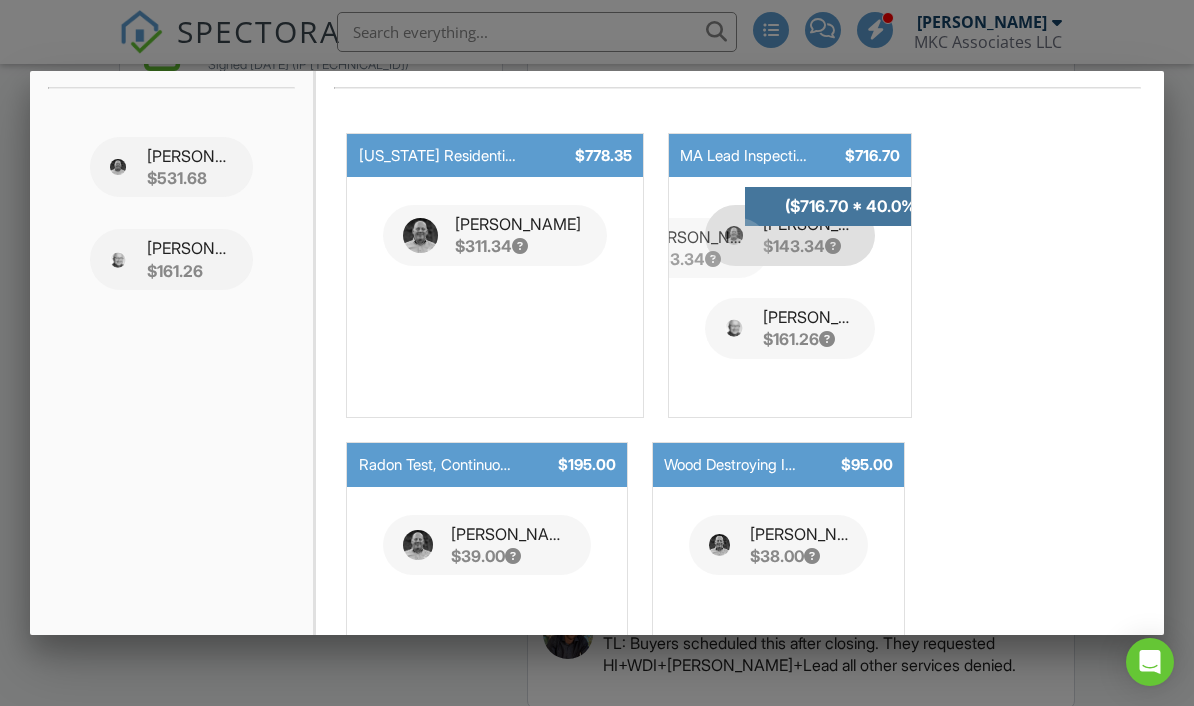 type 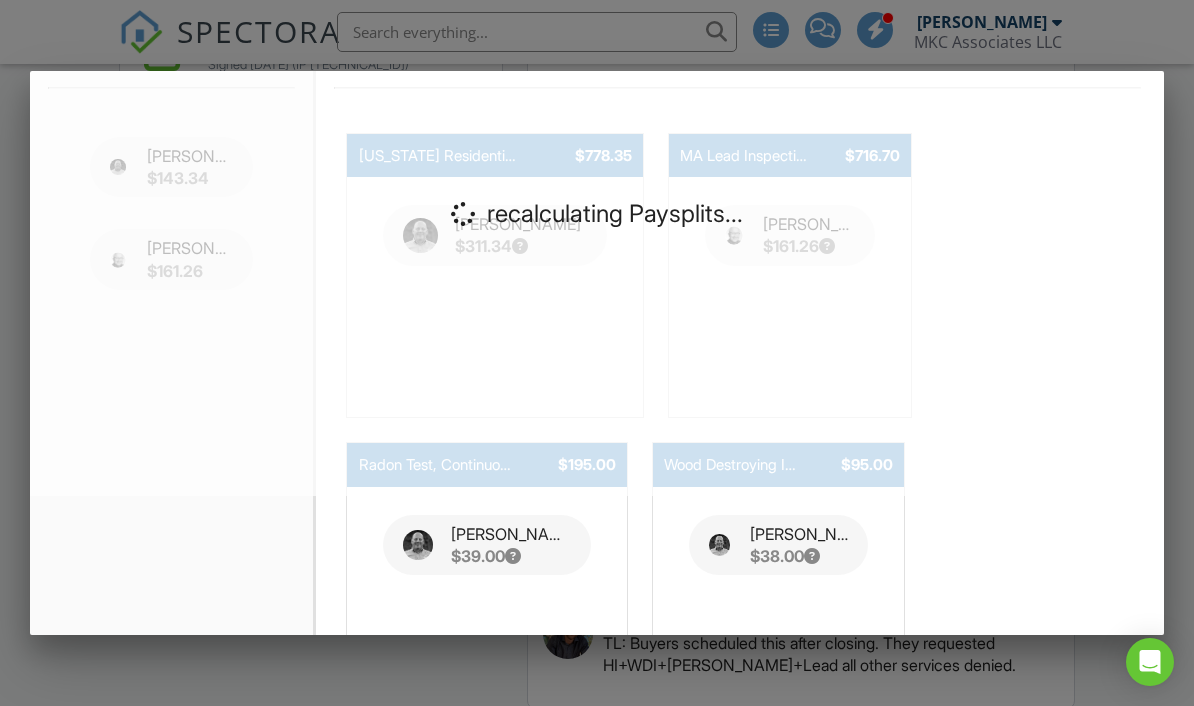 scroll, scrollTop: 0, scrollLeft: 0, axis: both 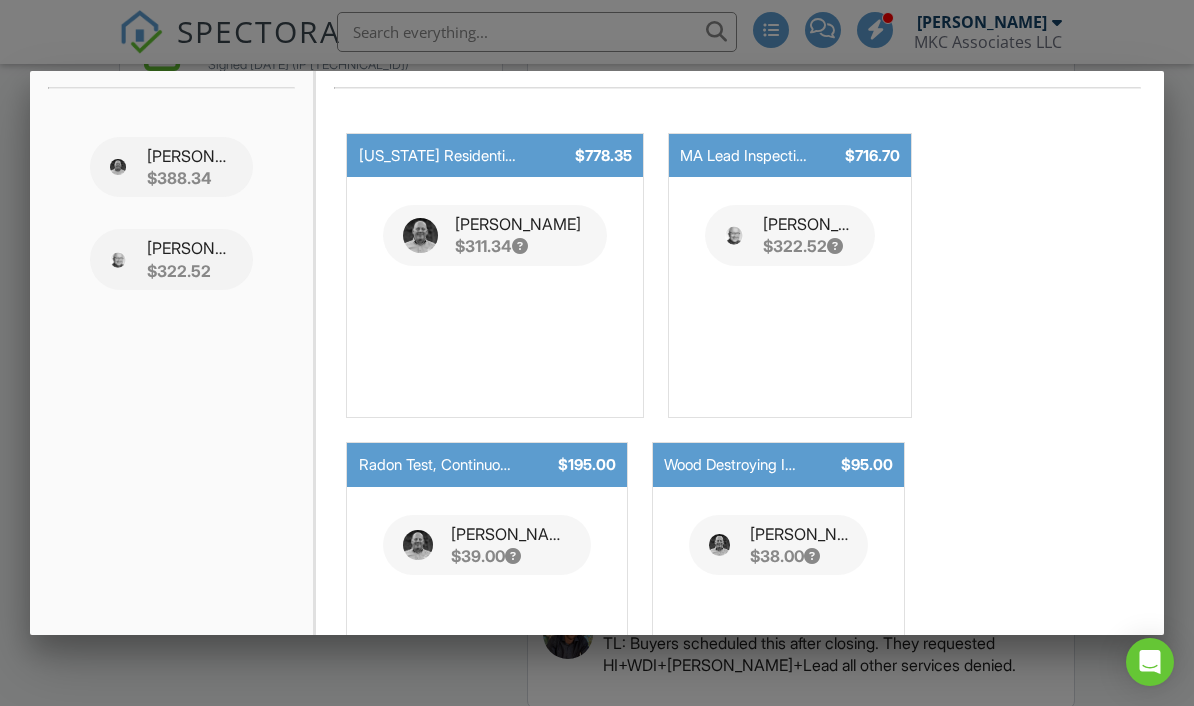 click on "Your Inspection Services & Fees     Massachusetts Residential Home Inspection   $778.35       Thomas Berthiaume
$311.34
MA Lead Inspection   $716.70       Jack Mason
$322.52
Radon Test, Continuous Radon Monitor   $195.00       Thomas Berthiaume
$39.00
Wood Destroying Insect Inspection   $95.00       Thomas Berthiaume
$38.00" at bounding box center (740, 383) 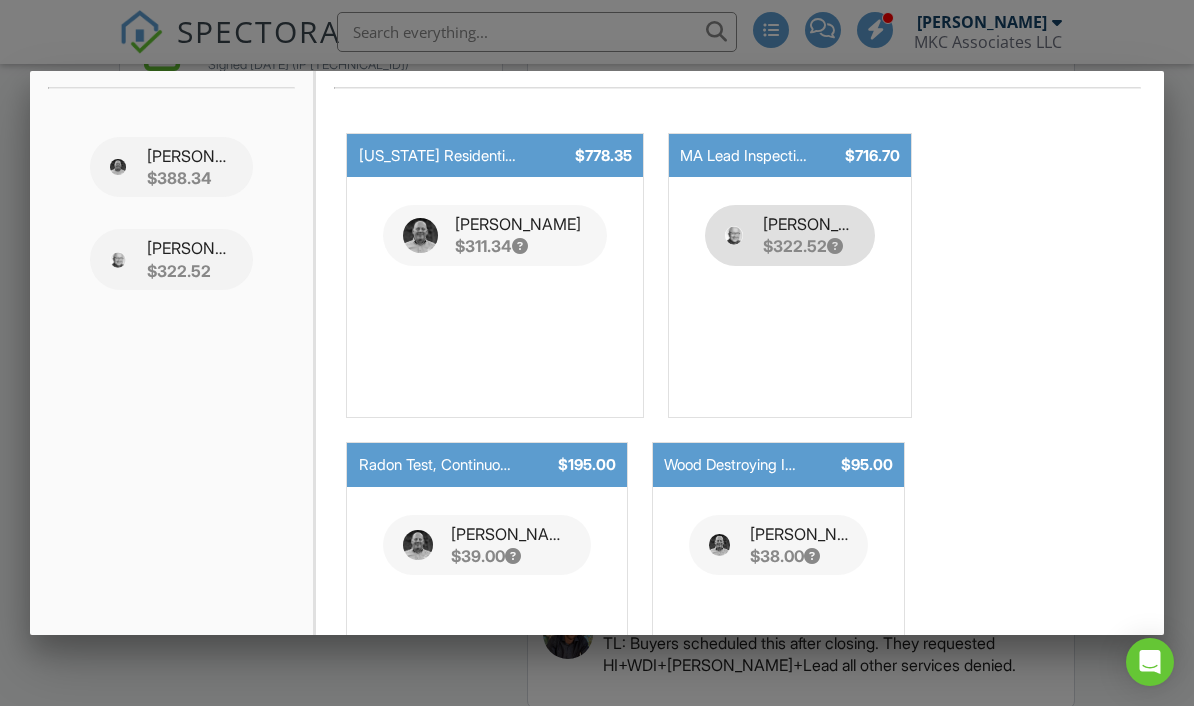 click on "$322.52" at bounding box center (808, 246) 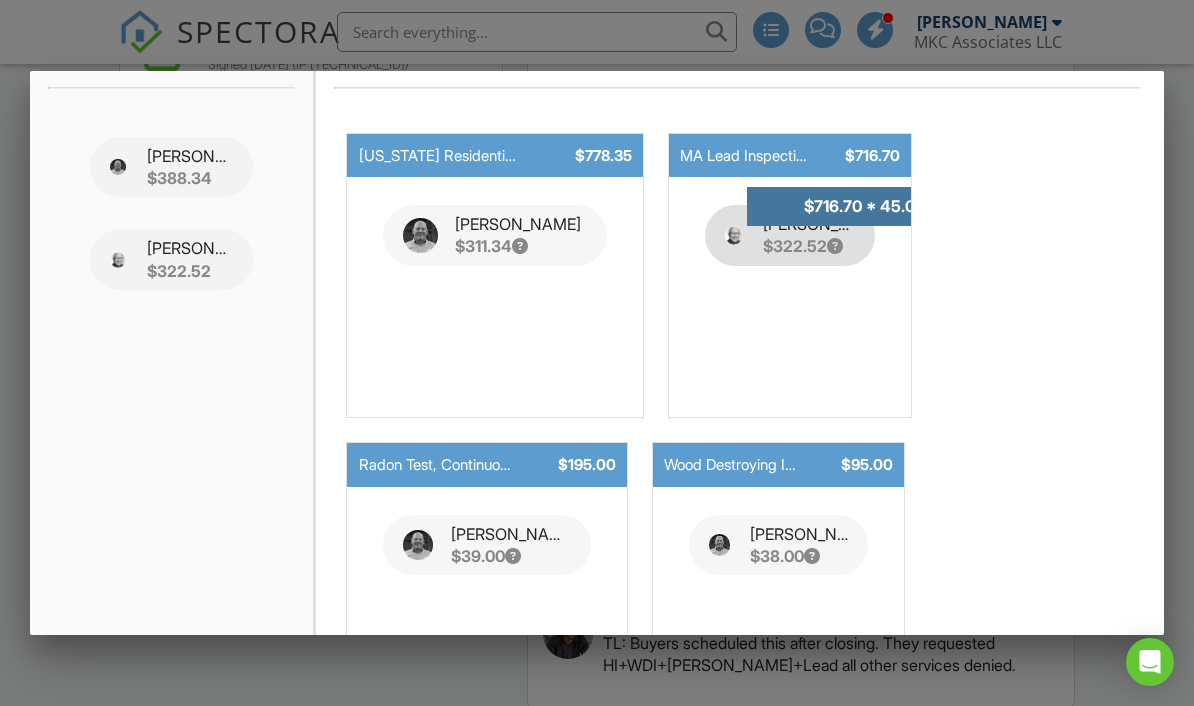 click at bounding box center [835, 246] 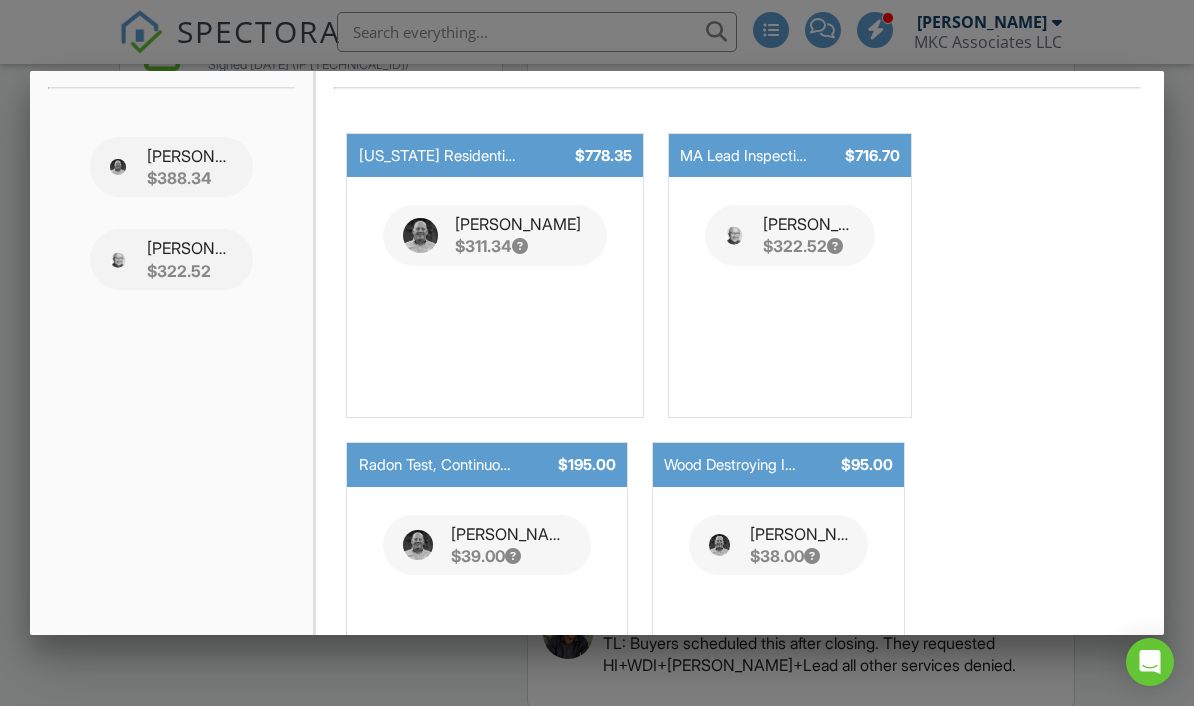 click on "Your Inspection Services & Fees     Massachusetts Residential Home Inspection   $778.35       Thomas Berthiaume
$311.34
MA Lead Inspection   $716.70       Jack Mason
$322.52
Radon Test, Continuous Radon Monitor   $195.00       Thomas Berthiaume
$39.00
Wood Destroying Insect Inspection   $95.00       Thomas Berthiaume
$38.00" at bounding box center (740, 383) 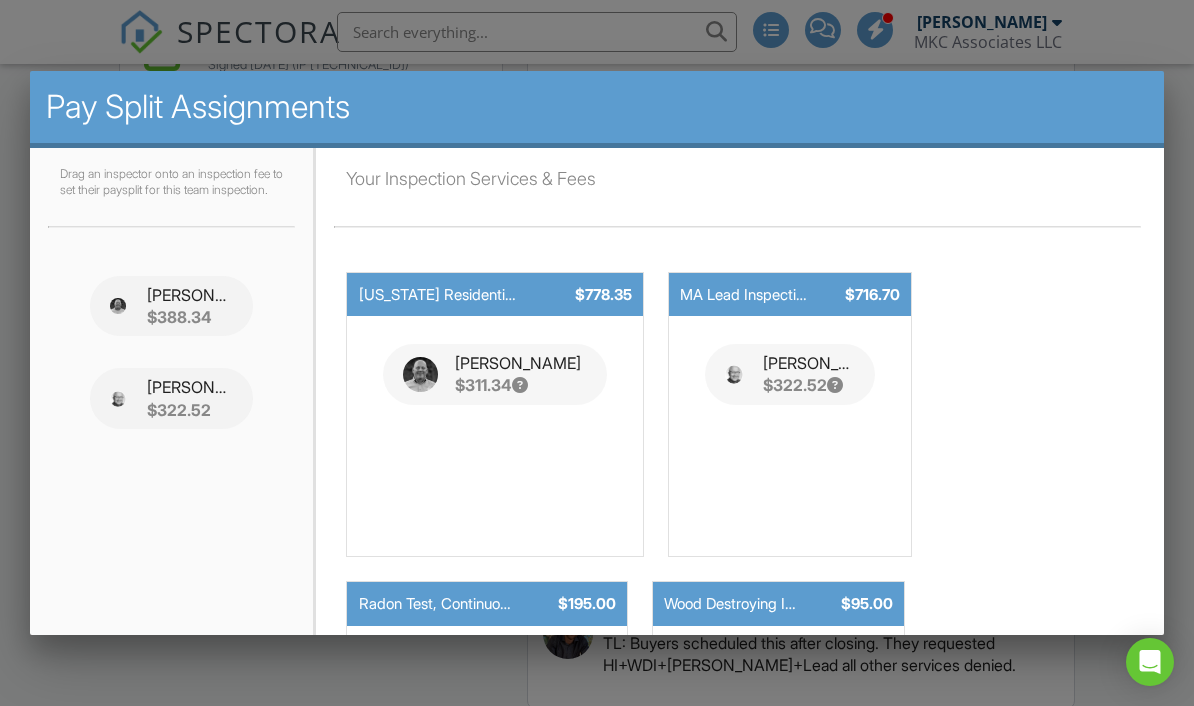 scroll, scrollTop: 0, scrollLeft: 0, axis: both 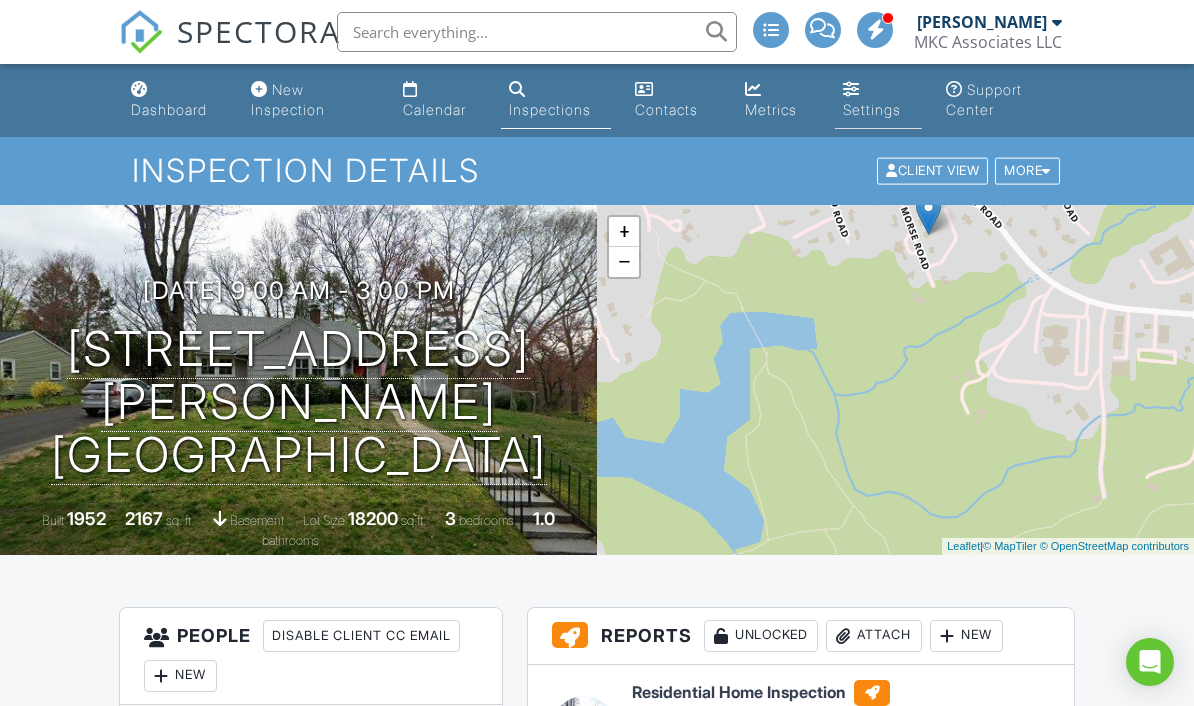 click on "Settings" at bounding box center (872, 109) 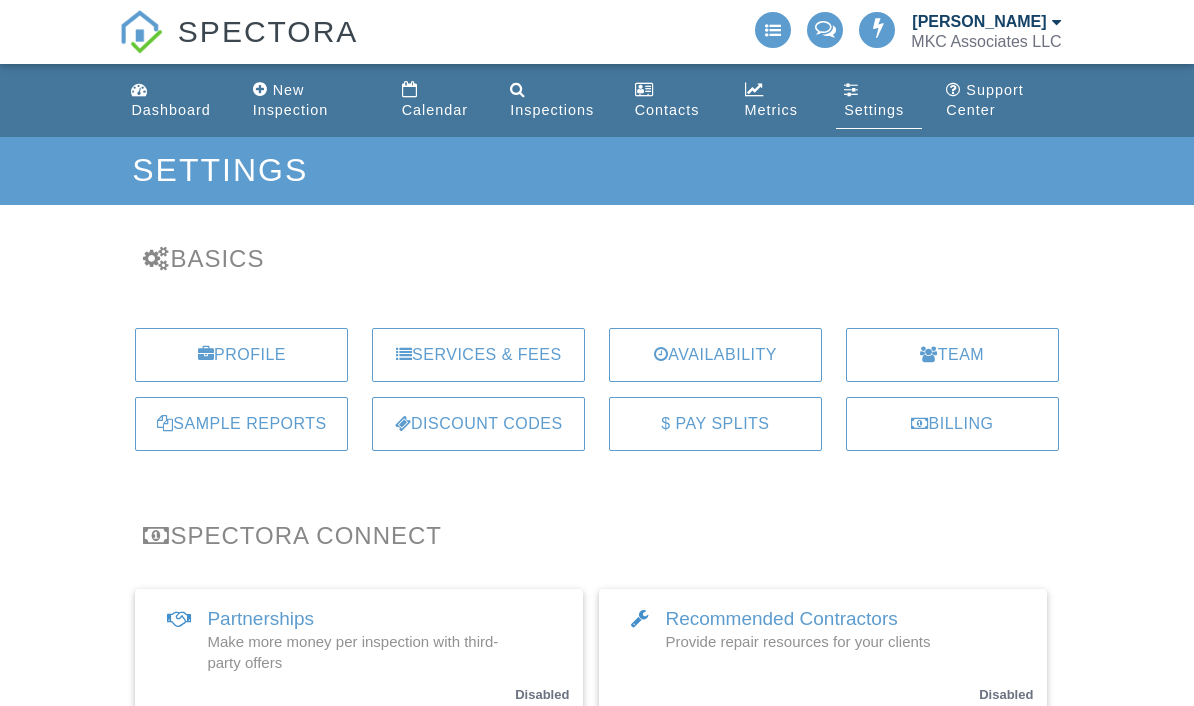 scroll, scrollTop: 0, scrollLeft: 0, axis: both 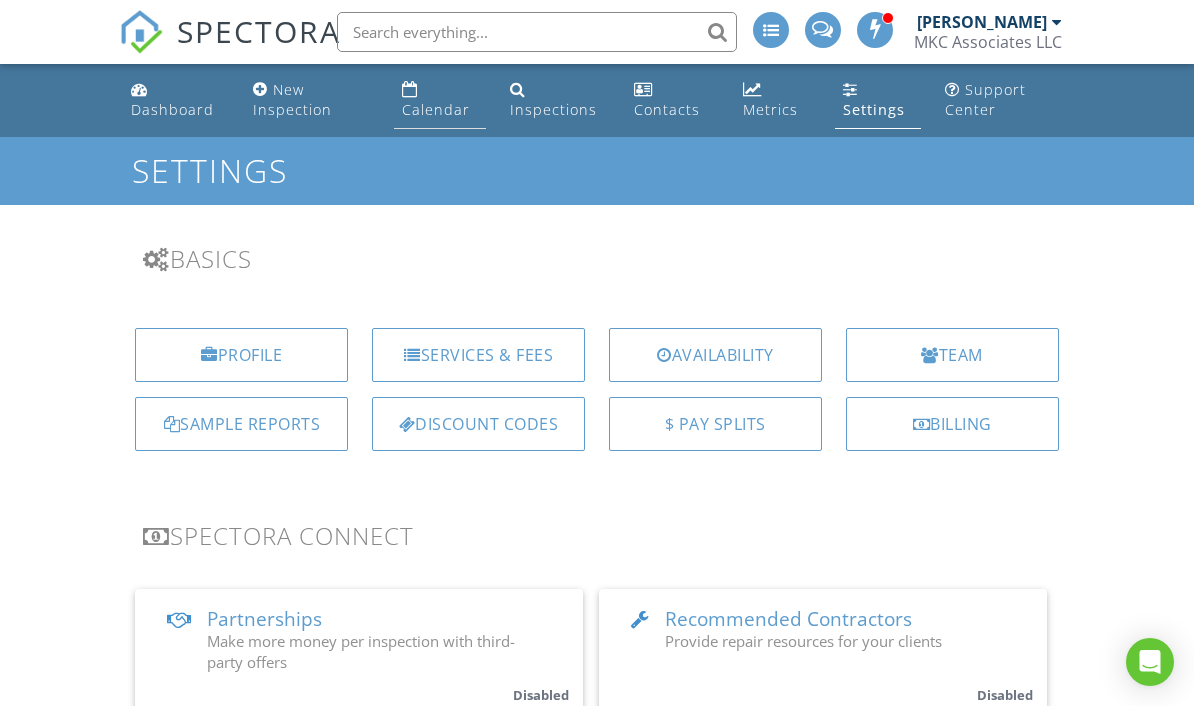 click on "Calendar" at bounding box center (436, 109) 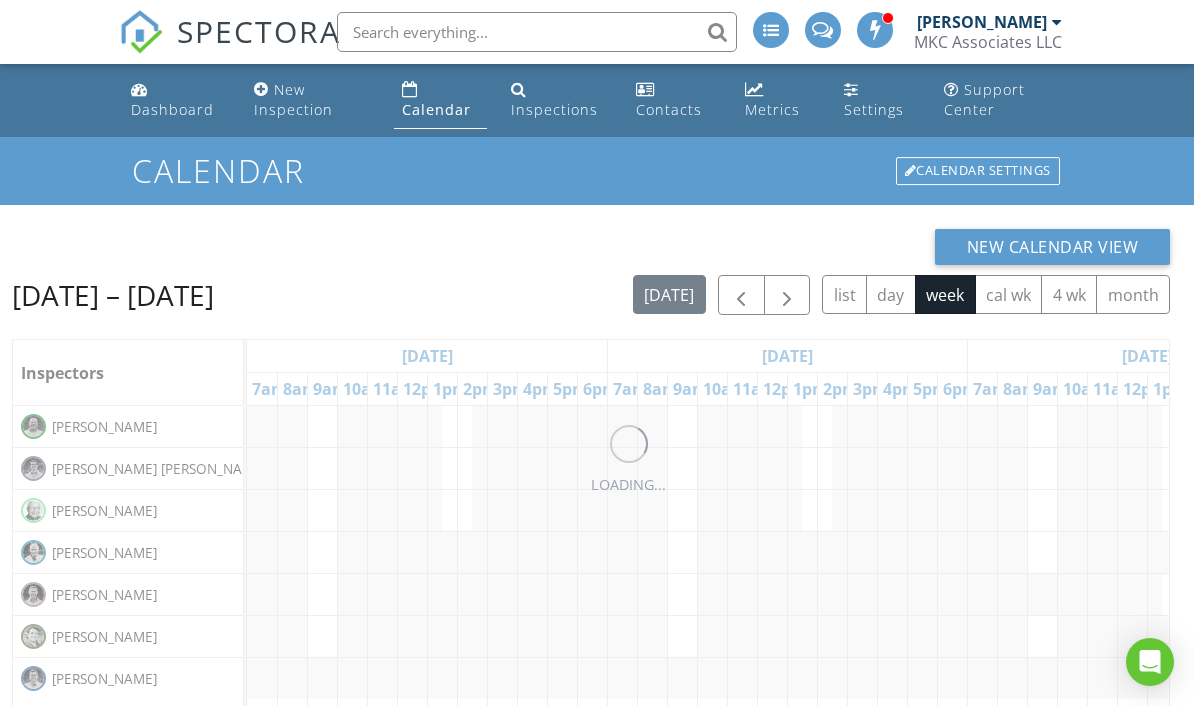 scroll, scrollTop: 0, scrollLeft: 0, axis: both 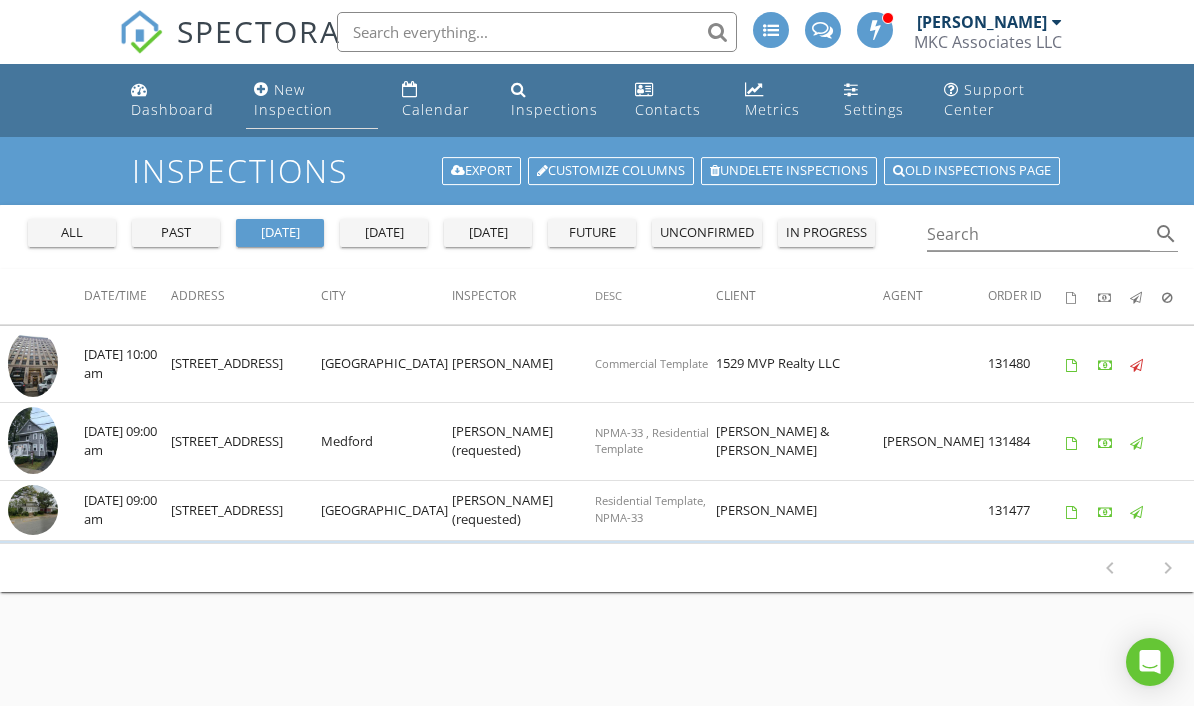 click on "New Inspection" at bounding box center (293, 99) 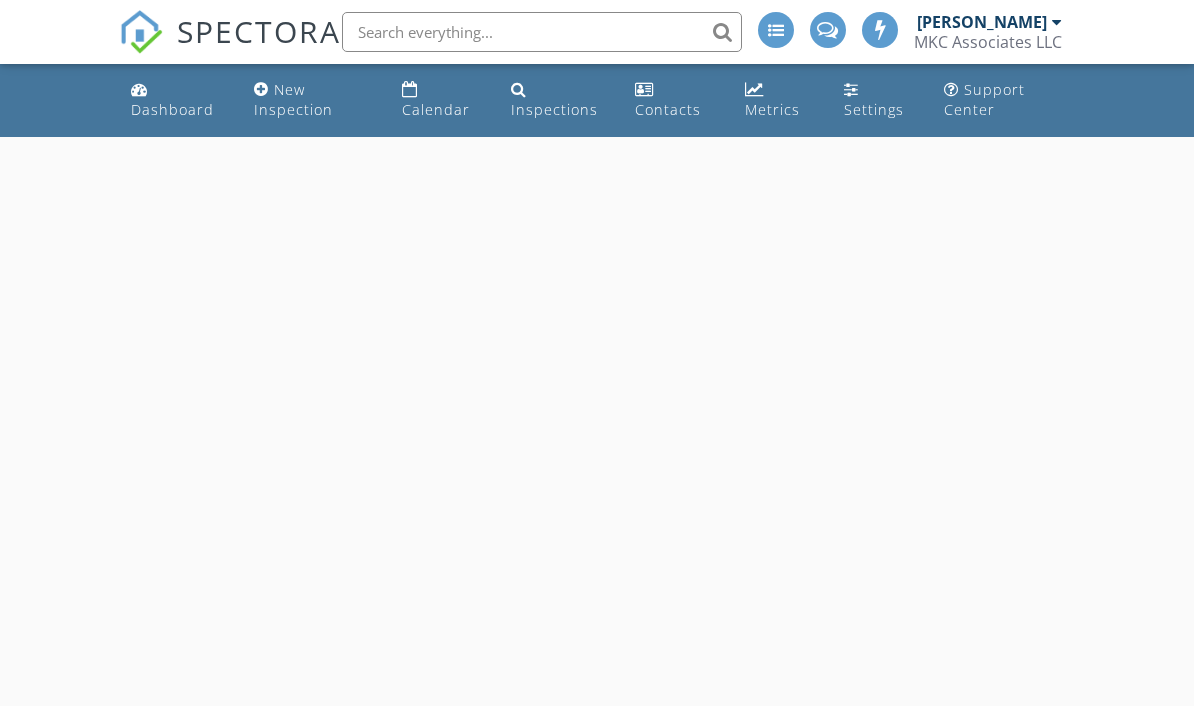 scroll, scrollTop: 0, scrollLeft: 0, axis: both 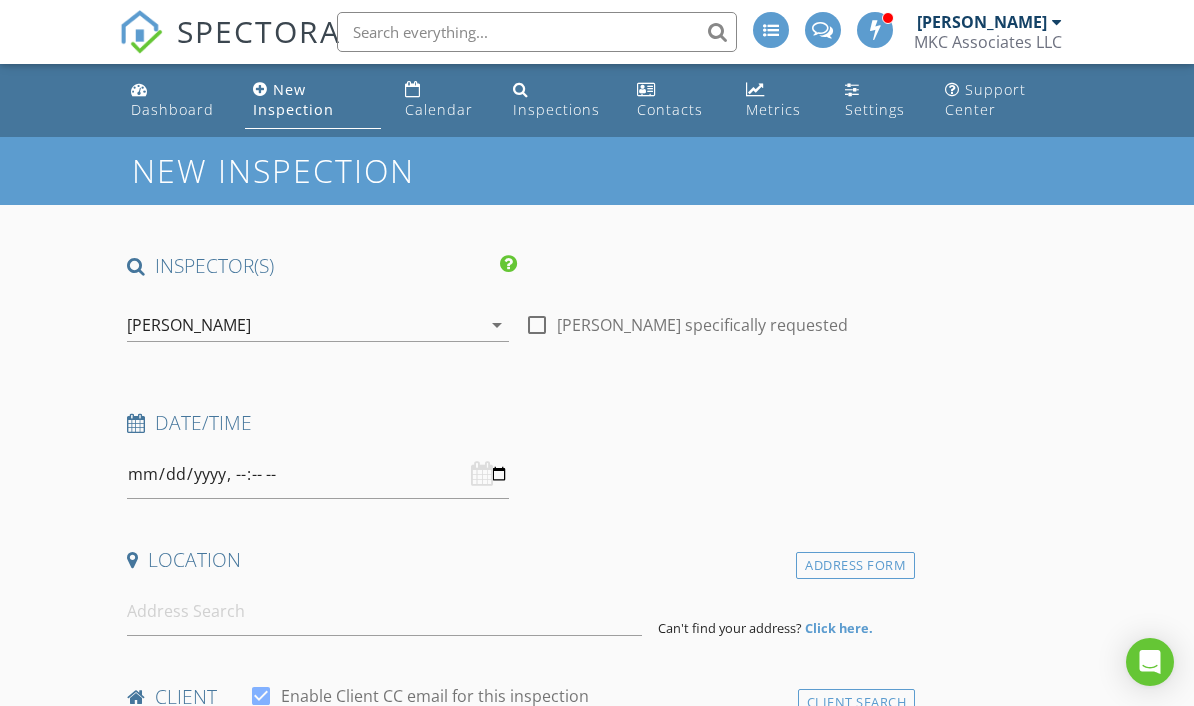 click on "[PERSON_NAME]" at bounding box center [189, 325] 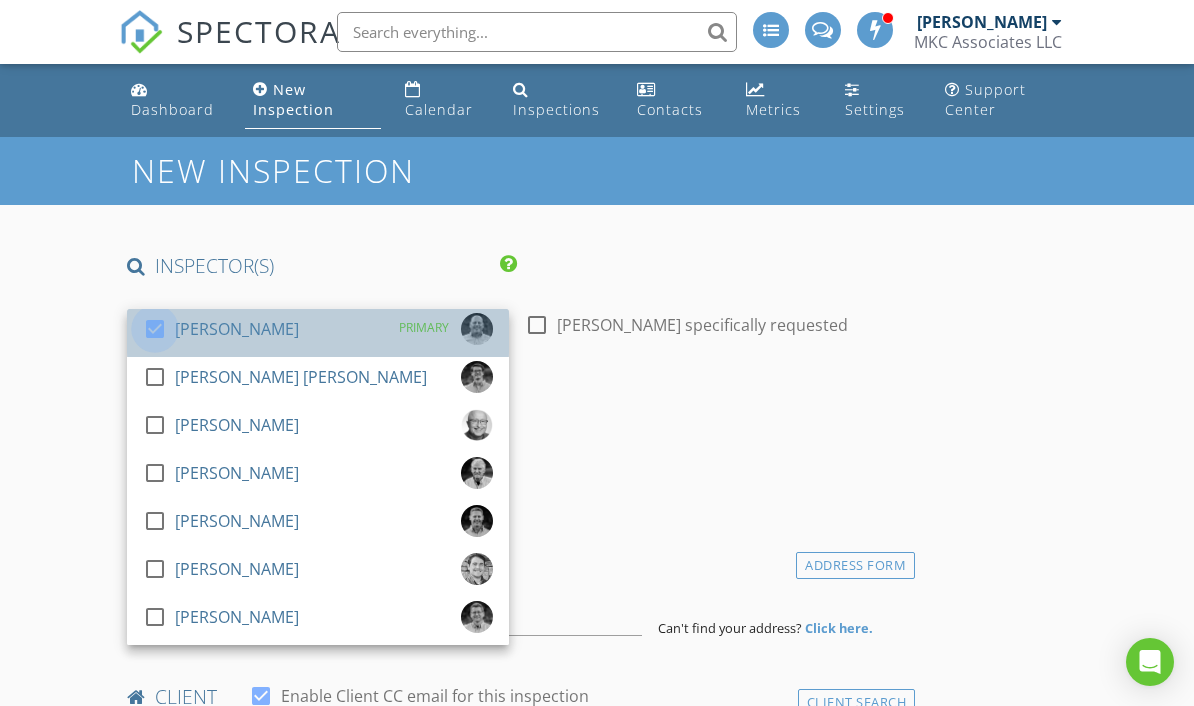 click at bounding box center [155, 329] 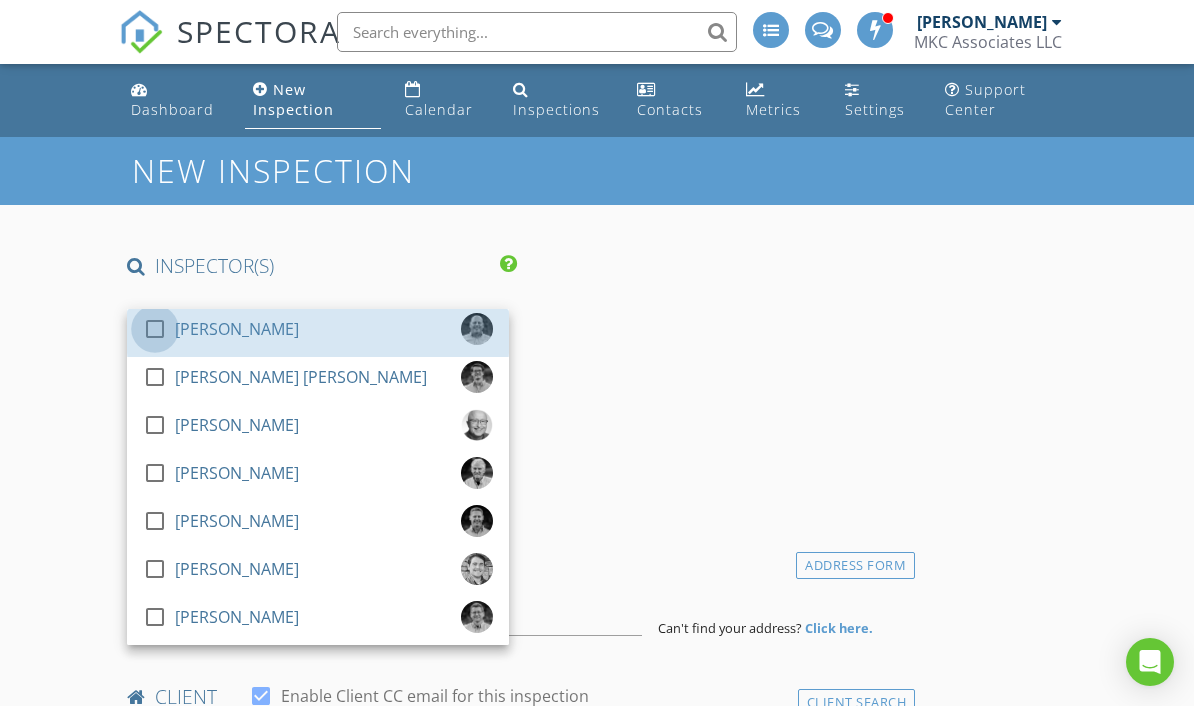 click on "New Inspection
INSPECTOR(S)
check_box_outline_blank   Thomas Berthiaume     check_box_outline_blank   Miner Sparks     check_box_outline_blank   Jack Mason     check_box_outline_blank   Rob Amaral     check_box_outline_blank   Jack Haggerty     check_box_outline_blank   Patrick Geddes     check_box_outline_blank   Morgan Cohen     arrow_drop_down
Date/Time
Location
Address Form       Can't find your address?   Click here.
client
check_box Enable Client CC email for this inspection   Client Search     check_box_outline_blank Client is a Company/Organization     First Name   Last Name   Email   CC Email   Phone         Tags         Notes   Private Notes
ADD ADDITIONAL client
SERVICES
check_box_outline_blank   Massachusetts Residential Home Inspection" at bounding box center (597, 1929) 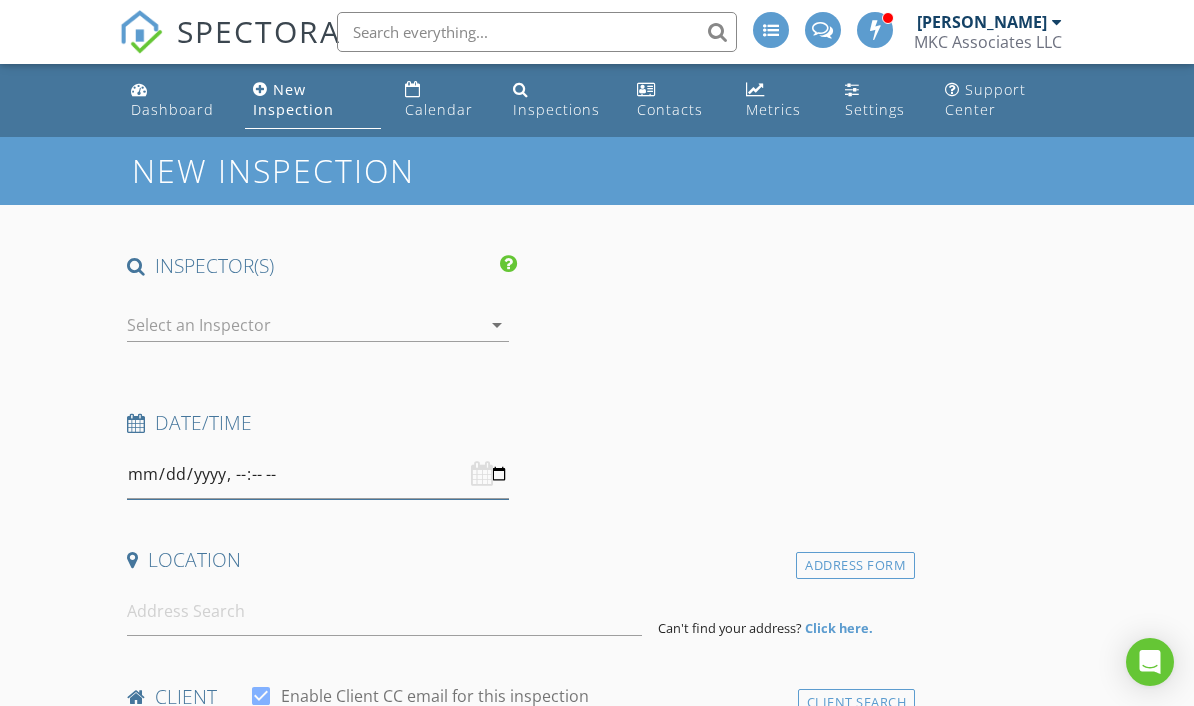 click at bounding box center [318, 474] 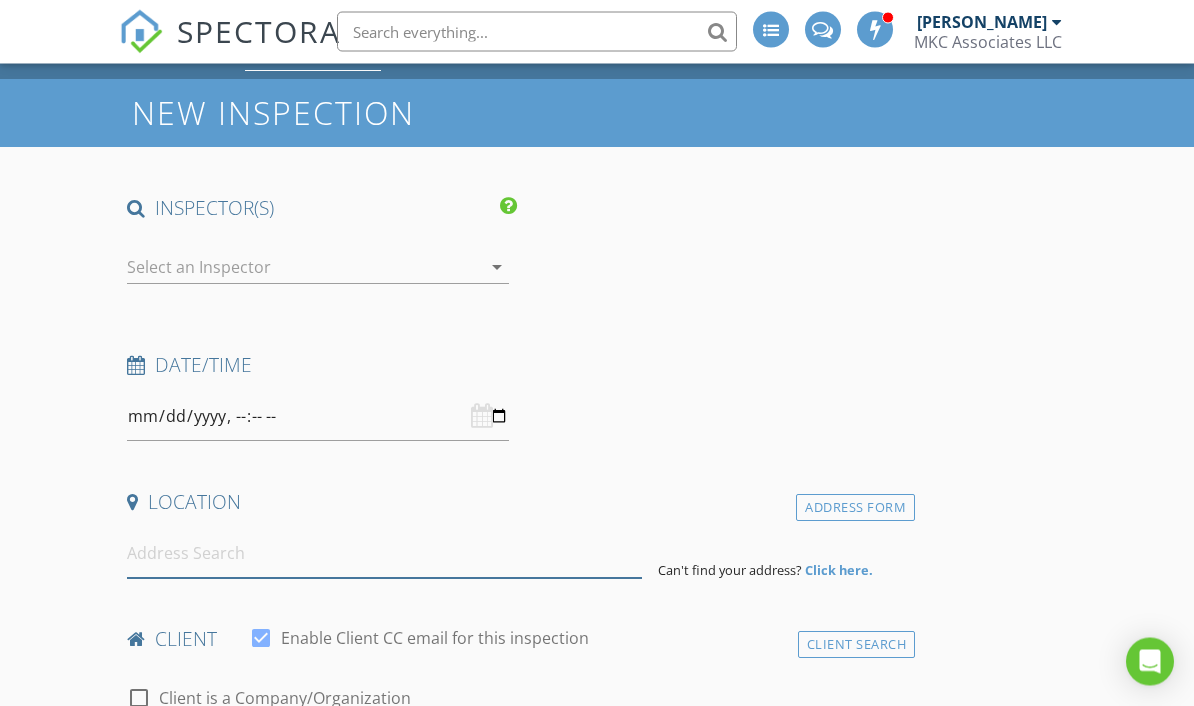 click at bounding box center (384, 554) 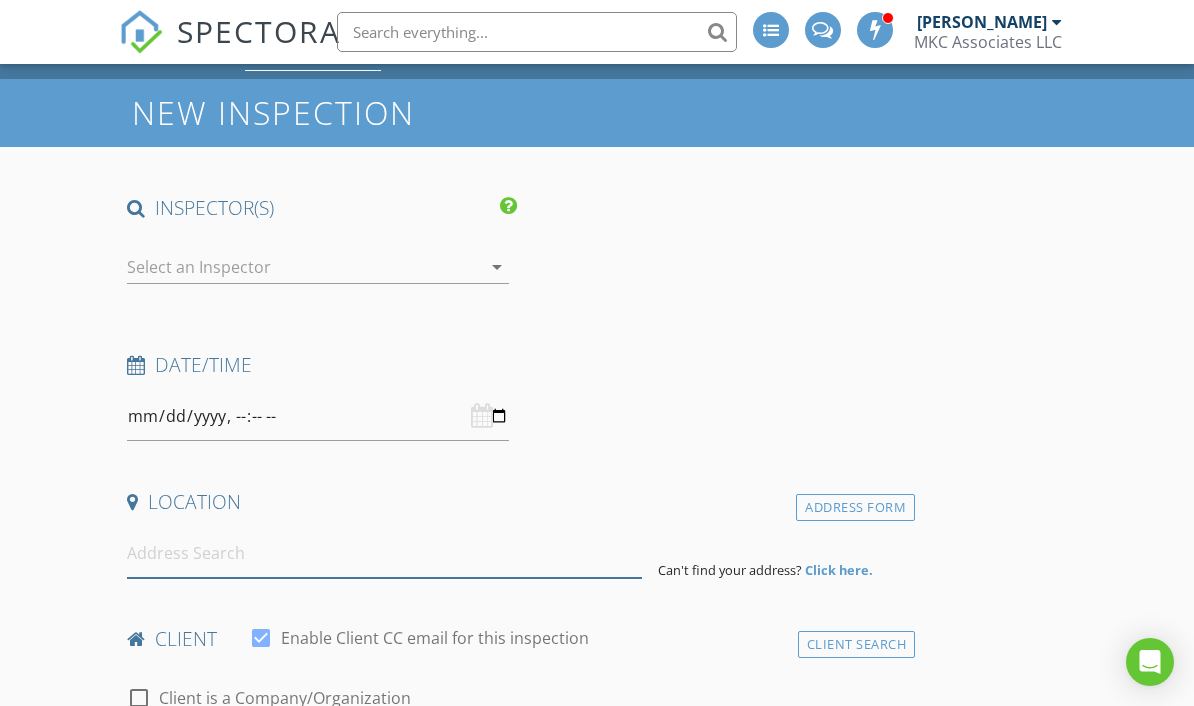 scroll, scrollTop: 57, scrollLeft: 0, axis: vertical 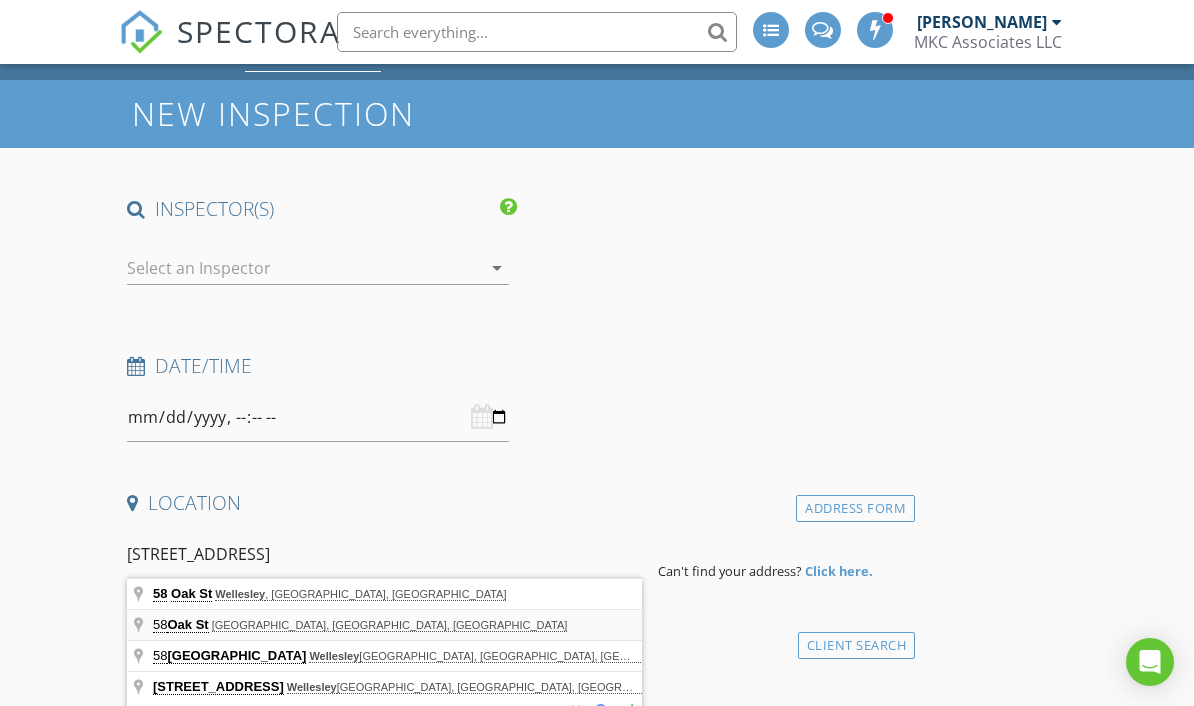 type on "58 Oak St, Thousand Island Park, NY, USA" 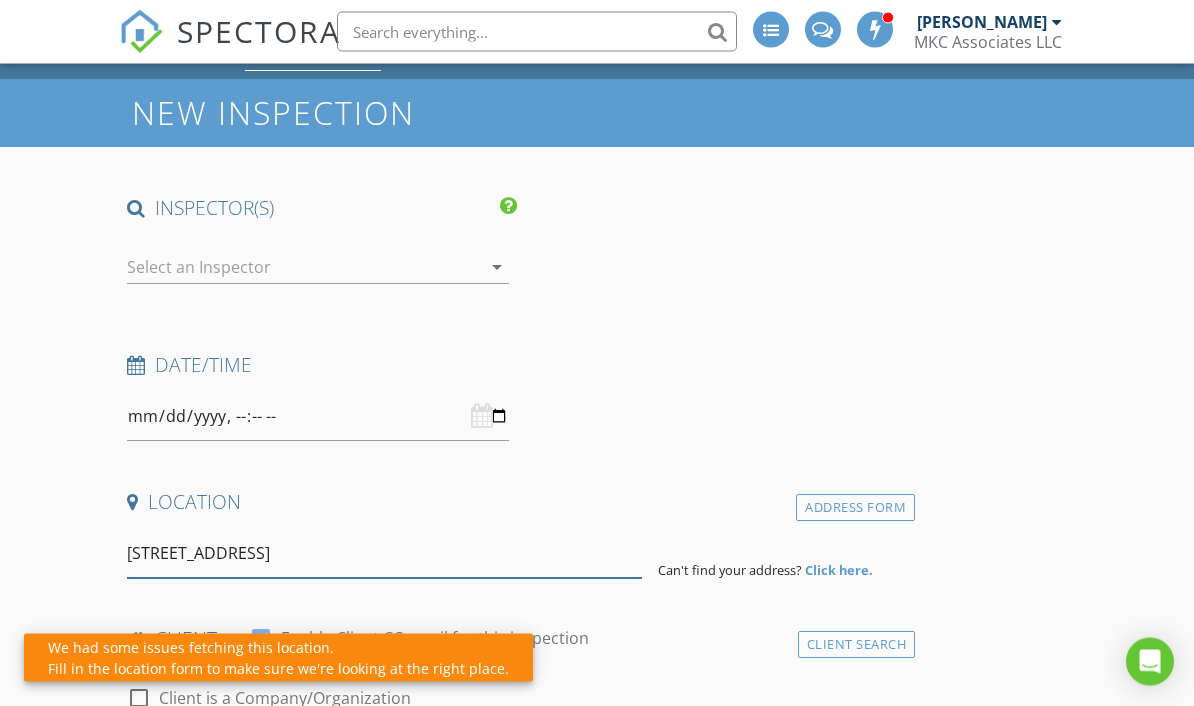 click on "58 Oak St, Thousand Island Park, NY, USA" at bounding box center (384, 554) 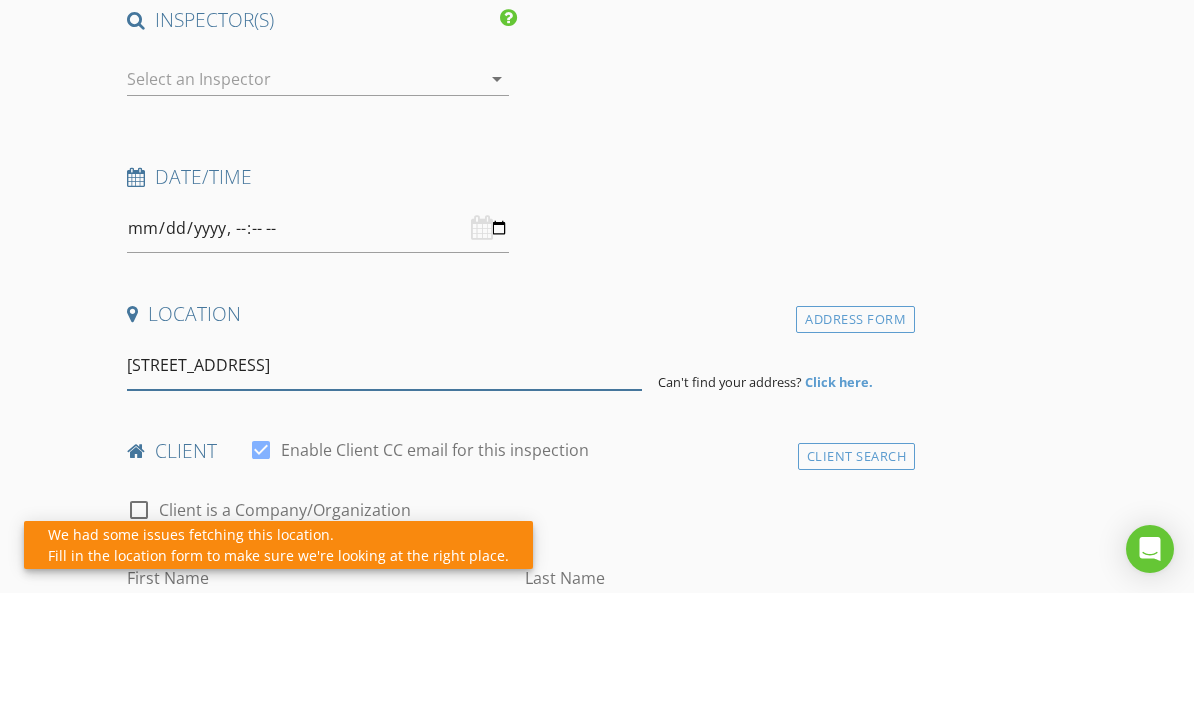 scroll, scrollTop: 134, scrollLeft: 0, axis: vertical 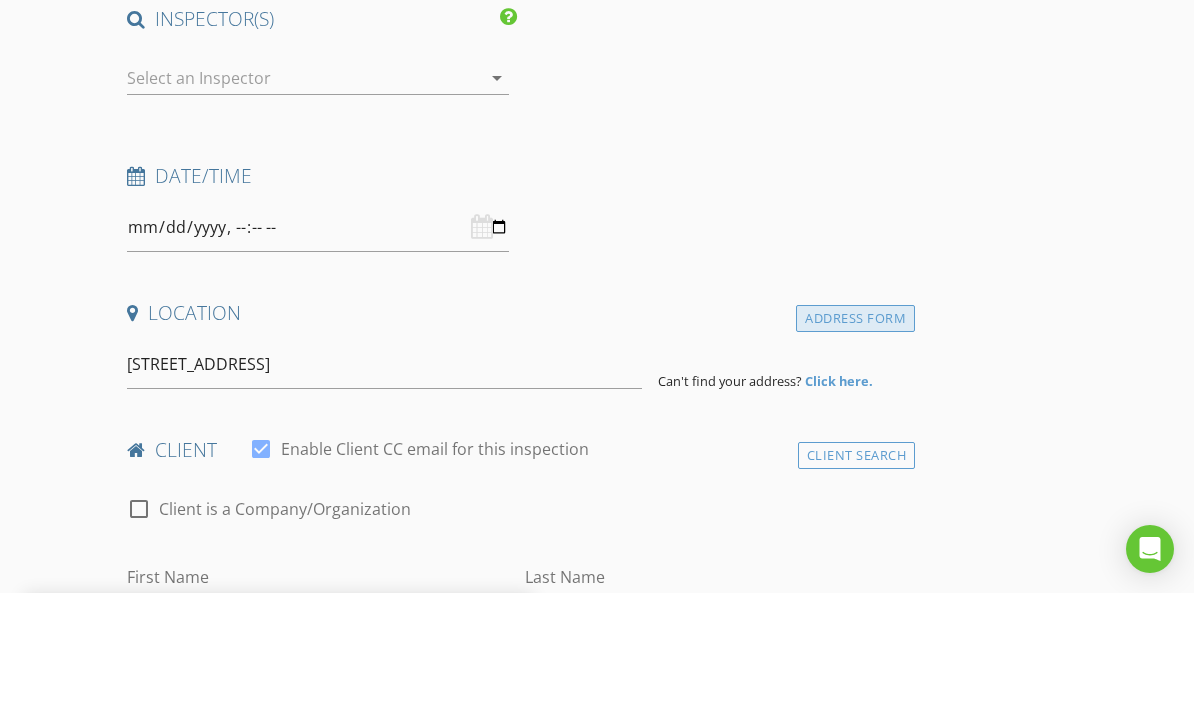 click on "Address Form" at bounding box center [855, 431] 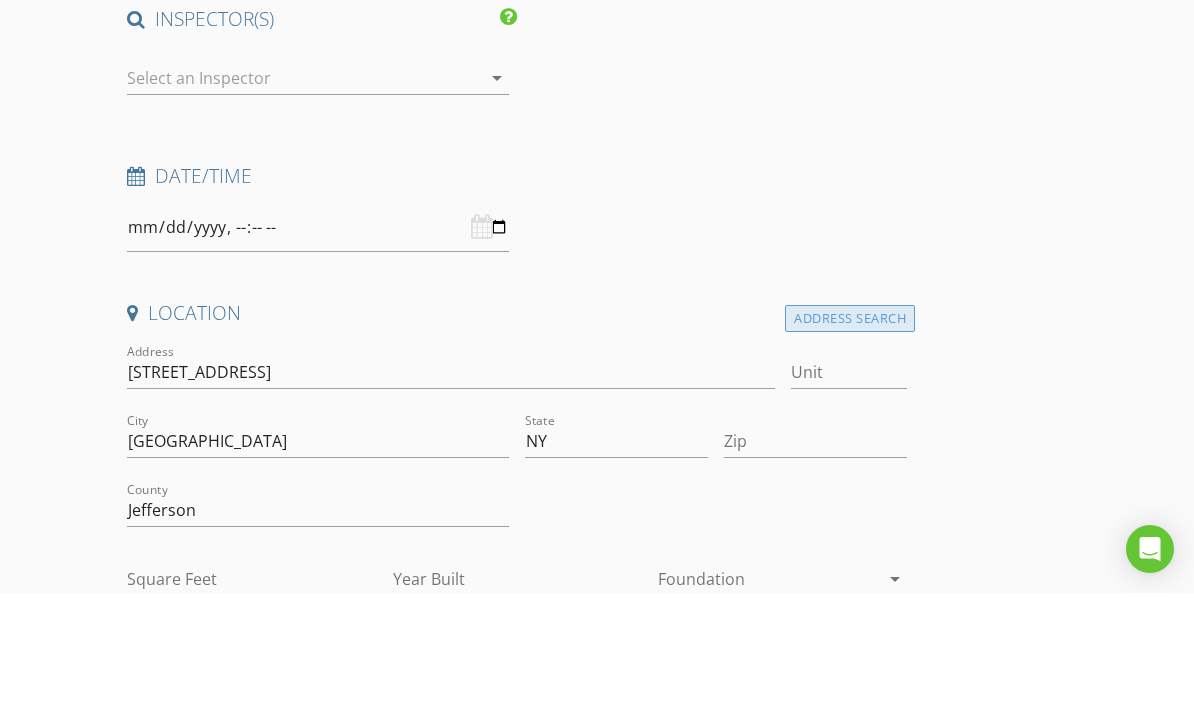 scroll, scrollTop: 247, scrollLeft: 0, axis: vertical 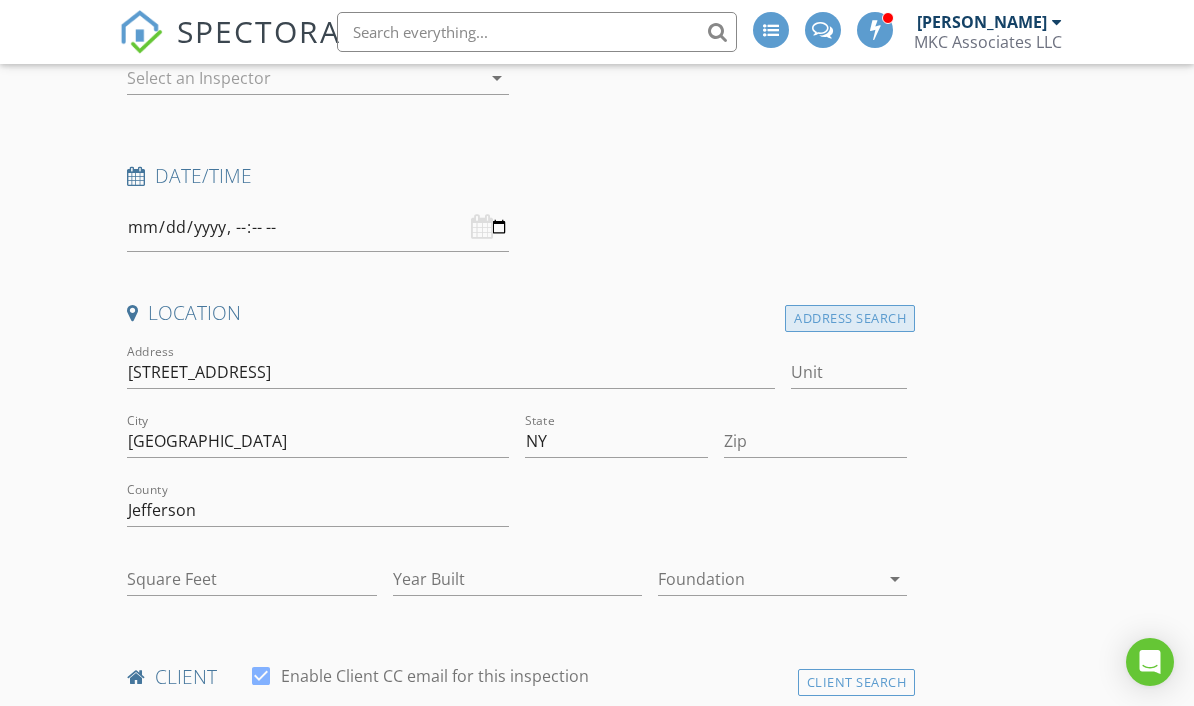 click on "Address Search" at bounding box center [850, 318] 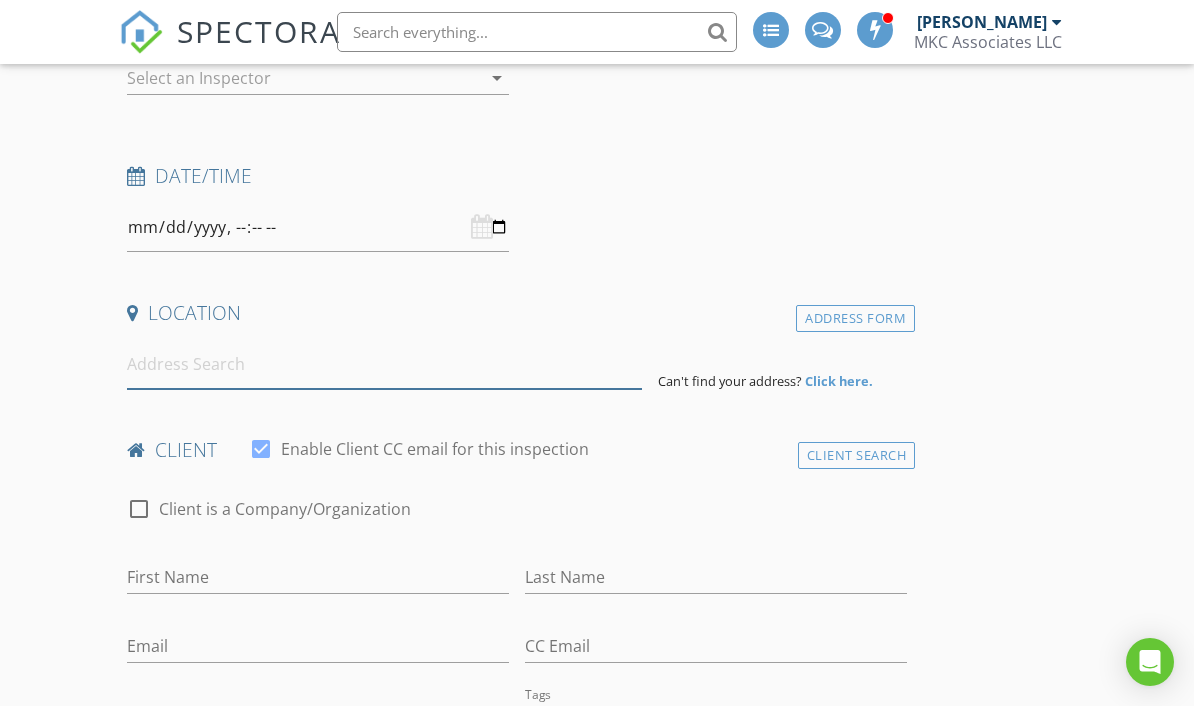 click at bounding box center [384, 364] 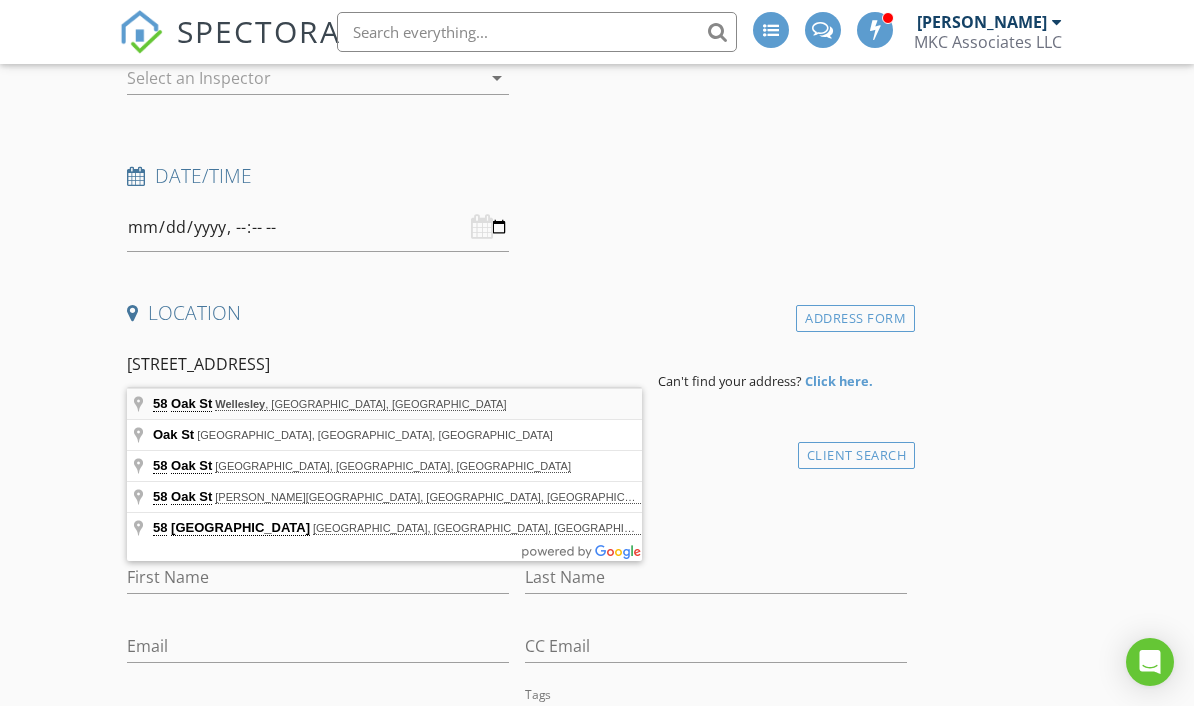 type on "58 Oak St, Wellesley, MA, USA" 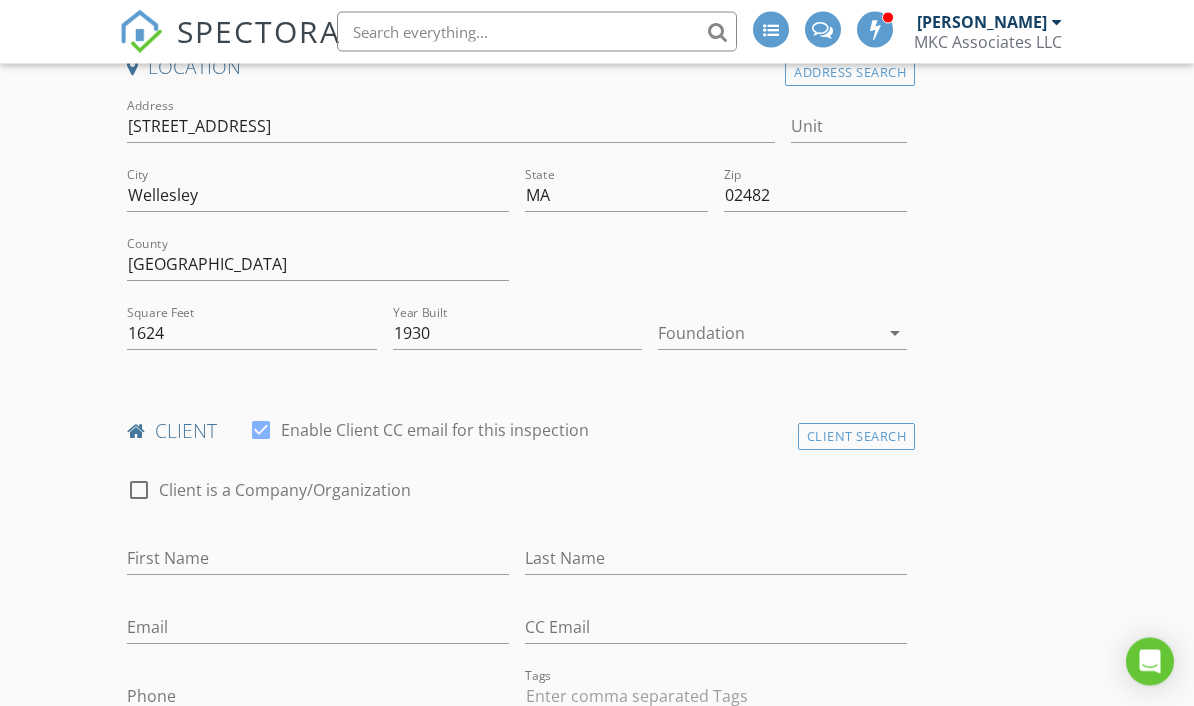 scroll, scrollTop: 495, scrollLeft: 0, axis: vertical 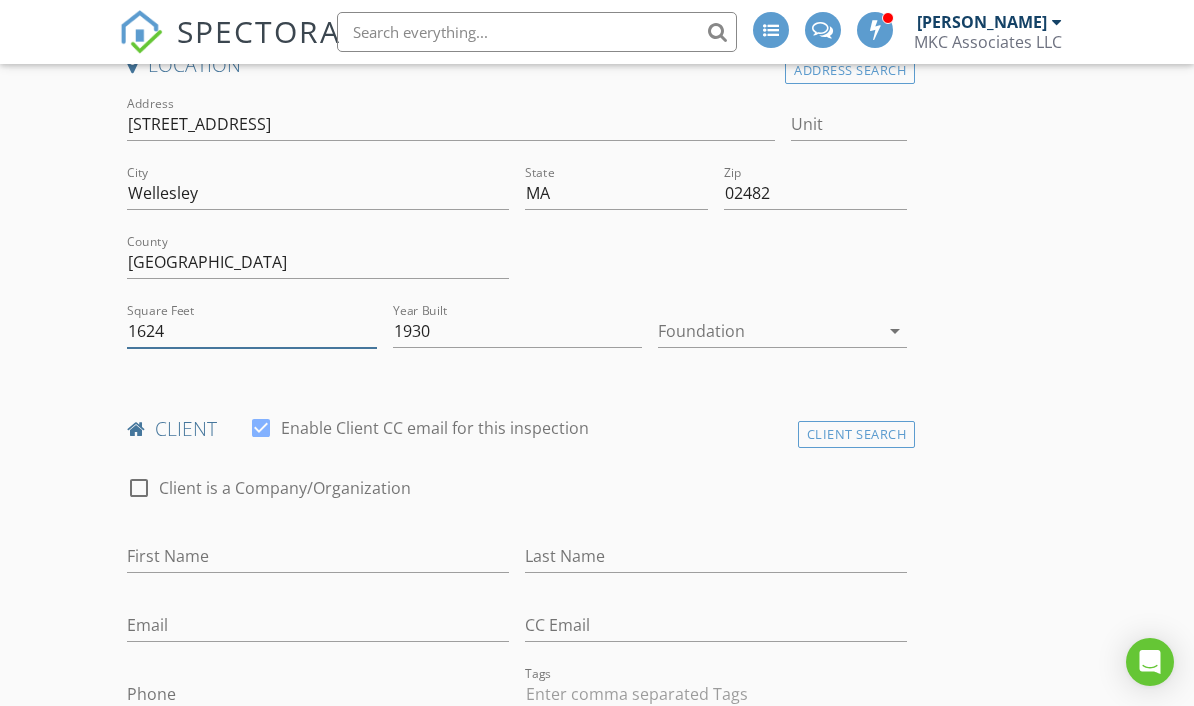 click on "1624" at bounding box center (251, 331) 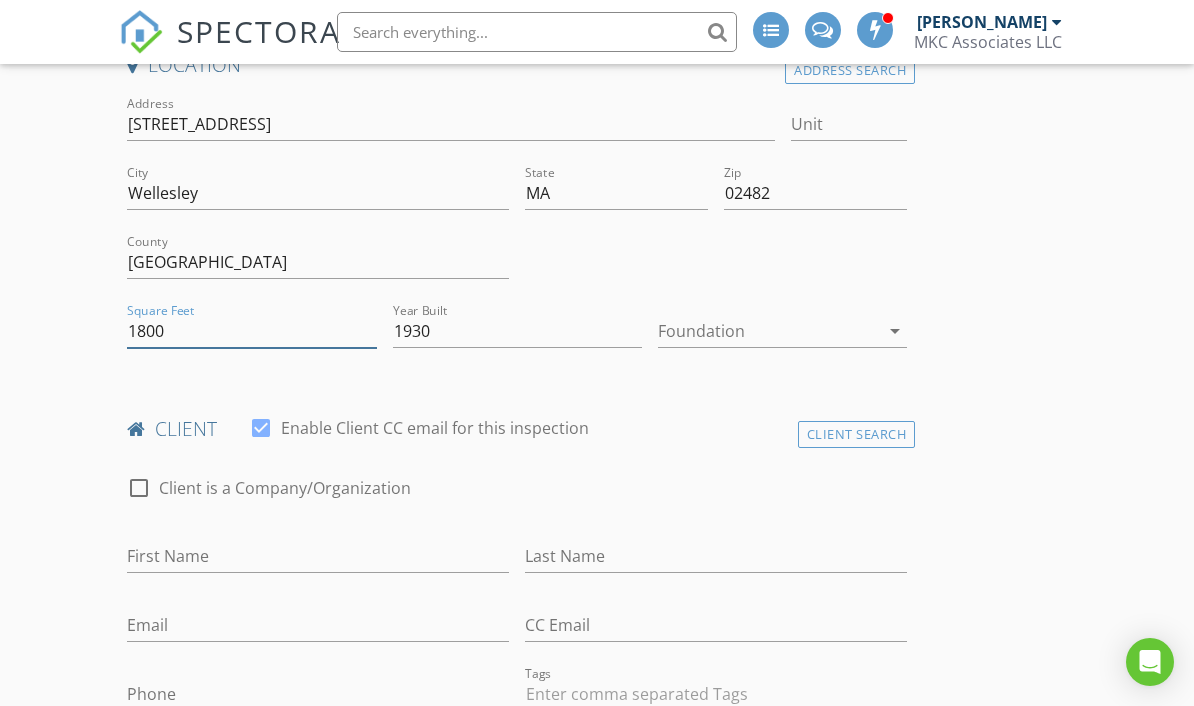 type on "1800" 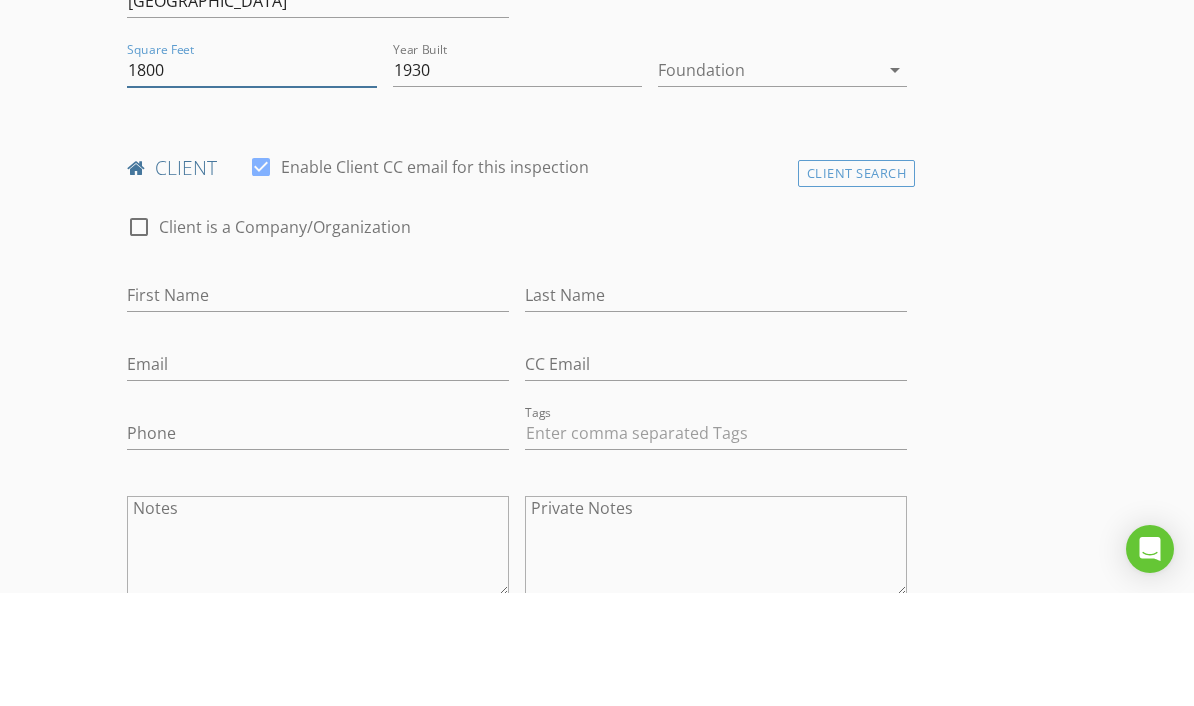 scroll, scrollTop: 644, scrollLeft: 0, axis: vertical 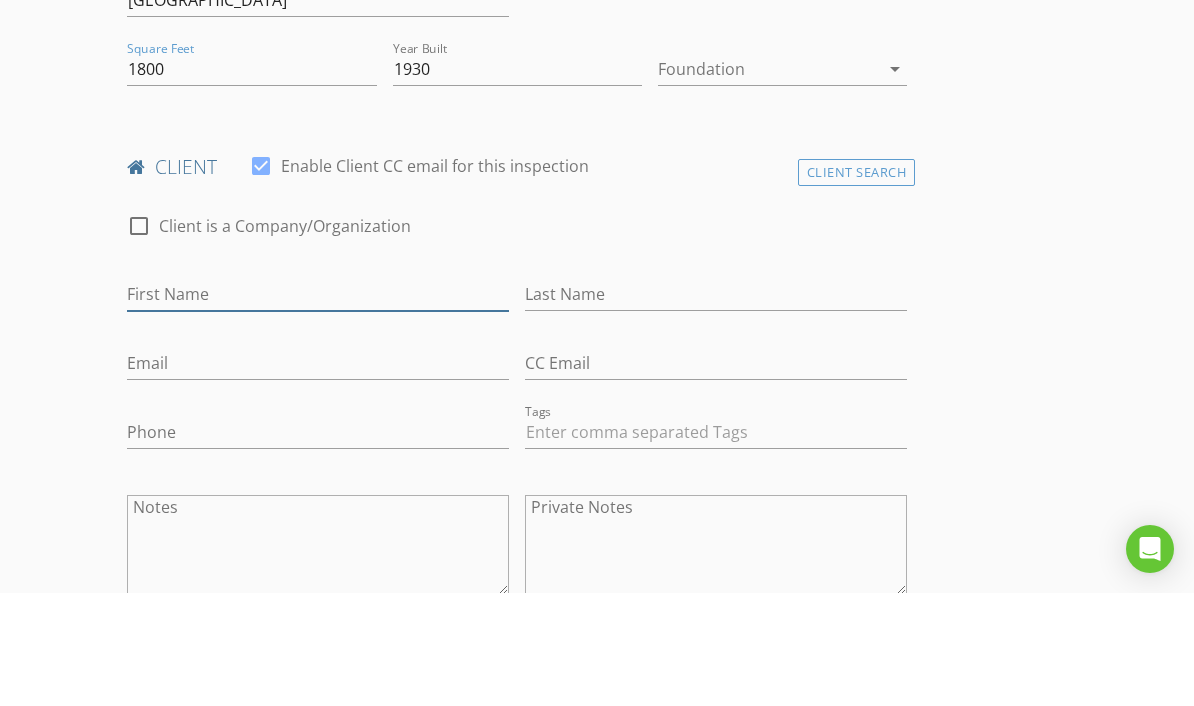 click on "First Name" at bounding box center (318, 407) 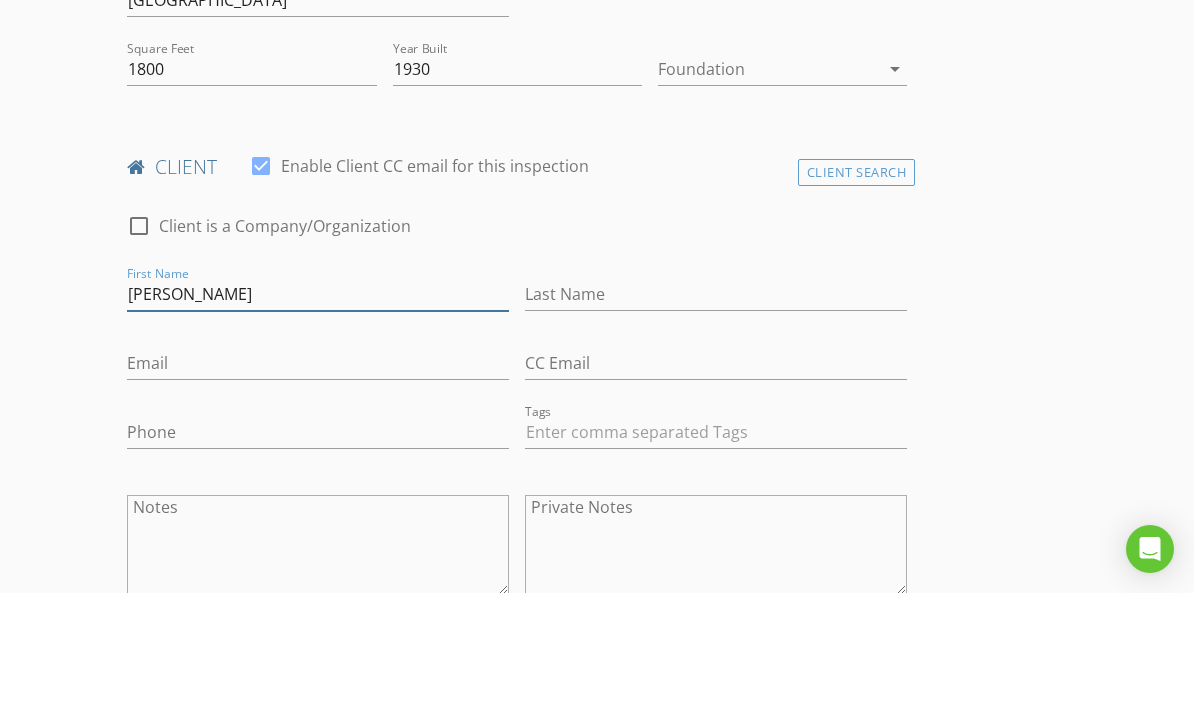 type on "Tim" 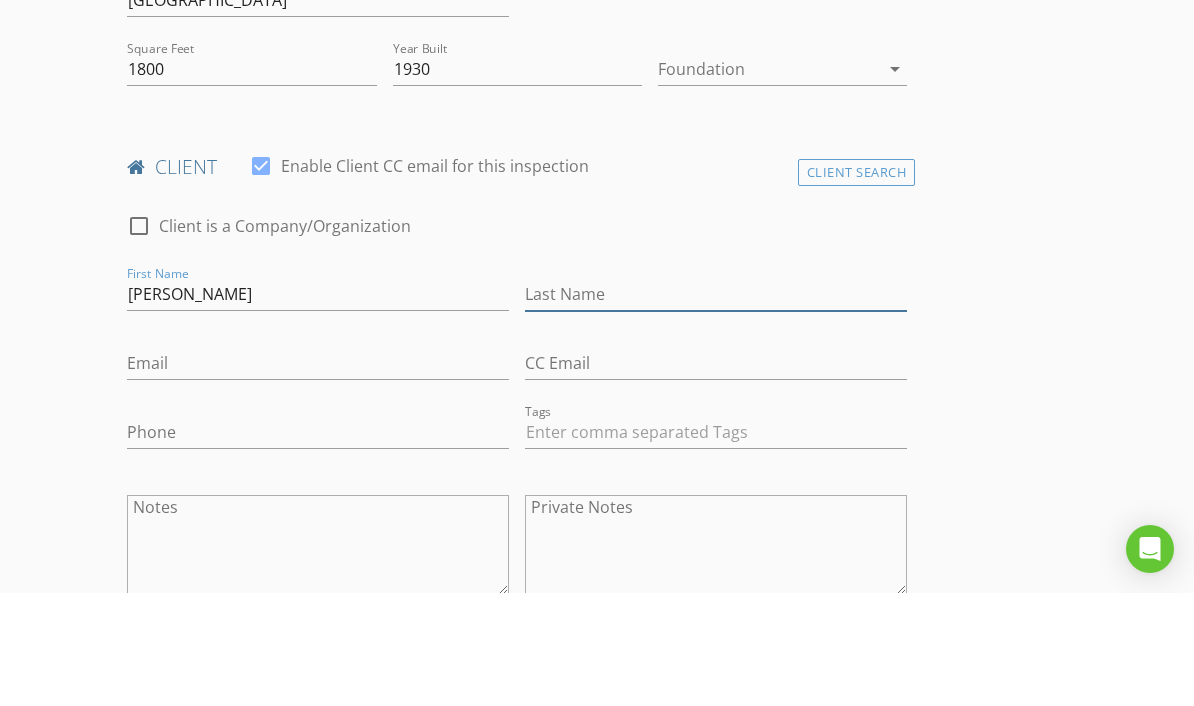 click on "Last Name" at bounding box center (716, 407) 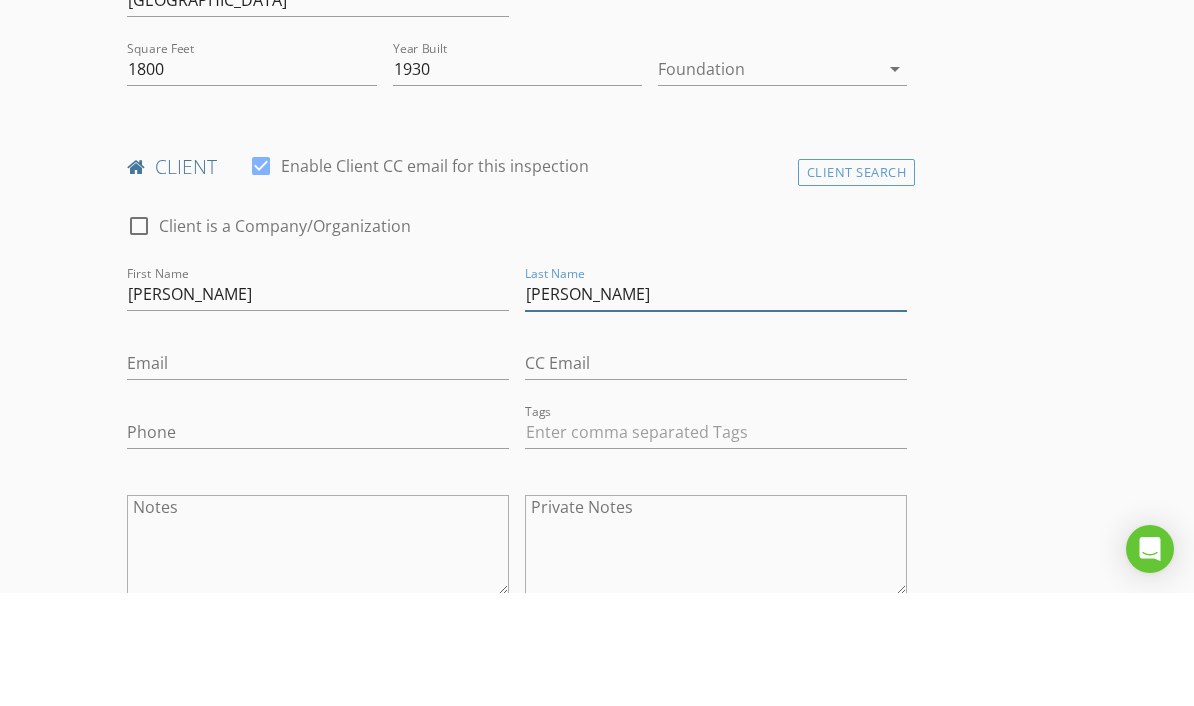 type on "Moore" 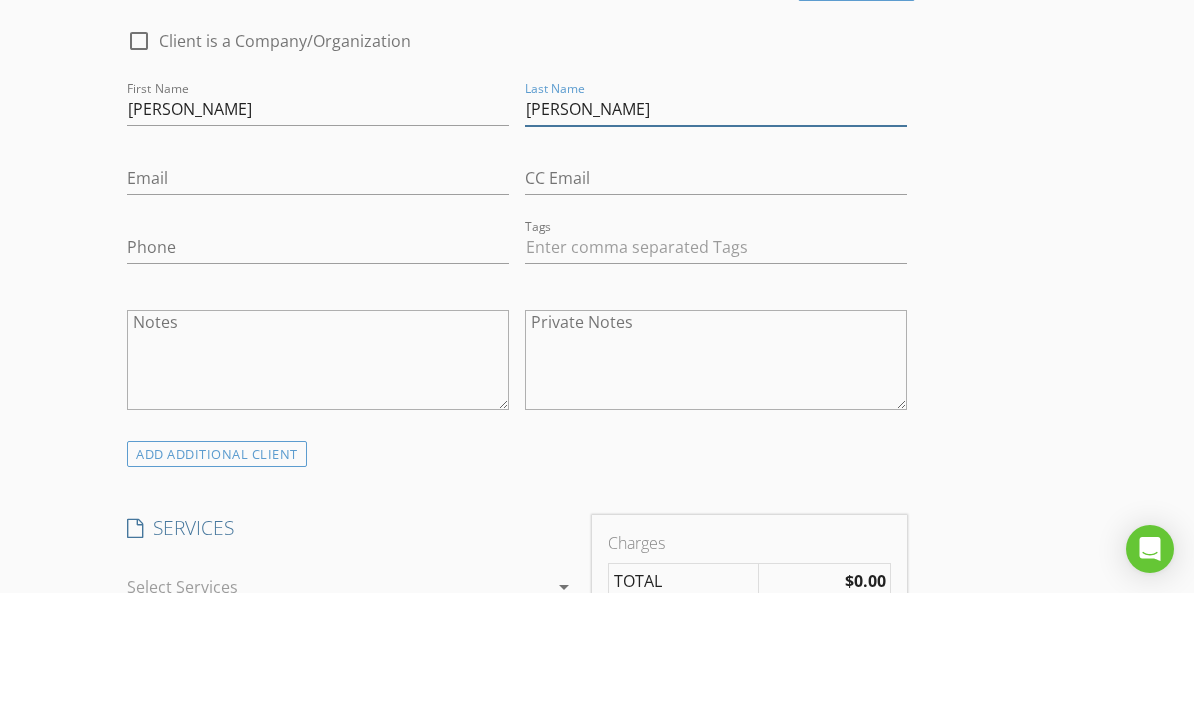 scroll, scrollTop: 884, scrollLeft: 0, axis: vertical 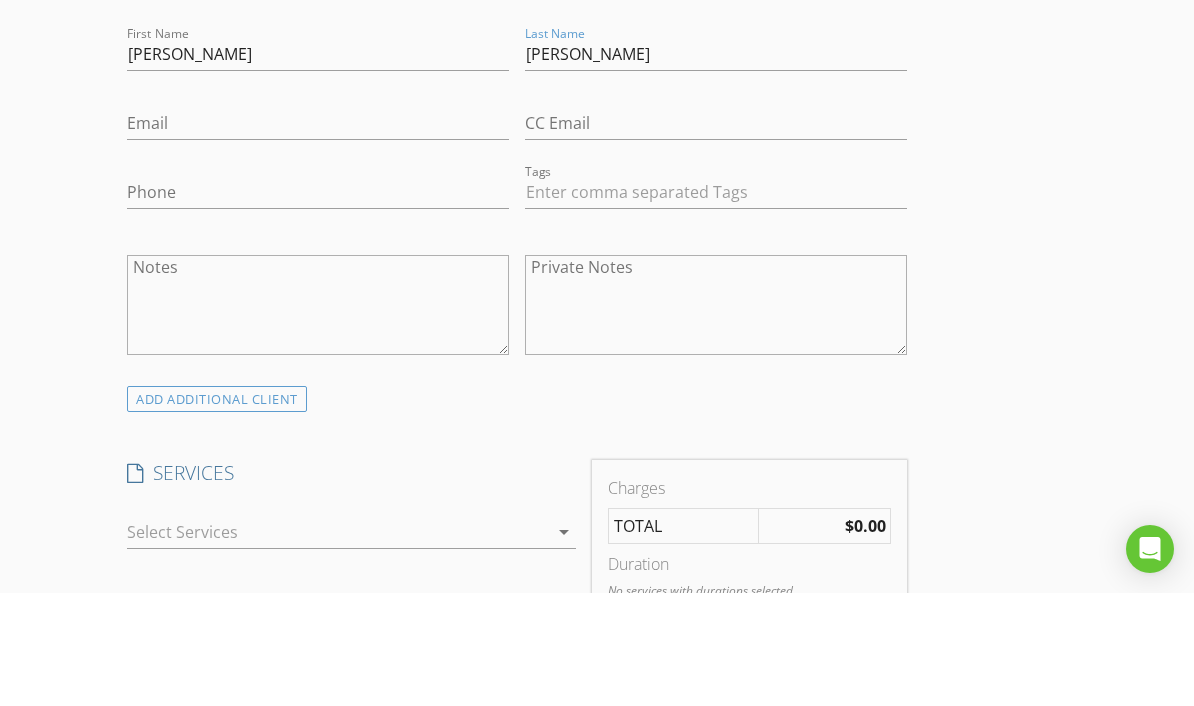 click at bounding box center (337, 645) 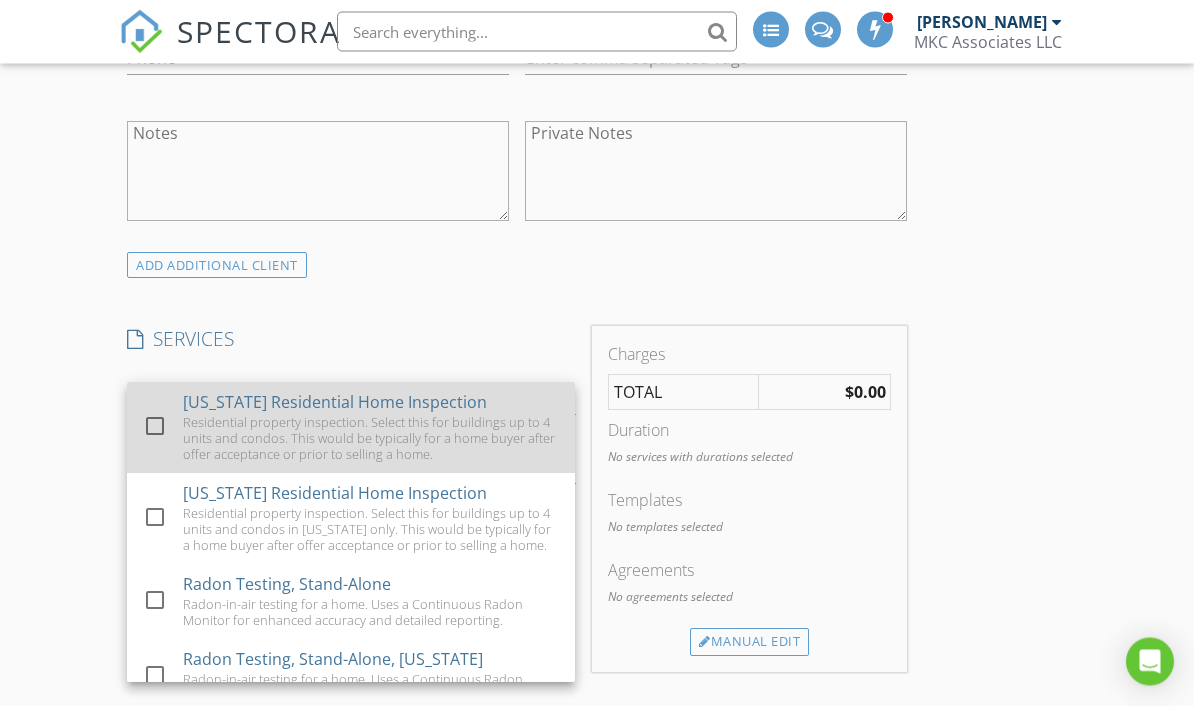scroll, scrollTop: 1131, scrollLeft: 0, axis: vertical 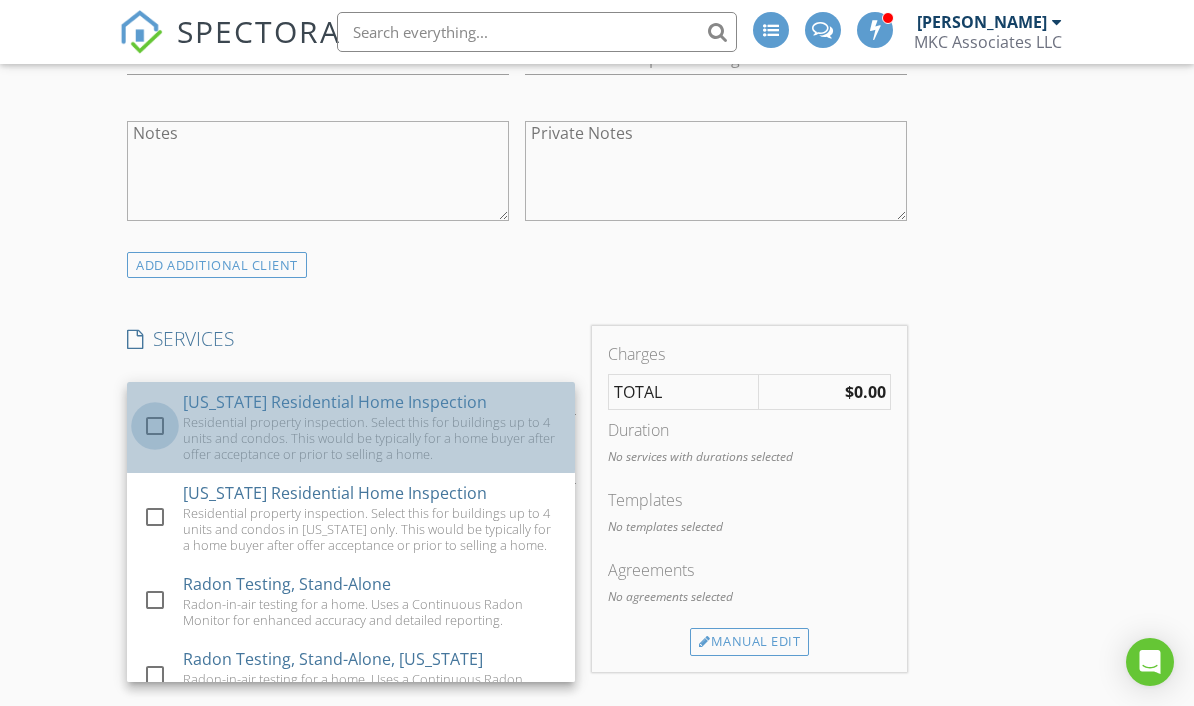 click at bounding box center [155, 426] 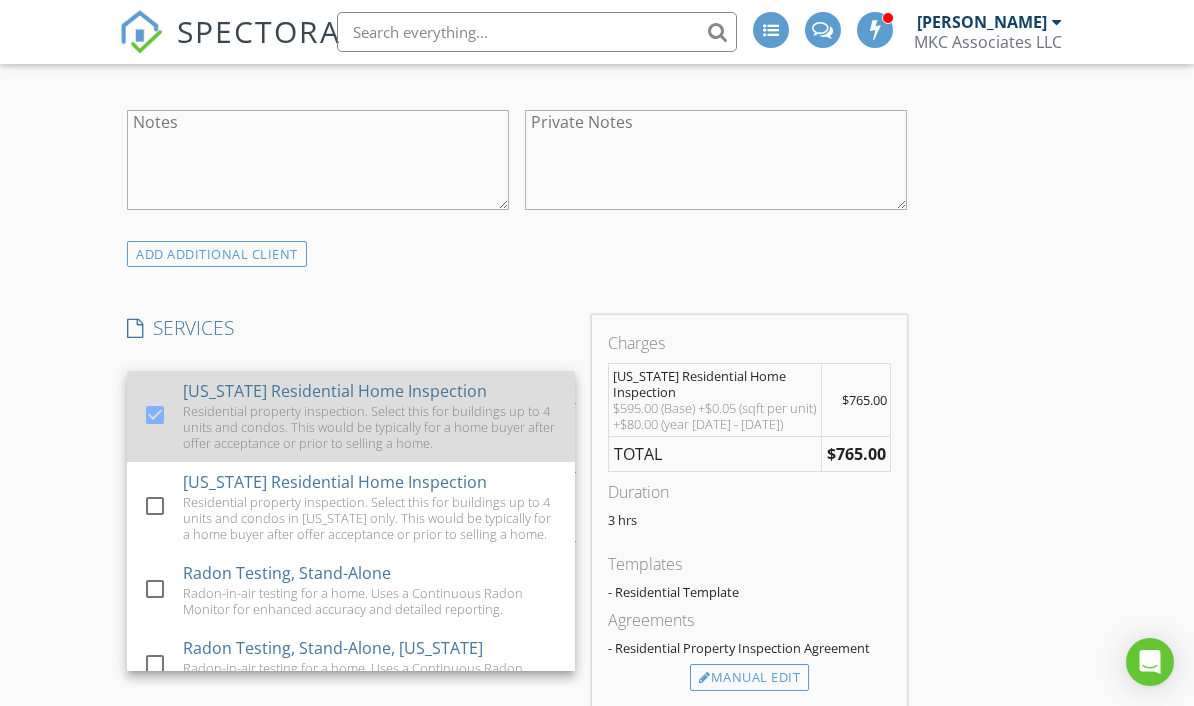 scroll, scrollTop: 1173, scrollLeft: 0, axis: vertical 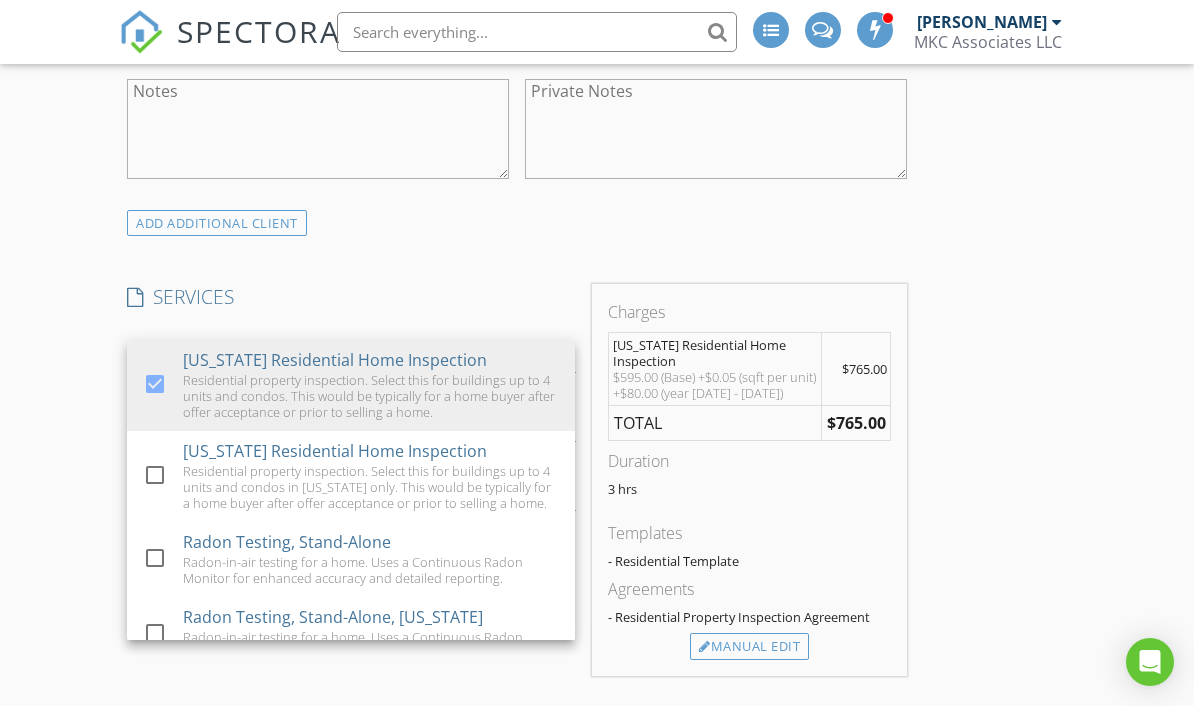 click on "New Inspection
INSPECTOR(S)
check_box_outline_blank   Thomas Berthiaume     check_box_outline_blank   Miner Sparks     check_box_outline_blank   Jack Mason     check_box_outline_blank   Rob Amaral     check_box_outline_blank   Jack Haggerty     check_box_outline_blank   Patrick Geddes     check_box_outline_blank   Morgan Cohen     arrow_drop_down
Date/Time
Location
Address Search       Address 58 Oak St   Unit   City Wellesley   State MA   Zip 02482   County Norfolk     Square Feet 1800   Year Built 1930   Foundation arrow_drop_down
client
check_box Enable Client CC email for this inspection   Client Search     check_box_outline_blank Client is a Company/Organization     First Name Tim   Last Name Moore   Email   CC Email   Phone         Tags         Notes   Private Notes
ADD ADDITIONAL client
check_box" at bounding box center (597, 893) 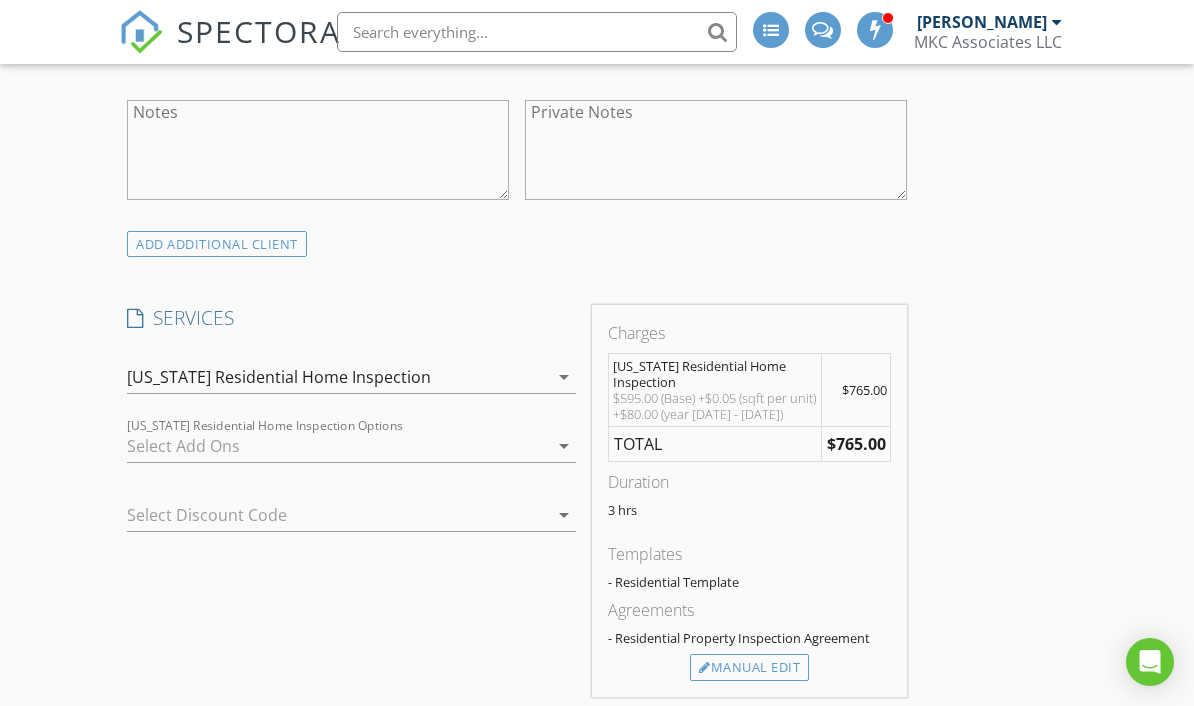 scroll, scrollTop: 1153, scrollLeft: 0, axis: vertical 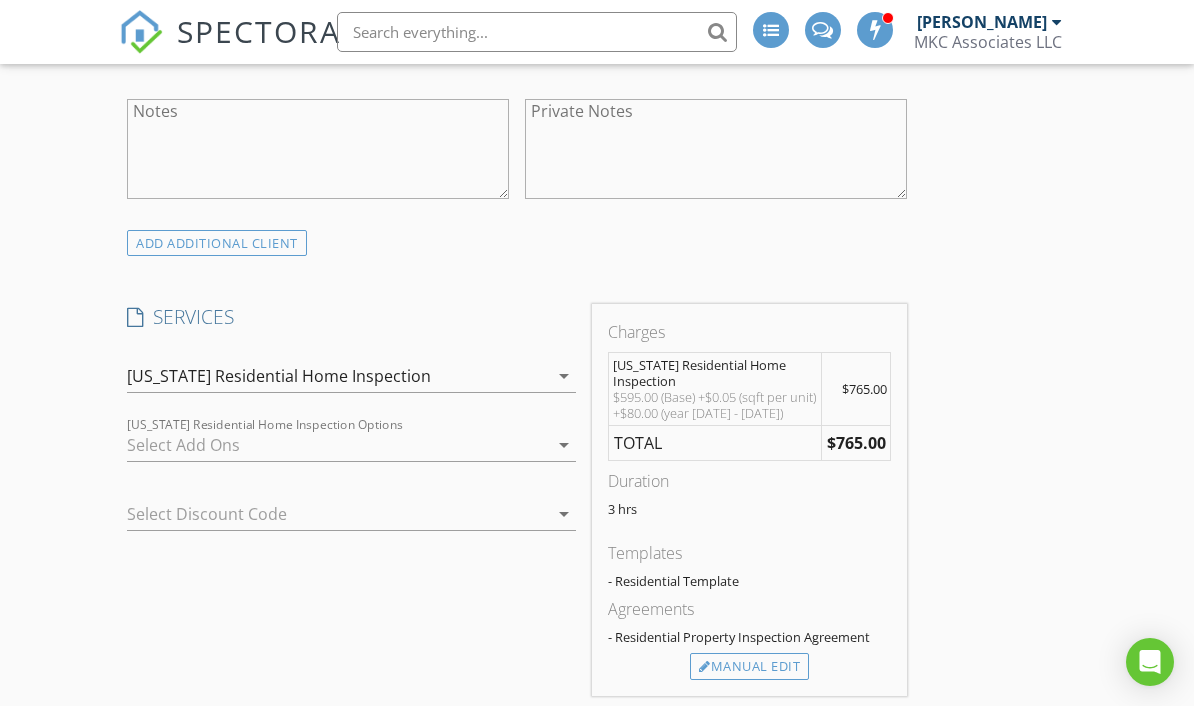 click at bounding box center [337, 445] 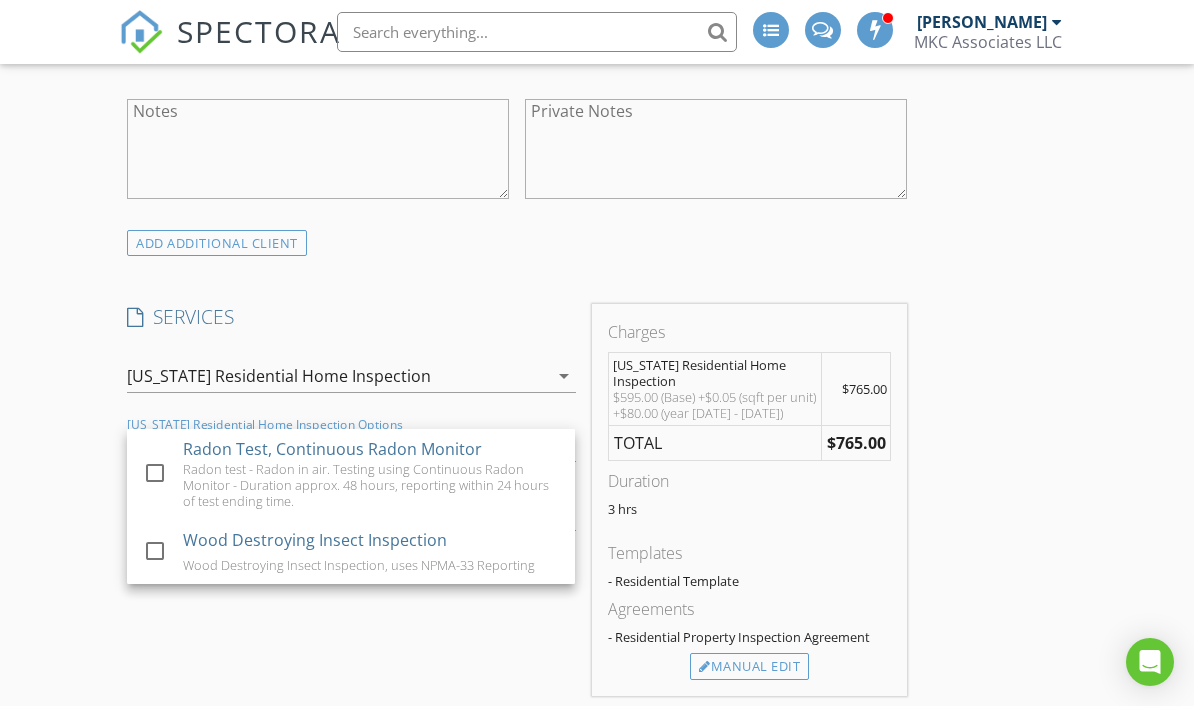 click on "New Inspection
INSPECTOR(S)
check_box_outline_blank   Thomas Berthiaume     check_box_outline_blank   Miner Sparks     check_box_outline_blank   Jack Mason     check_box_outline_blank   Rob Amaral     check_box_outline_blank   Jack Haggerty     check_box_outline_blank   Patrick Geddes     check_box_outline_blank   Morgan Cohen     arrow_drop_down
Date/Time
Location
Address Search       Address 58 Oak St   Unit   City Wellesley   State MA   Zip 02482   County Norfolk     Square Feet 1800   Year Built 1930   Foundation arrow_drop_down
client
check_box Enable Client CC email for this inspection   Client Search     check_box_outline_blank Client is a Company/Organization     First Name Tim   Last Name Moore   Email   CC Email   Phone         Tags         Notes   Private Notes
ADD ADDITIONAL client
check_box" at bounding box center [597, 913] 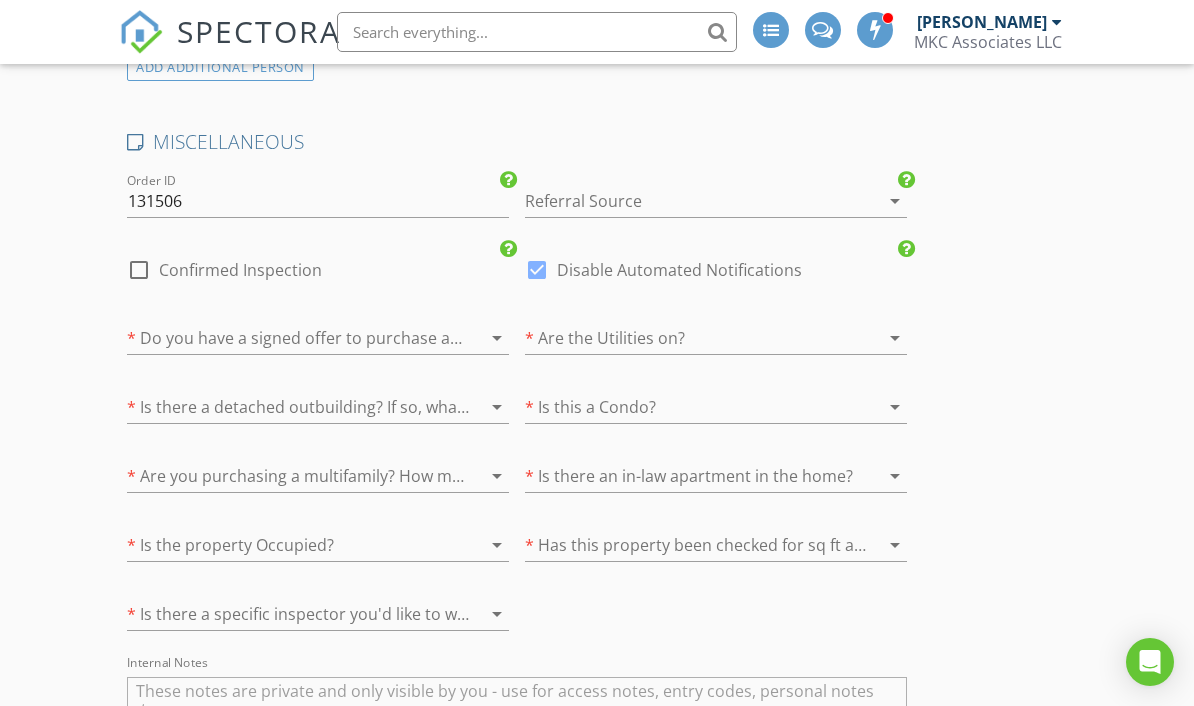 scroll, scrollTop: 2714, scrollLeft: 0, axis: vertical 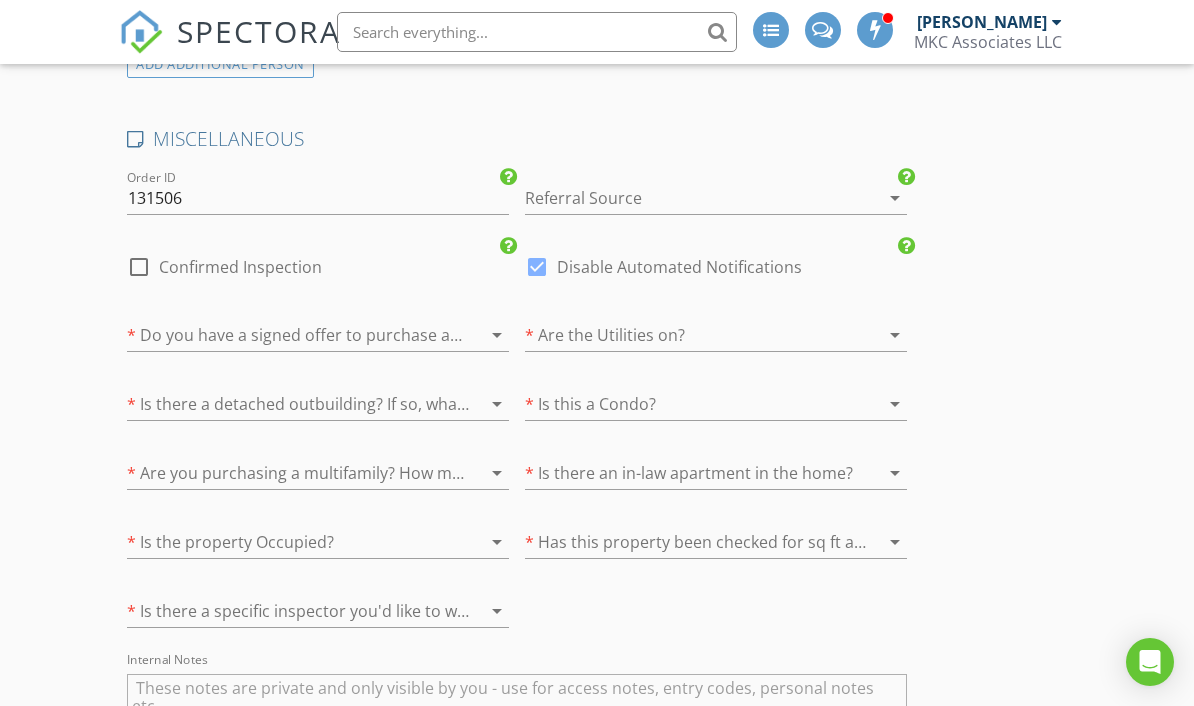 click at bounding box center [290, 335] 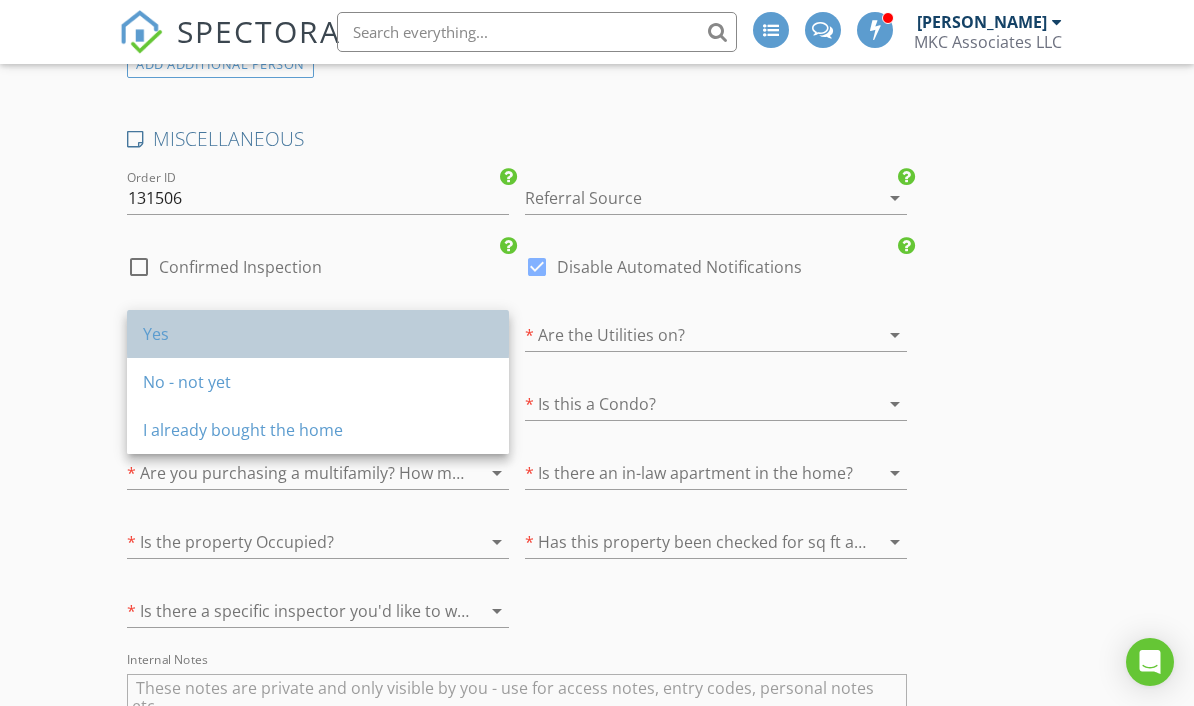 click on "Yes" at bounding box center (318, 334) 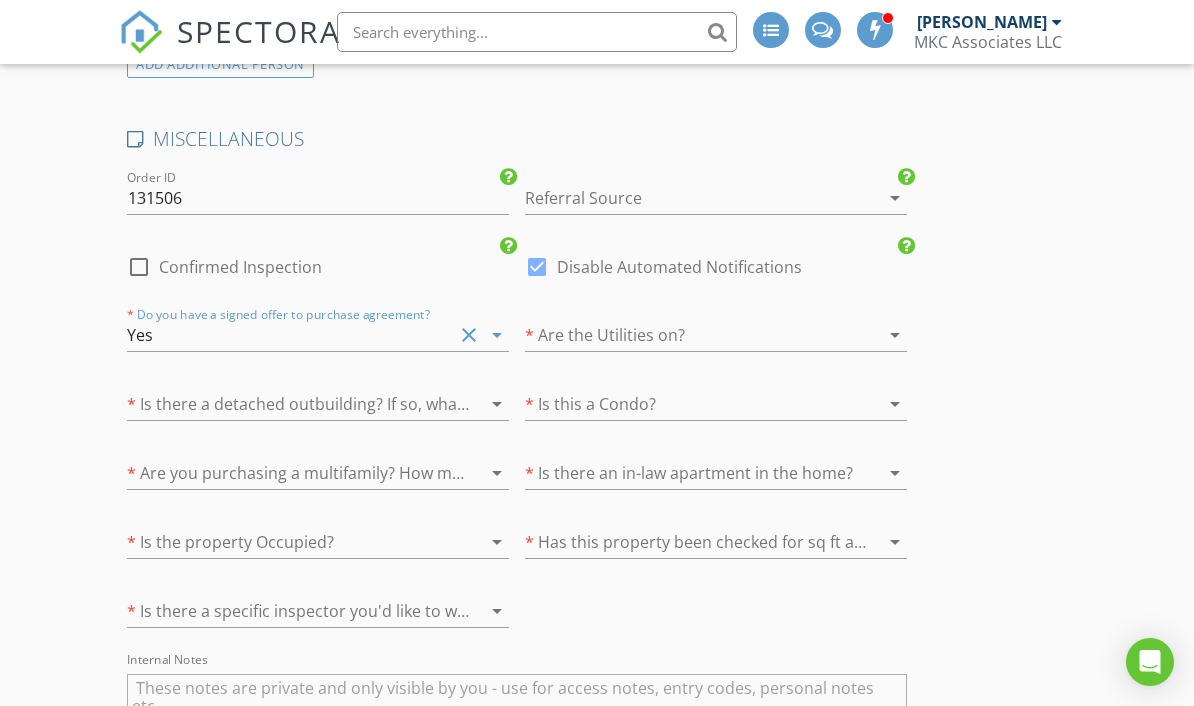 click at bounding box center (290, 404) 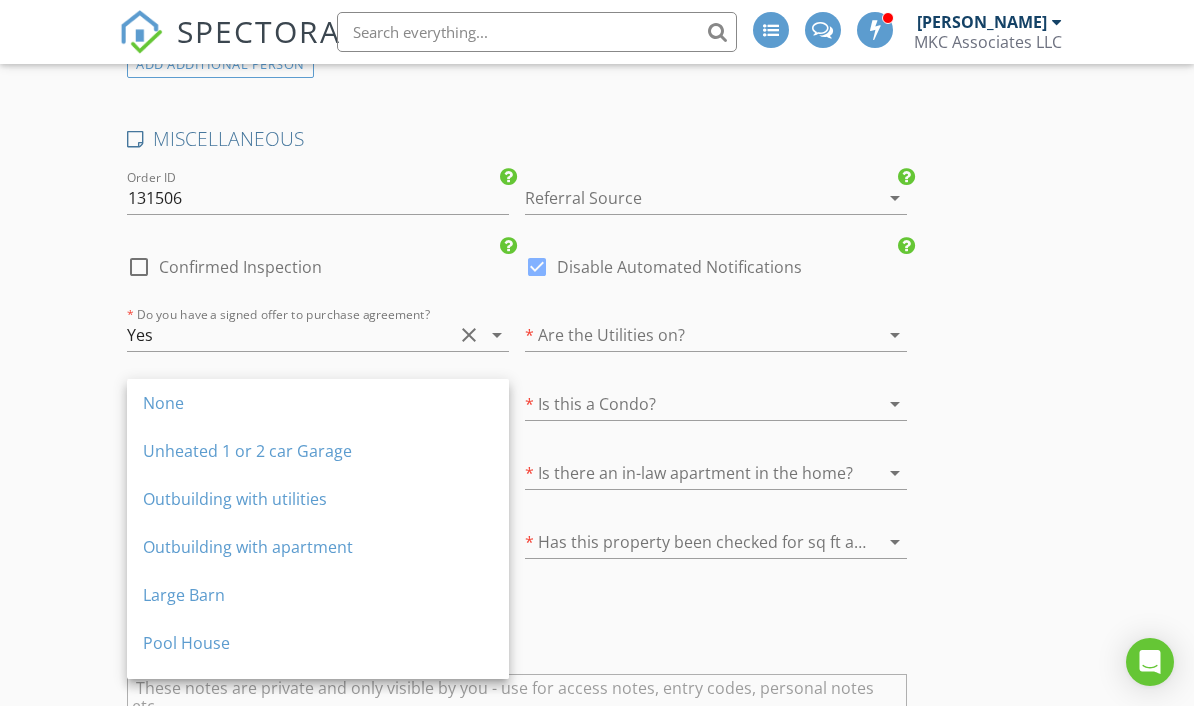 click on "New Inspection
INSPECTOR(S)
check_box_outline_blank   Thomas Berthiaume     check_box_outline_blank   Miner Sparks     check_box_outline_blank   Jack Mason     check_box_outline_blank   Rob Amaral     check_box_outline_blank   Jack Haggerty     check_box_outline_blank   Patrick Geddes     check_box_outline_blank   Morgan Cohen     arrow_drop_down
Date/Time
Location
Address Search       Address 58 Oak St   Unit   City Wellesley   State MA   Zip 02482   County Norfolk     Square Feet 1800   Year Built 1930   Foundation arrow_drop_down
client
check_box Enable Client CC email for this inspection   Client Search     check_box_outline_blank Client is a Company/Organization     First Name Tim   Last Name Moore   Email   CC Email   Phone         Tags         Notes   Private Notes
ADD ADDITIONAL client
check_box" at bounding box center (597, -648) 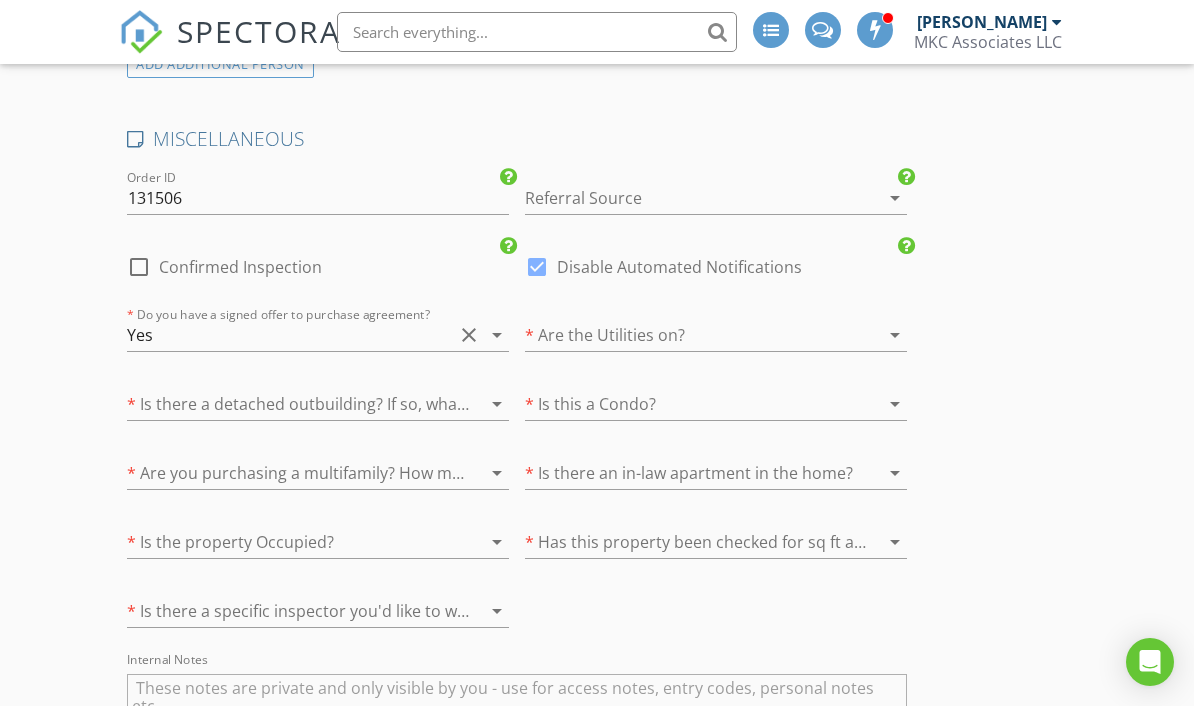 click at bounding box center (290, 404) 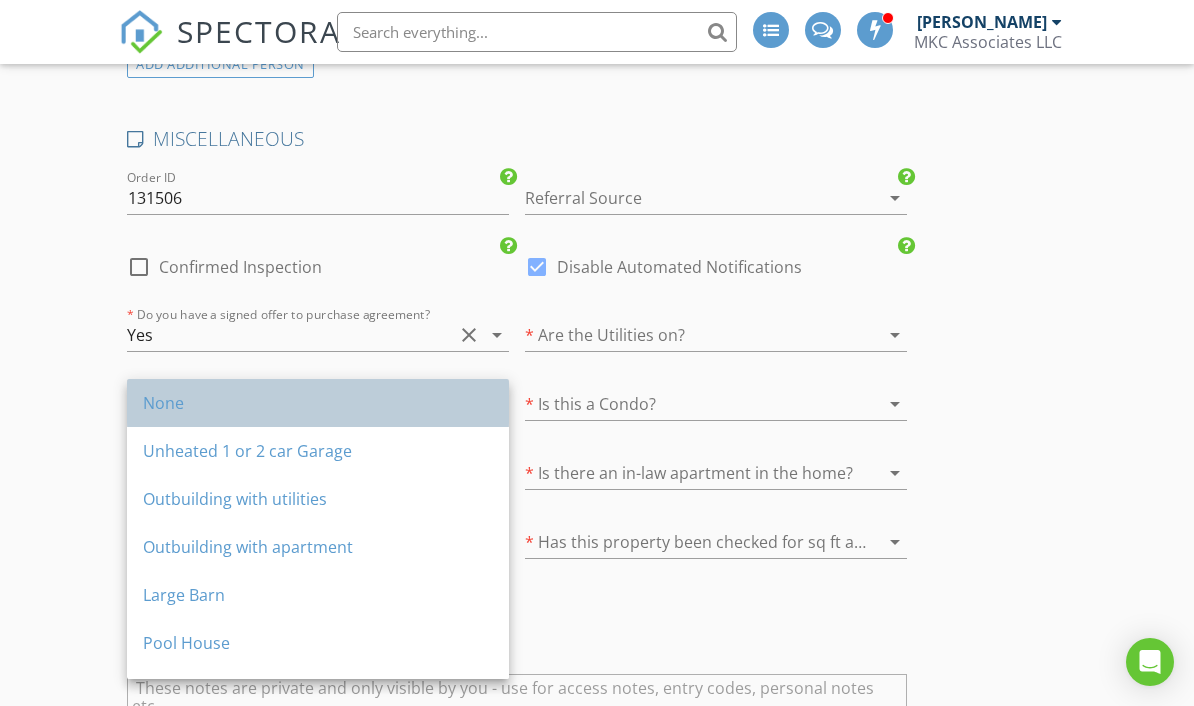 click on "None" at bounding box center (318, 403) 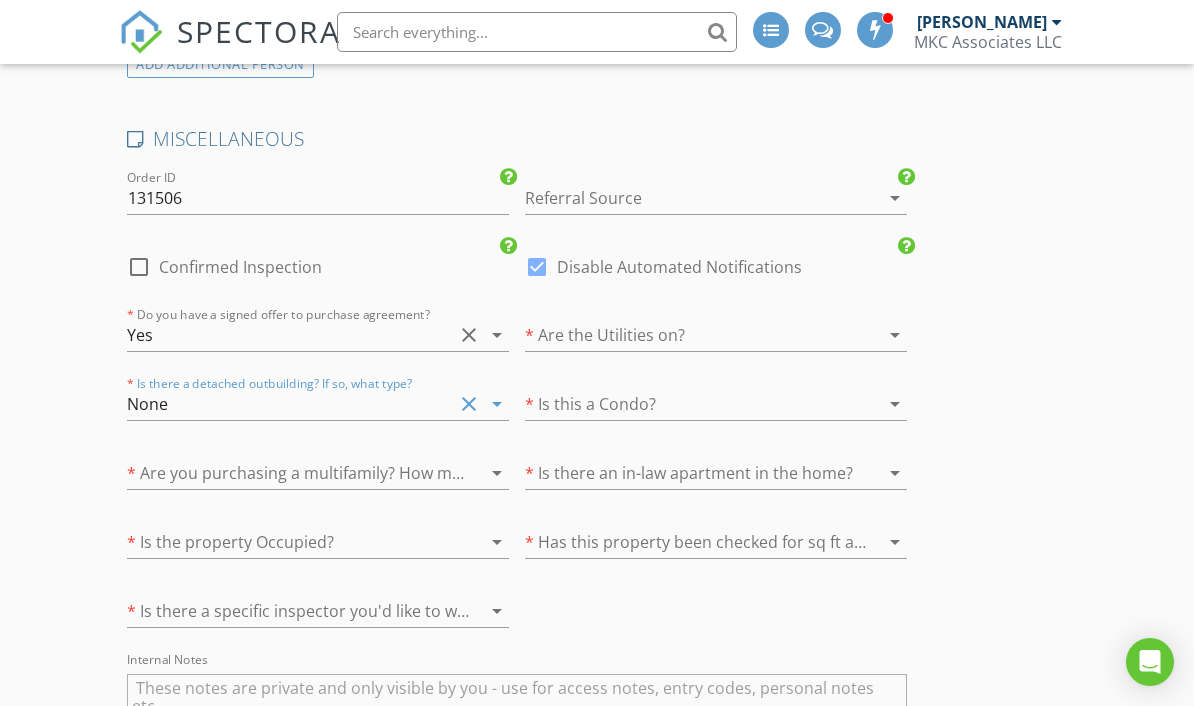 click at bounding box center (290, 473) 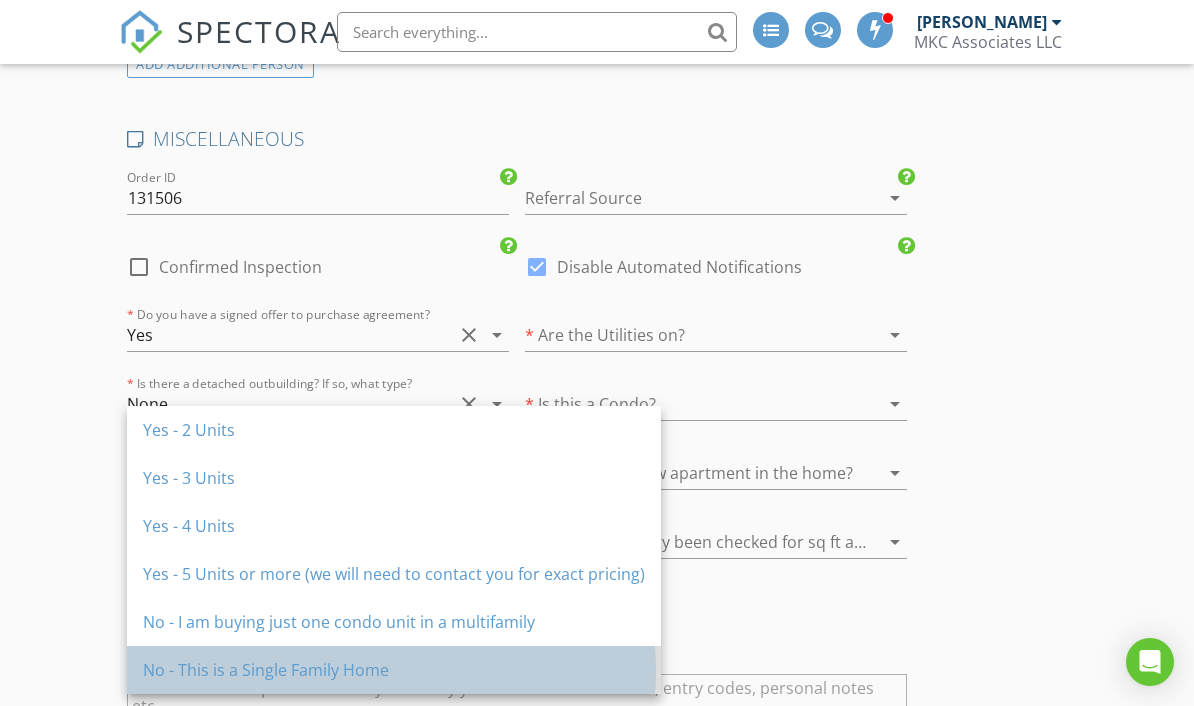 click on "No - This is a Single Family Home" at bounding box center [394, 670] 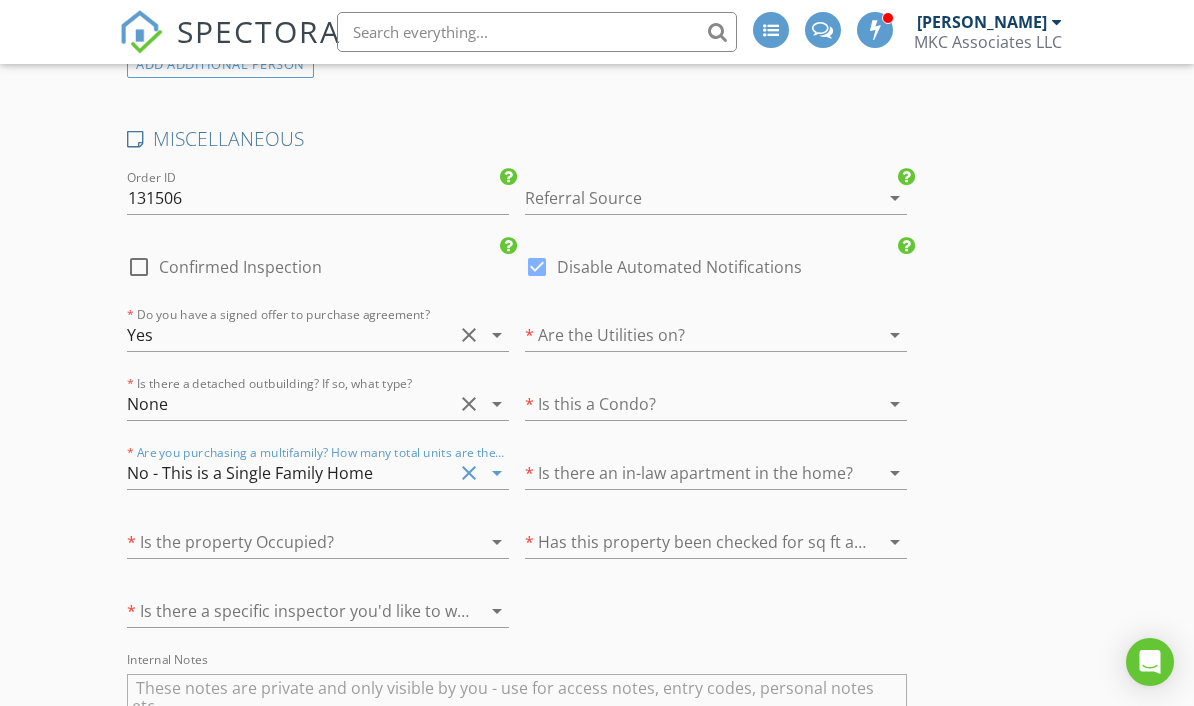 click at bounding box center (290, 542) 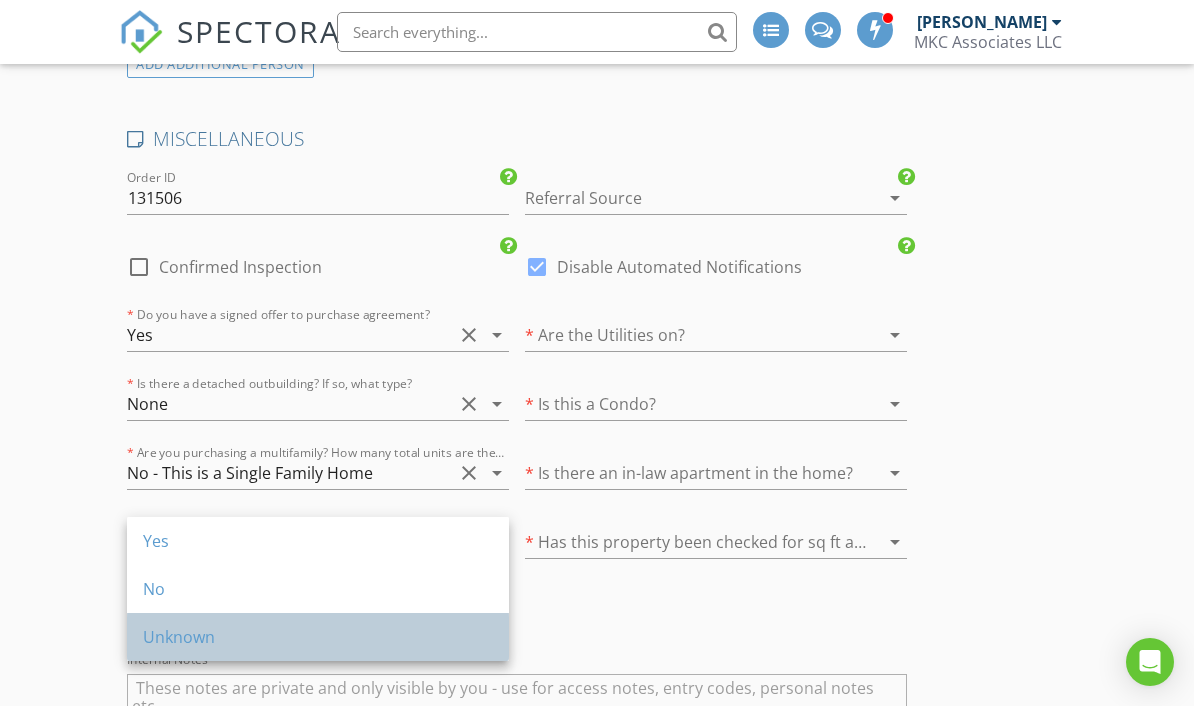 click on "Unknown" at bounding box center [318, 637] 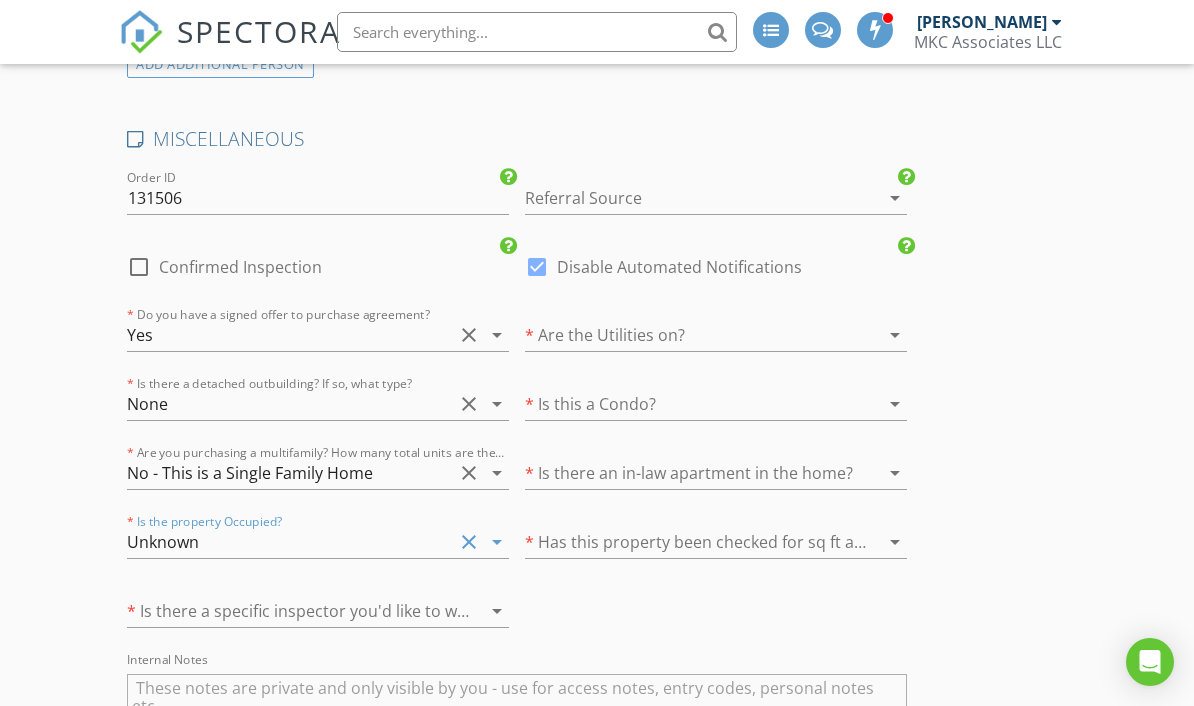 click at bounding box center (290, 611) 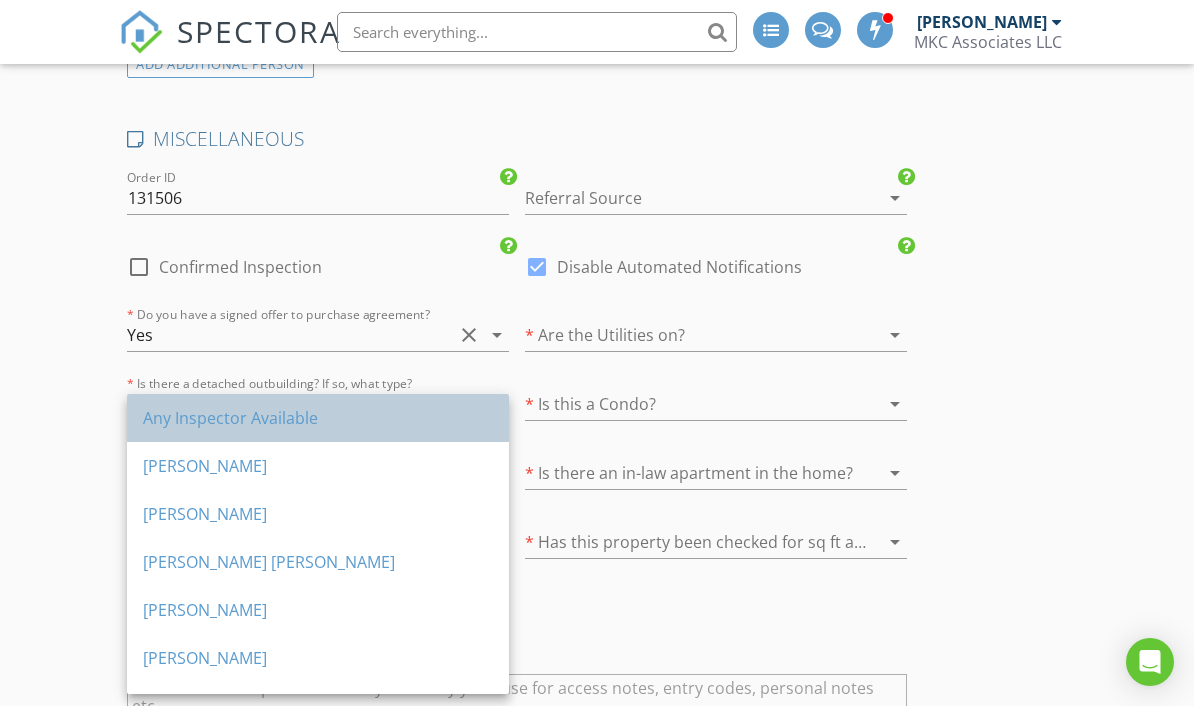click on "Any Inspector Available" at bounding box center (318, 418) 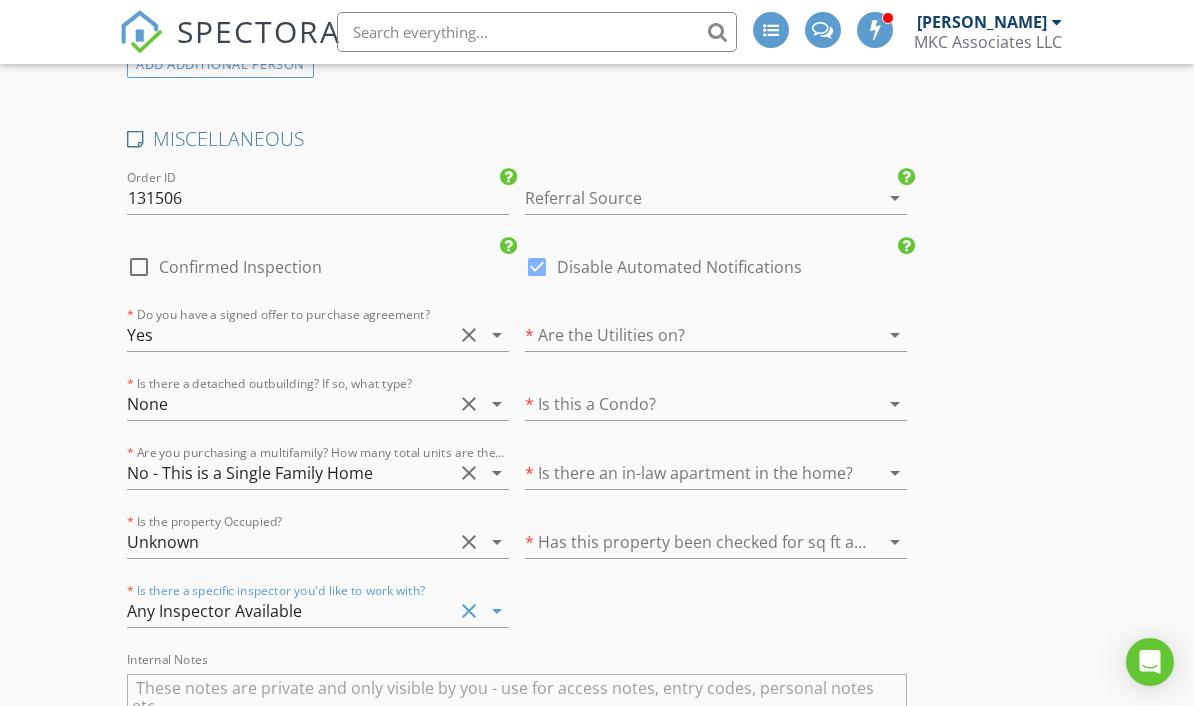 click at bounding box center [688, 335] 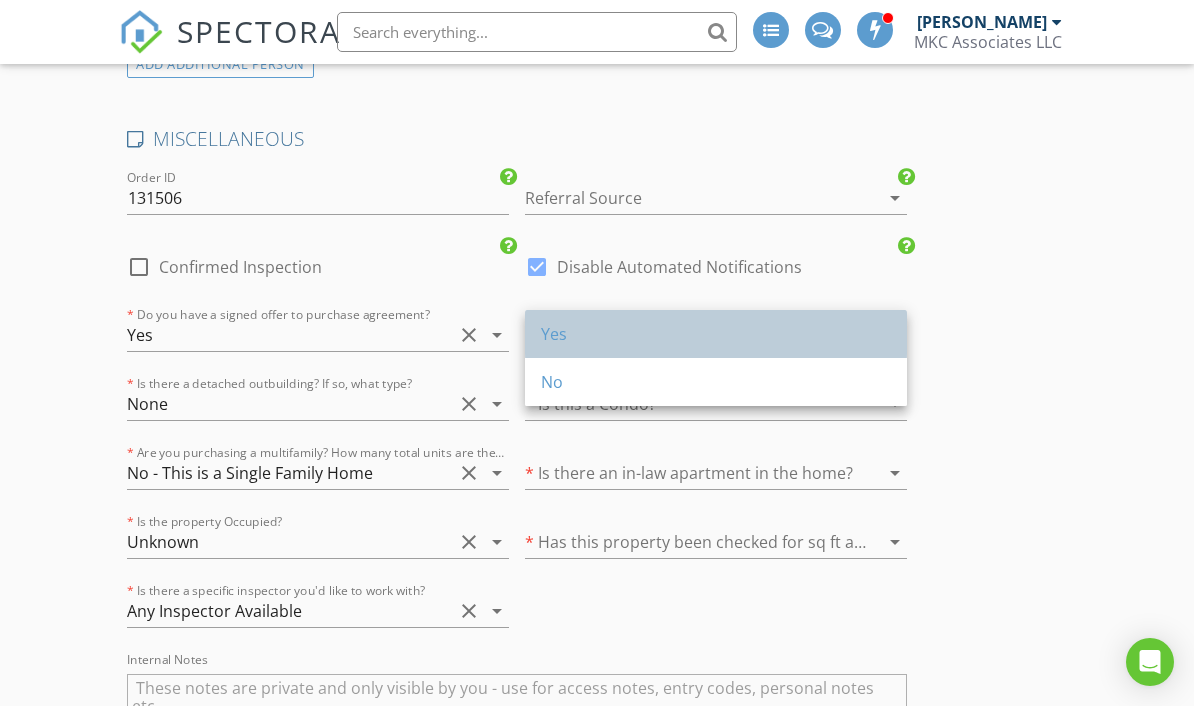 click on "Yes" at bounding box center (716, 334) 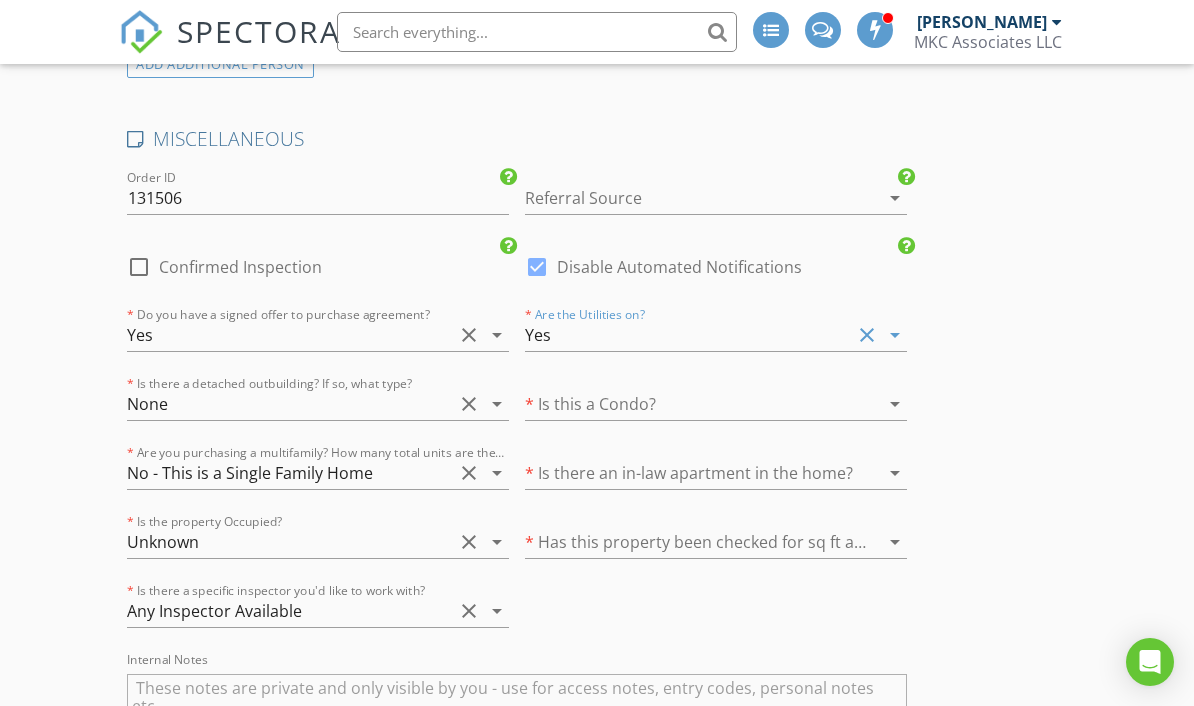 click at bounding box center [688, 404] 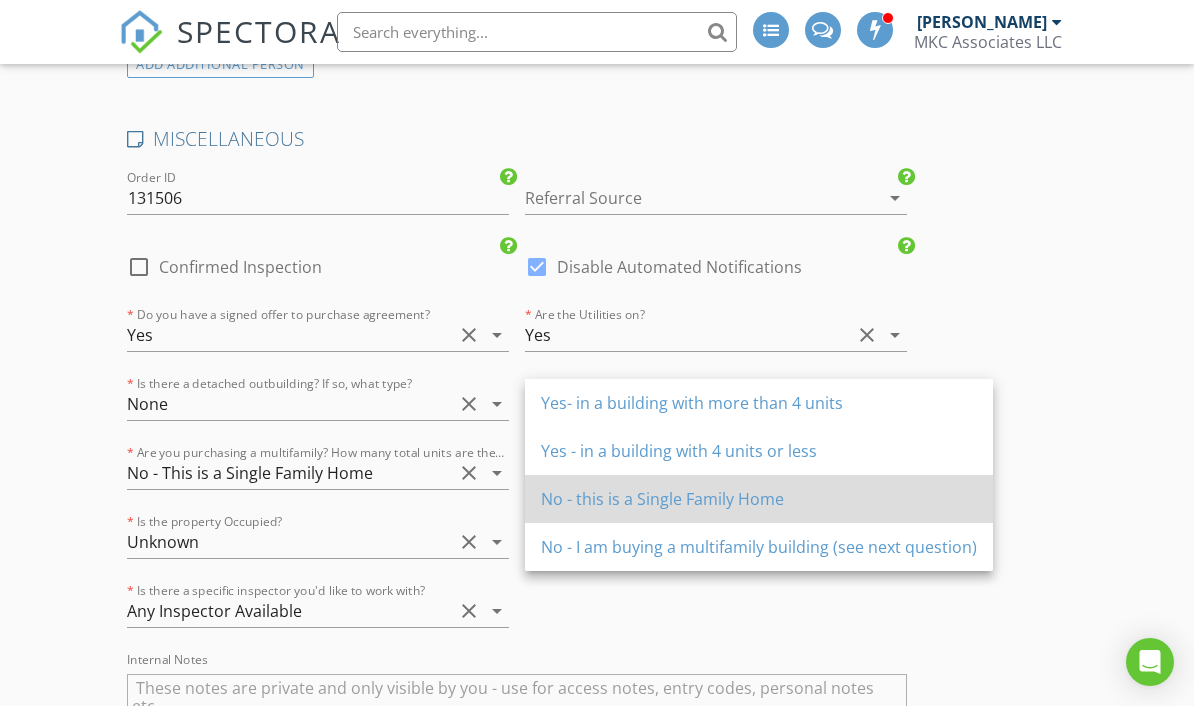 click on "No - this is a Single Family Home" at bounding box center [759, 499] 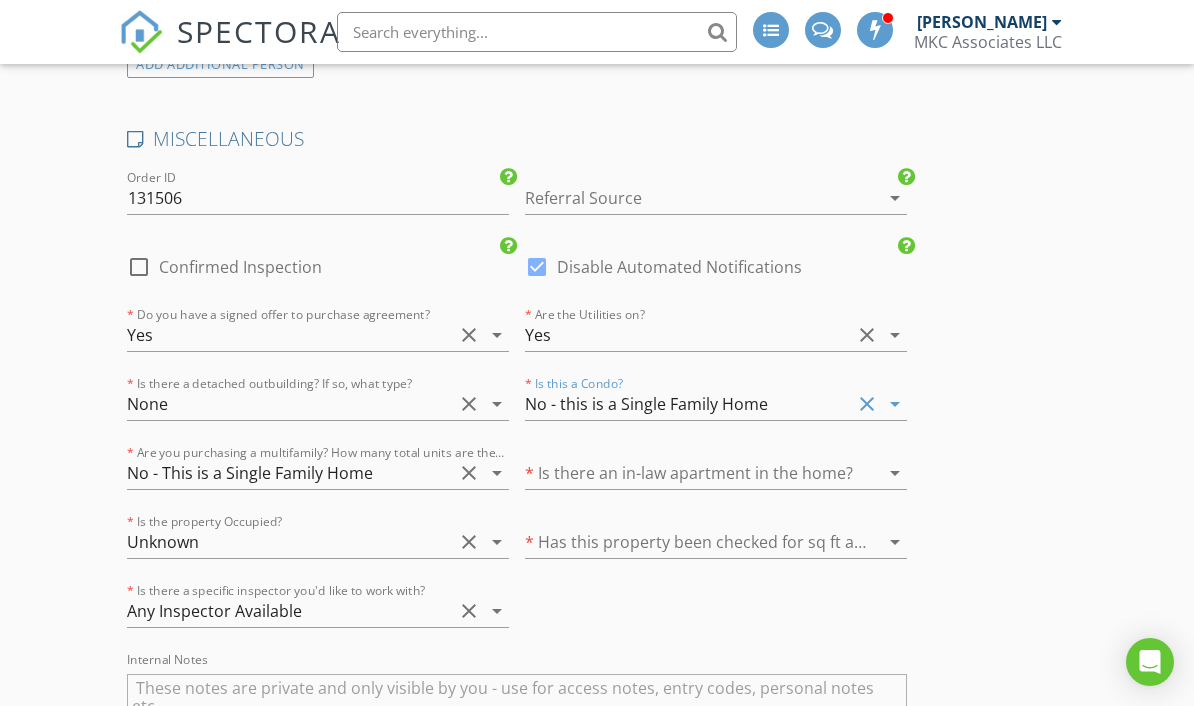 click at bounding box center [688, 473] 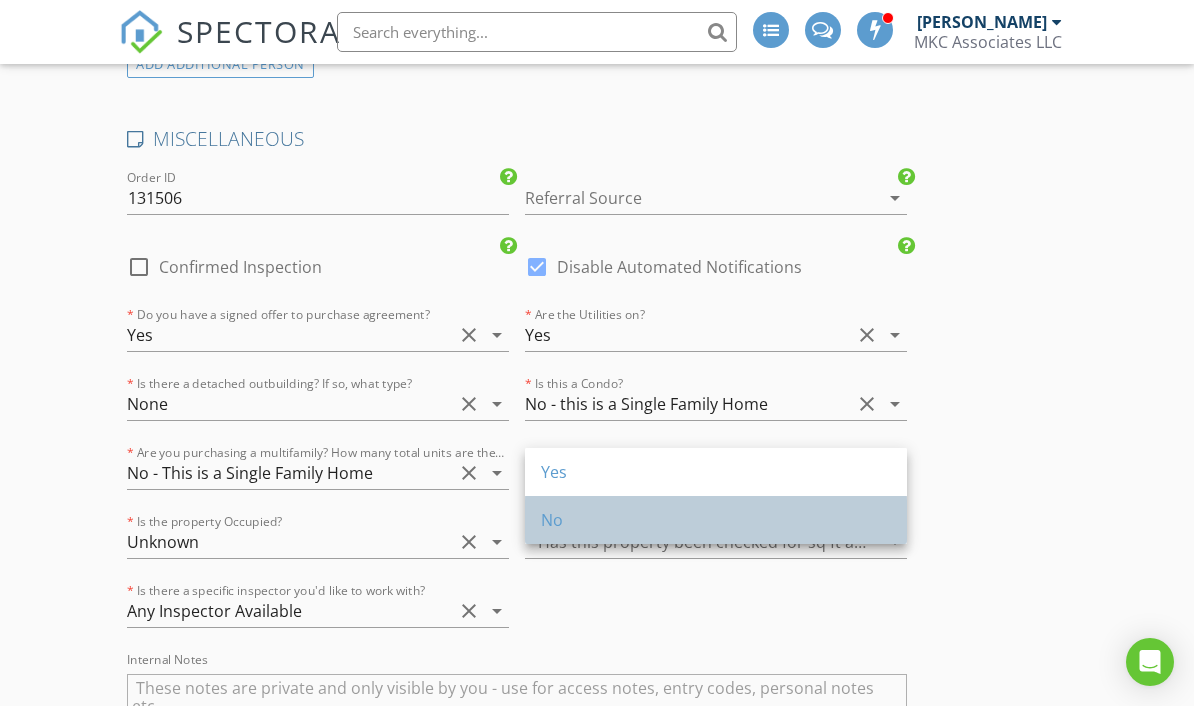 click on "No" at bounding box center [716, 520] 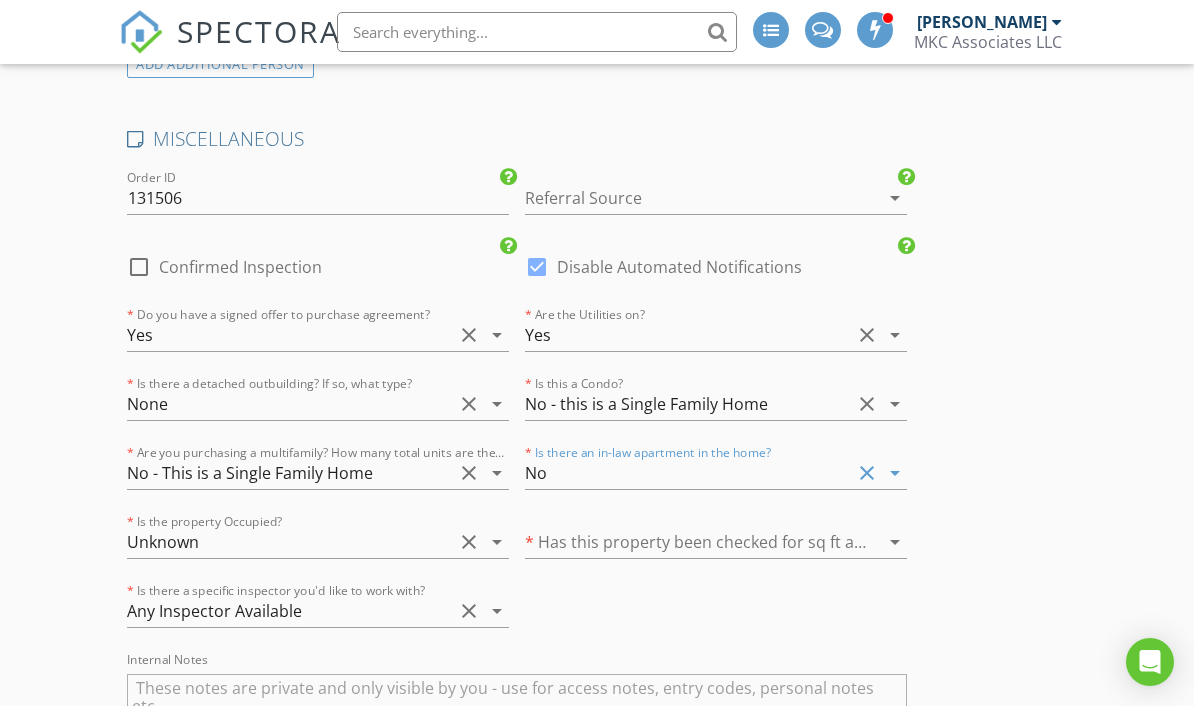 click at bounding box center [688, 542] 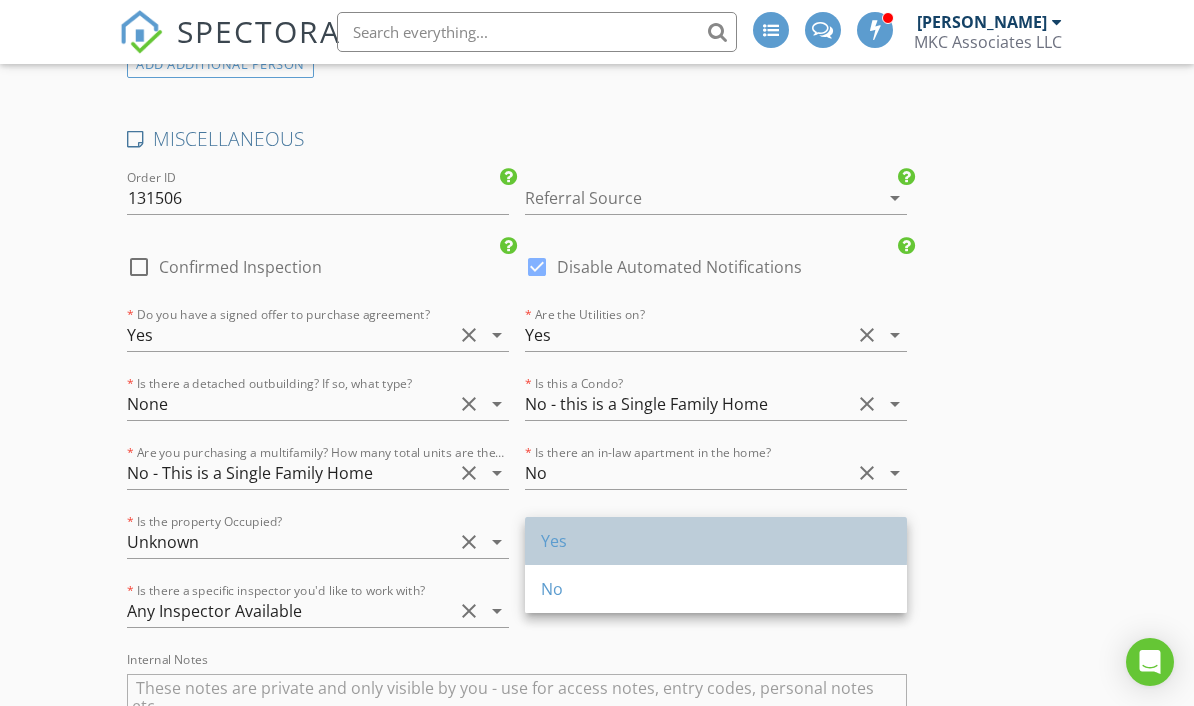 click on "Yes" at bounding box center [716, 541] 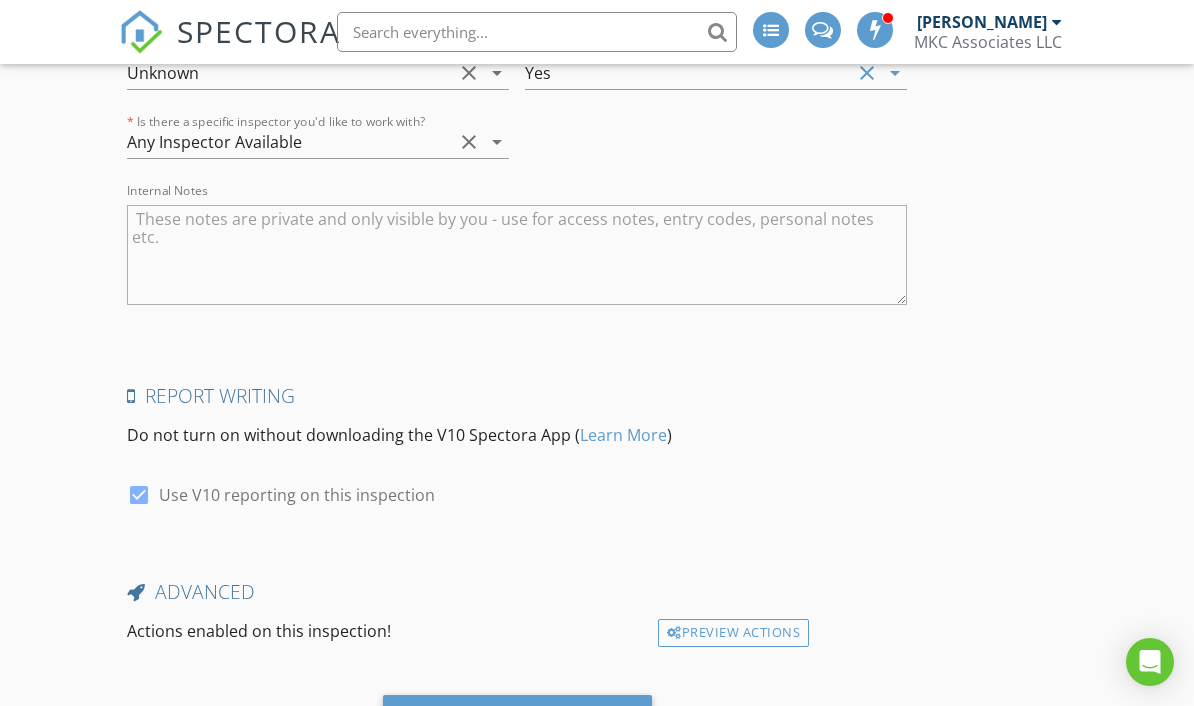 scroll, scrollTop: 3196, scrollLeft: 0, axis: vertical 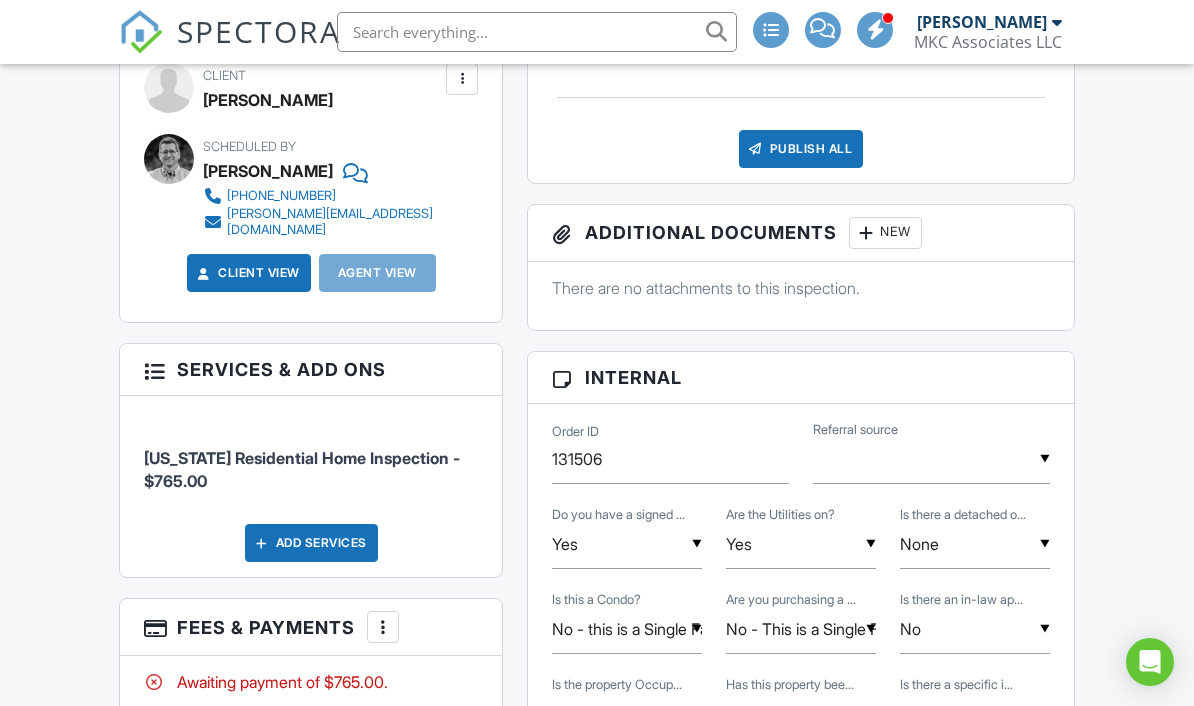 click on "More" at bounding box center [383, 627] 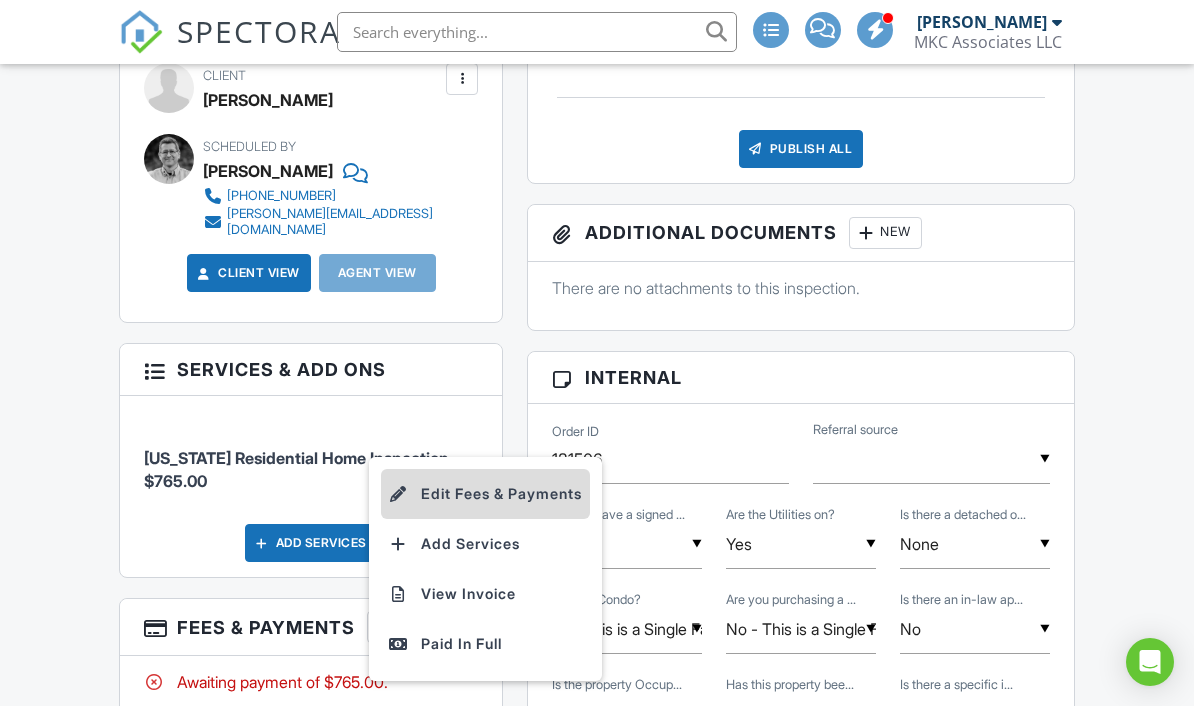 click on "Edit Fees & Payments" at bounding box center [485, 494] 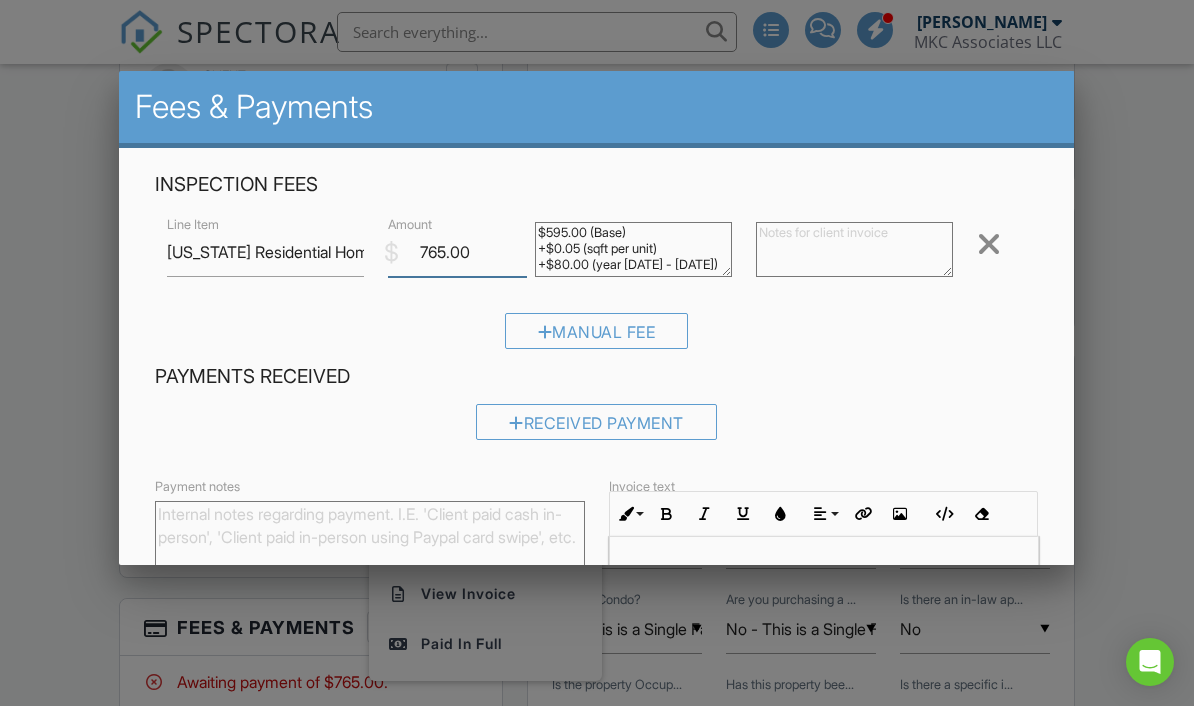 click on "765.00" at bounding box center [457, 252] 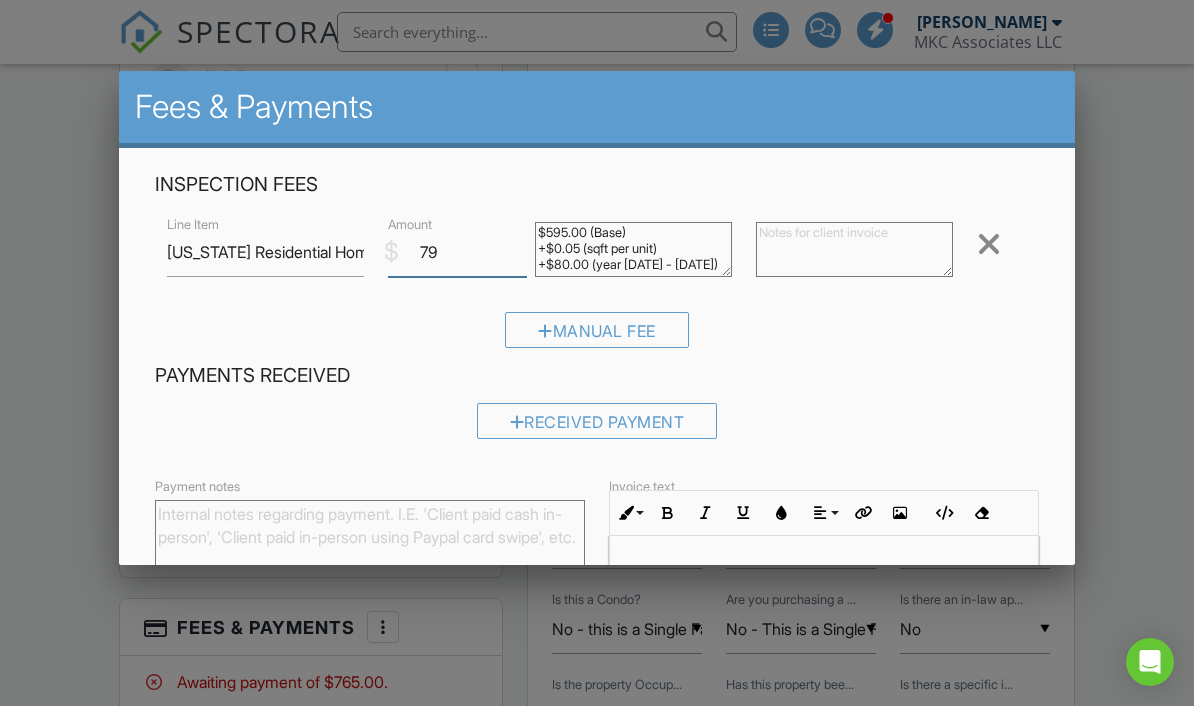 type on "795" 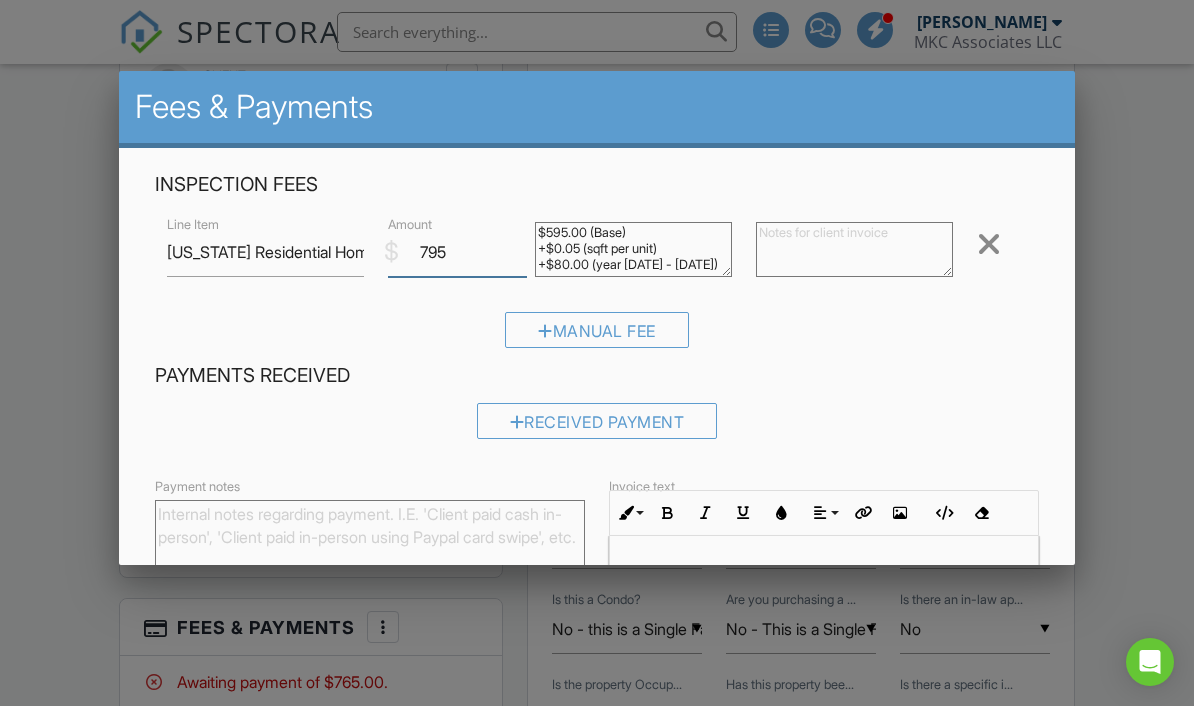 click on "Save" at bounding box center (998, 724) 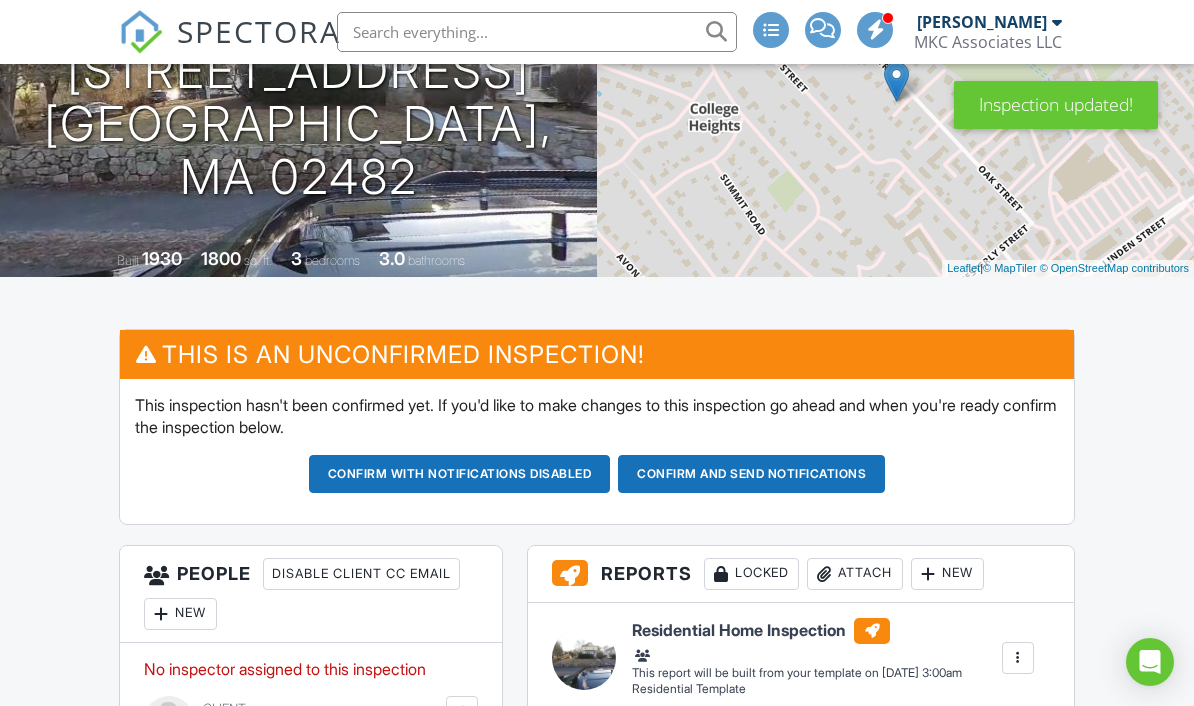 scroll, scrollTop: 578, scrollLeft: 0, axis: vertical 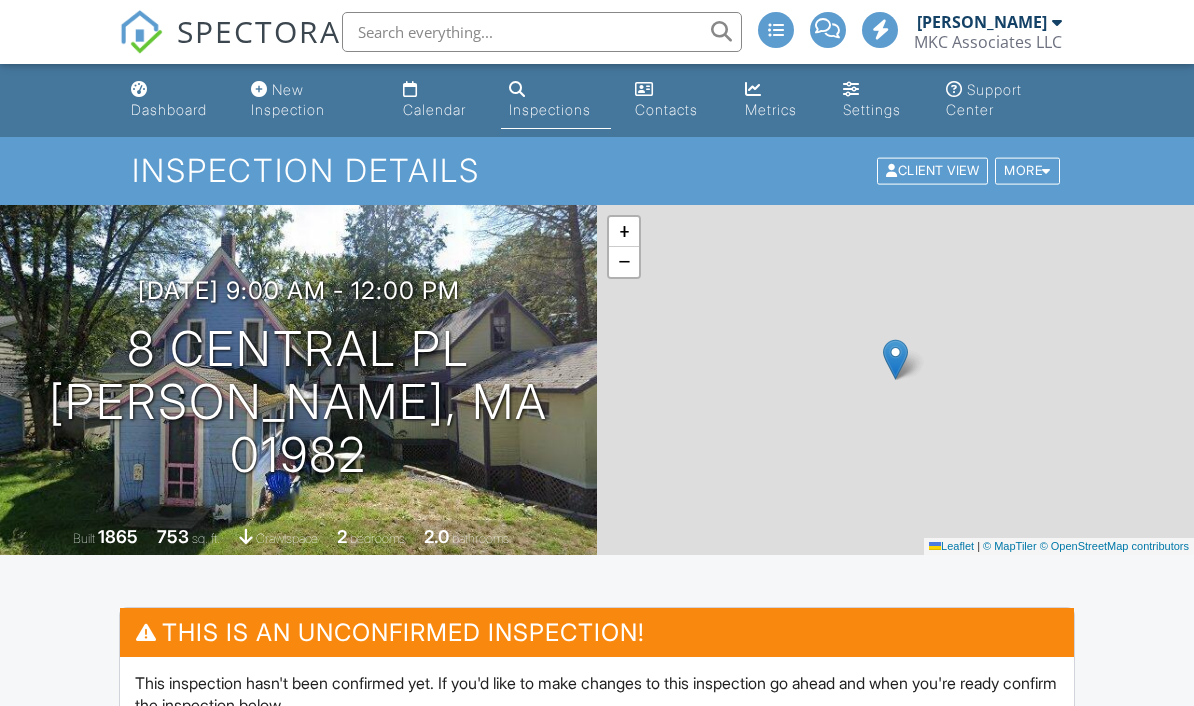 click at bounding box center (542, 32) 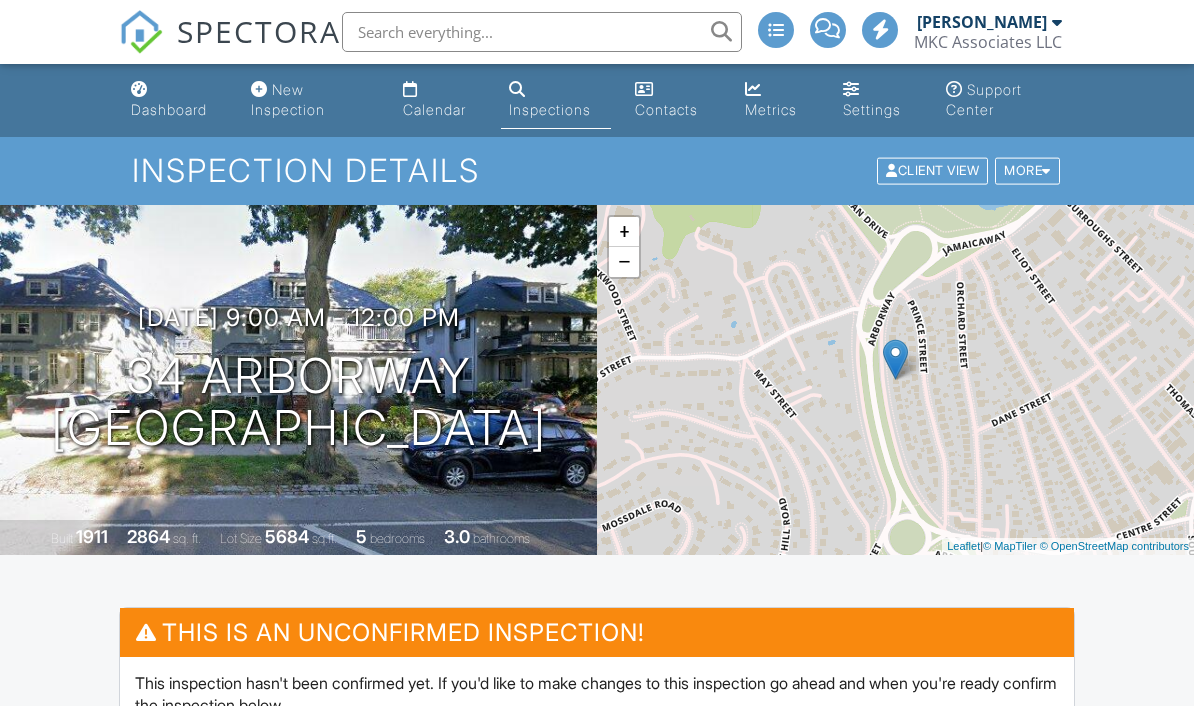 scroll, scrollTop: 758, scrollLeft: 0, axis: vertical 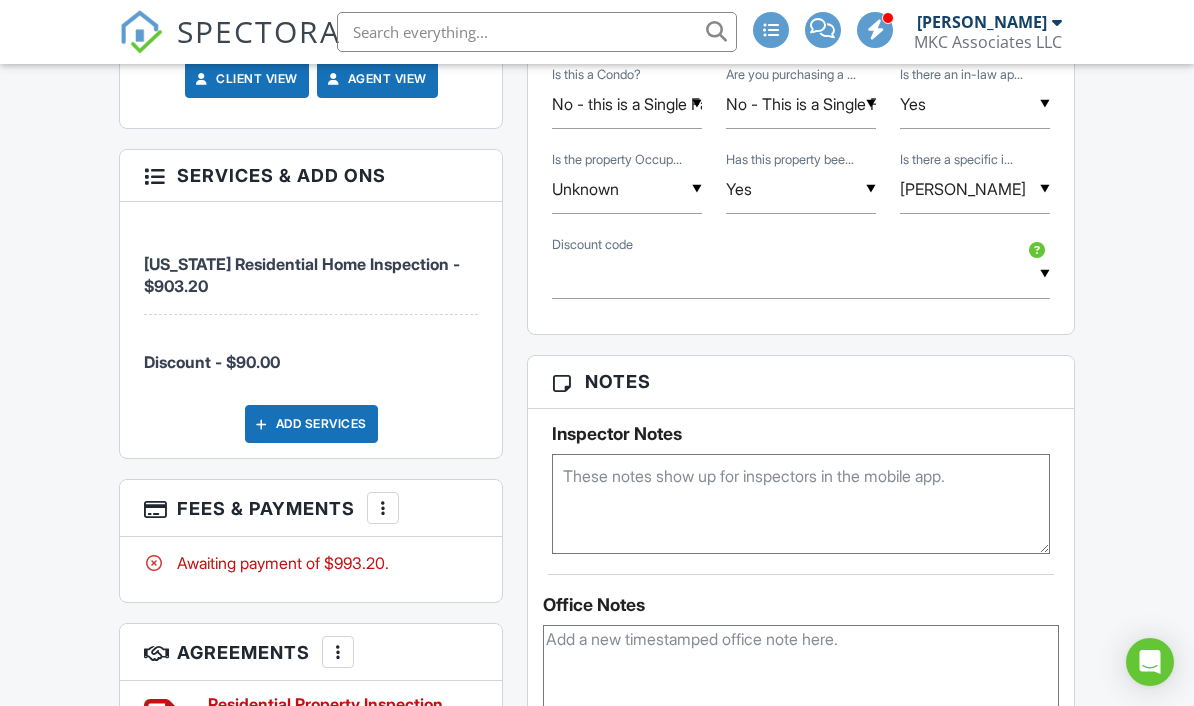 click at bounding box center [383, 508] 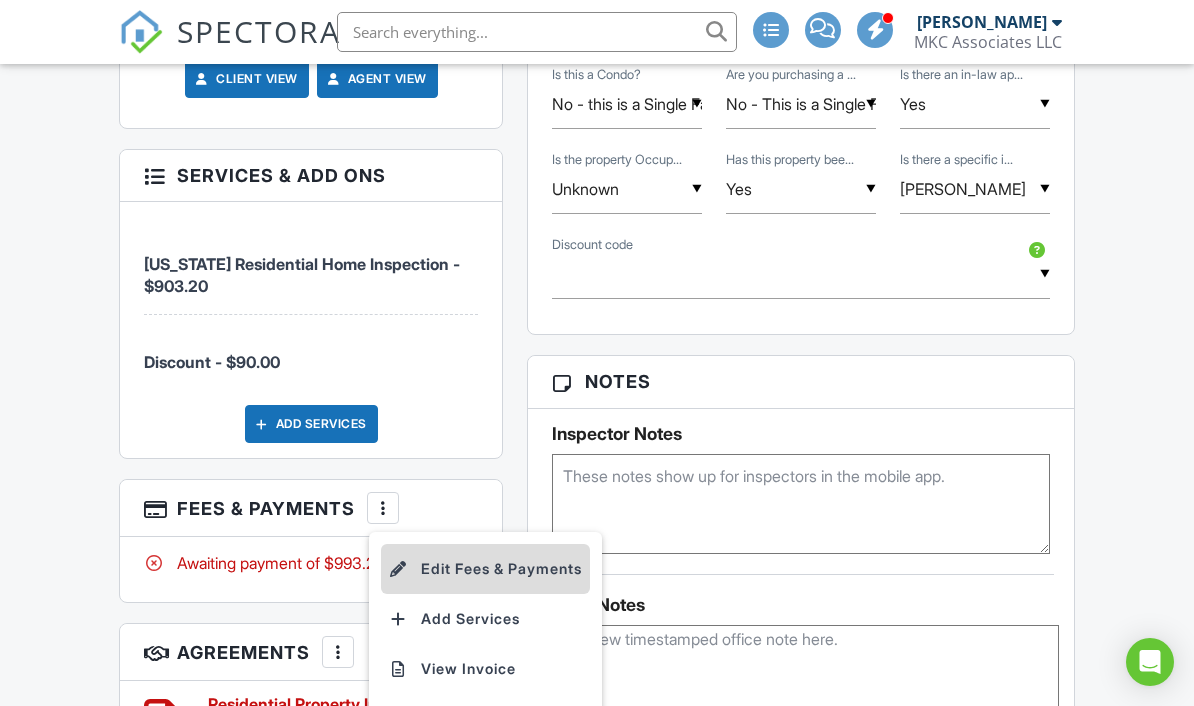 click on "Edit Fees & Payments" at bounding box center [485, 569] 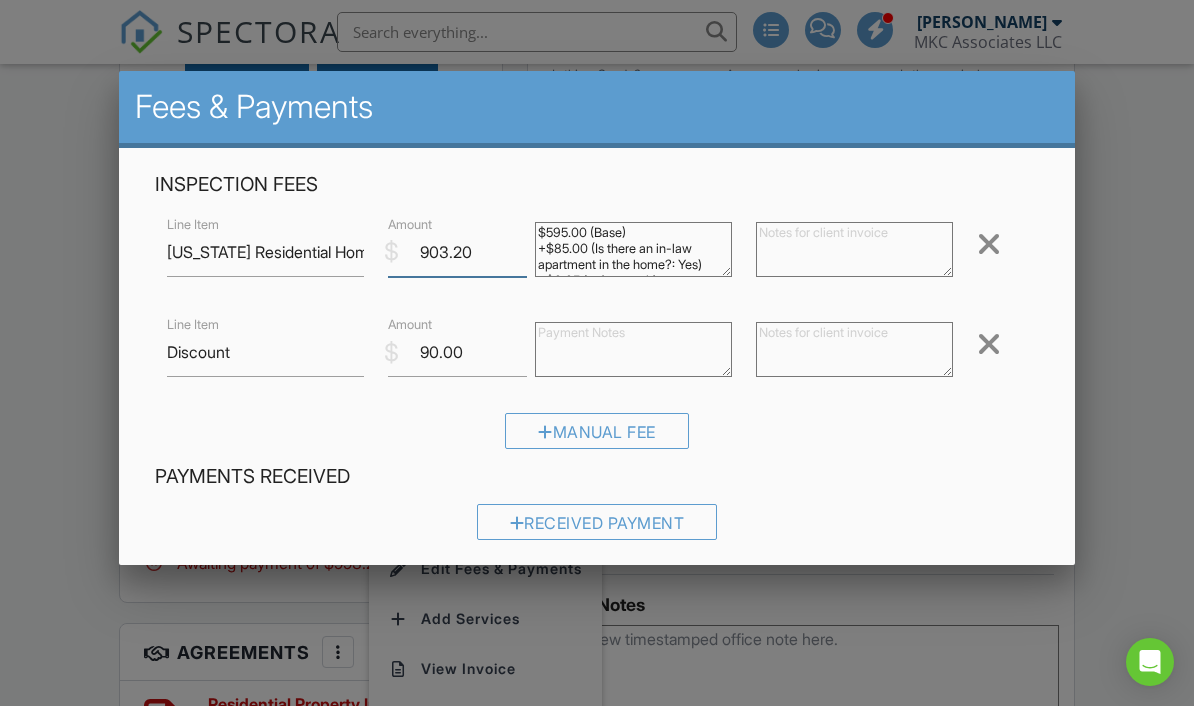 click on "903.20" at bounding box center (457, 252) 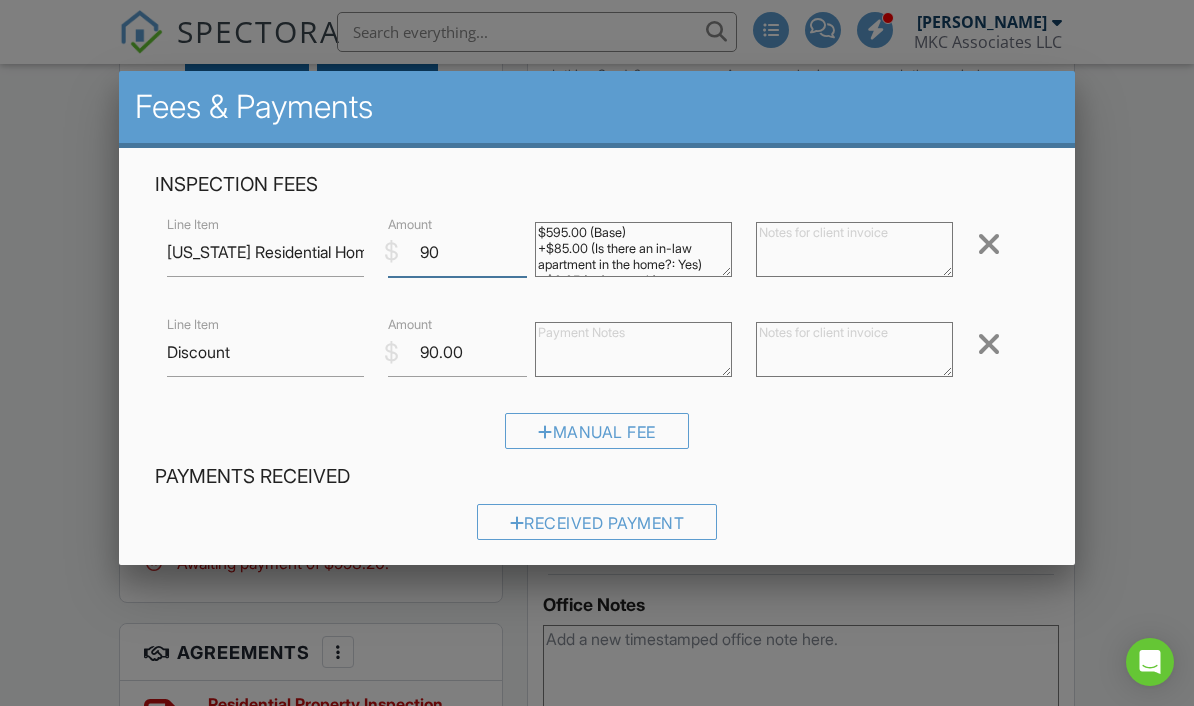 type on "9" 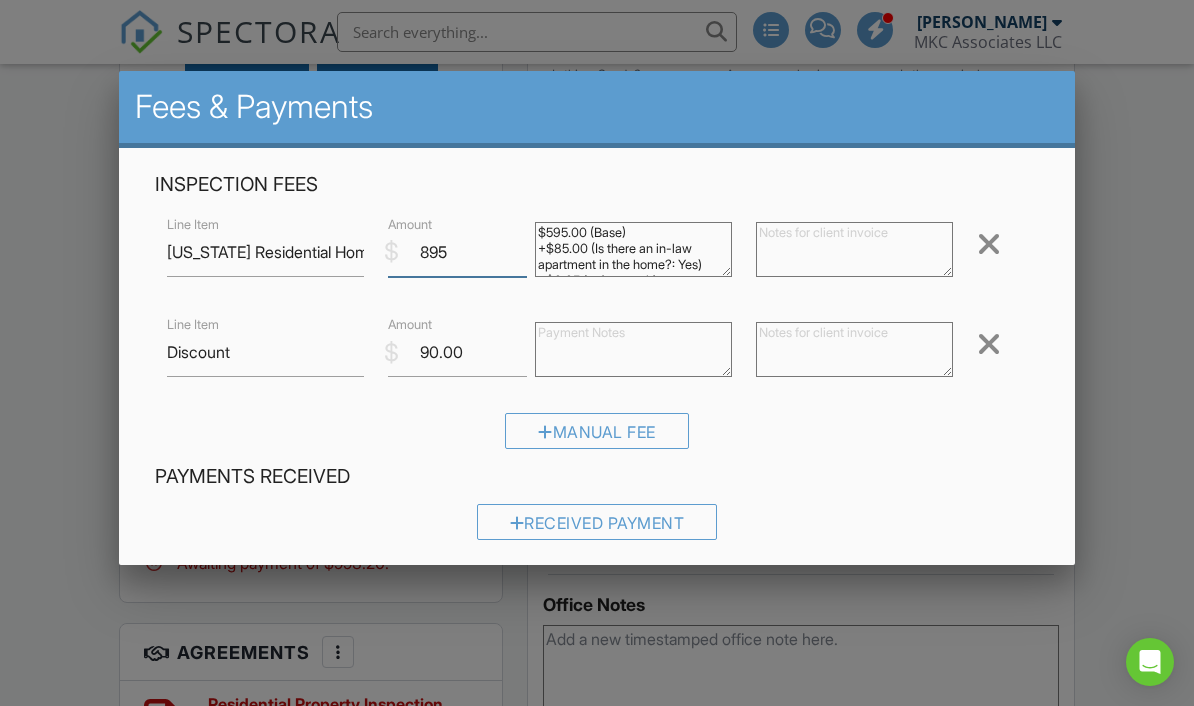 type on "895" 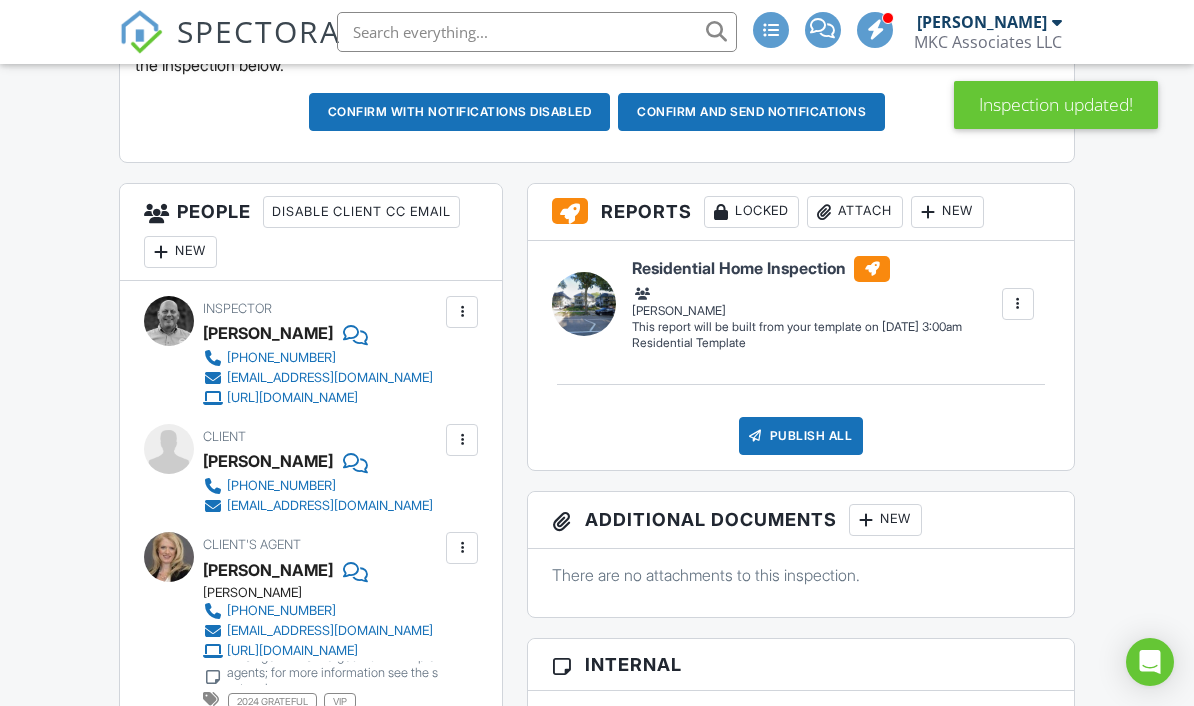 scroll, scrollTop: 745, scrollLeft: 0, axis: vertical 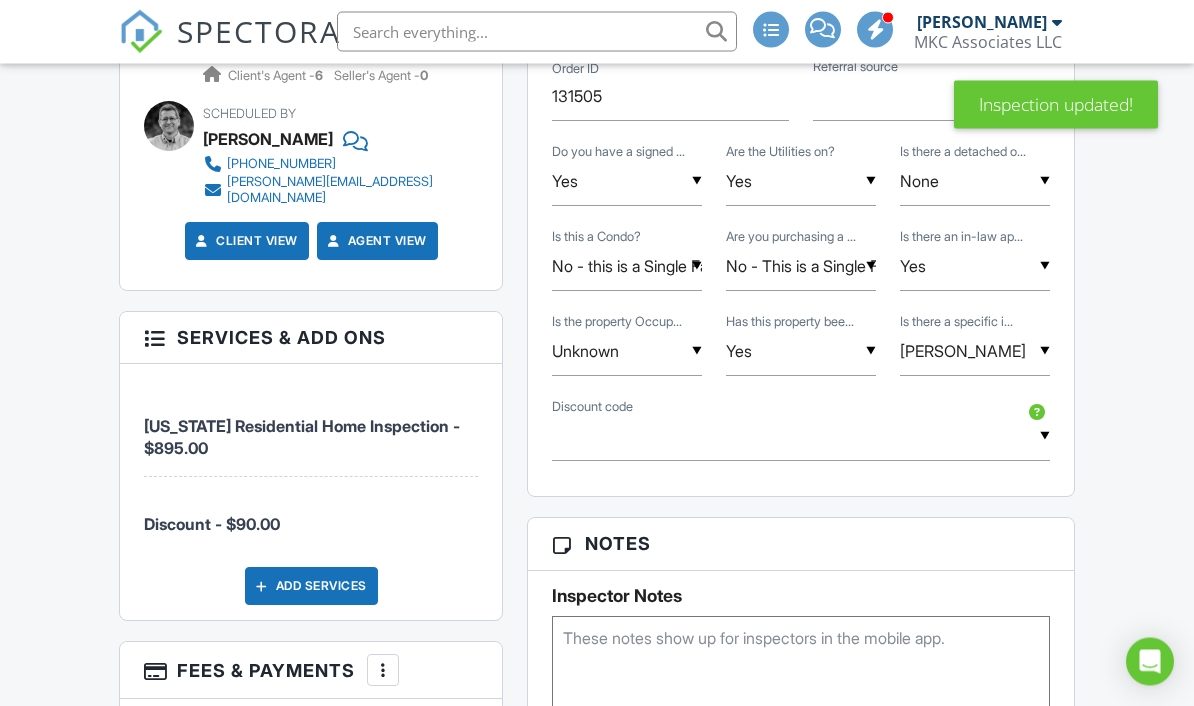 click at bounding box center (383, 671) 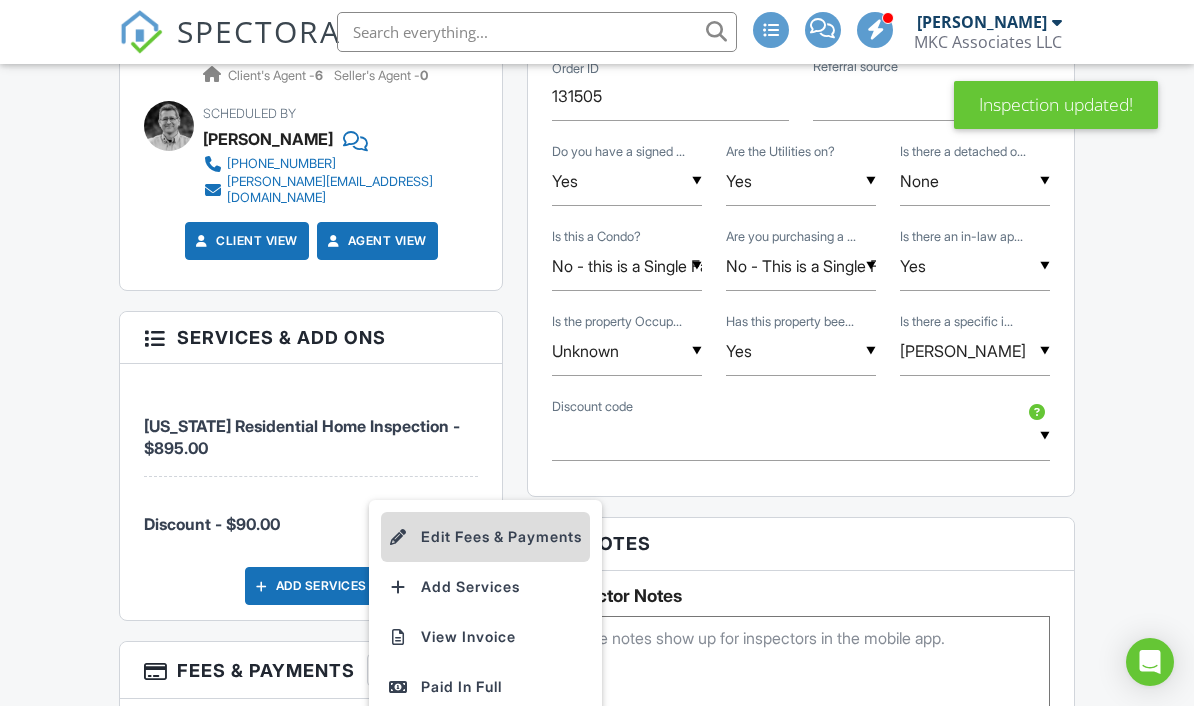 click on "Edit Fees & Payments" at bounding box center [485, 537] 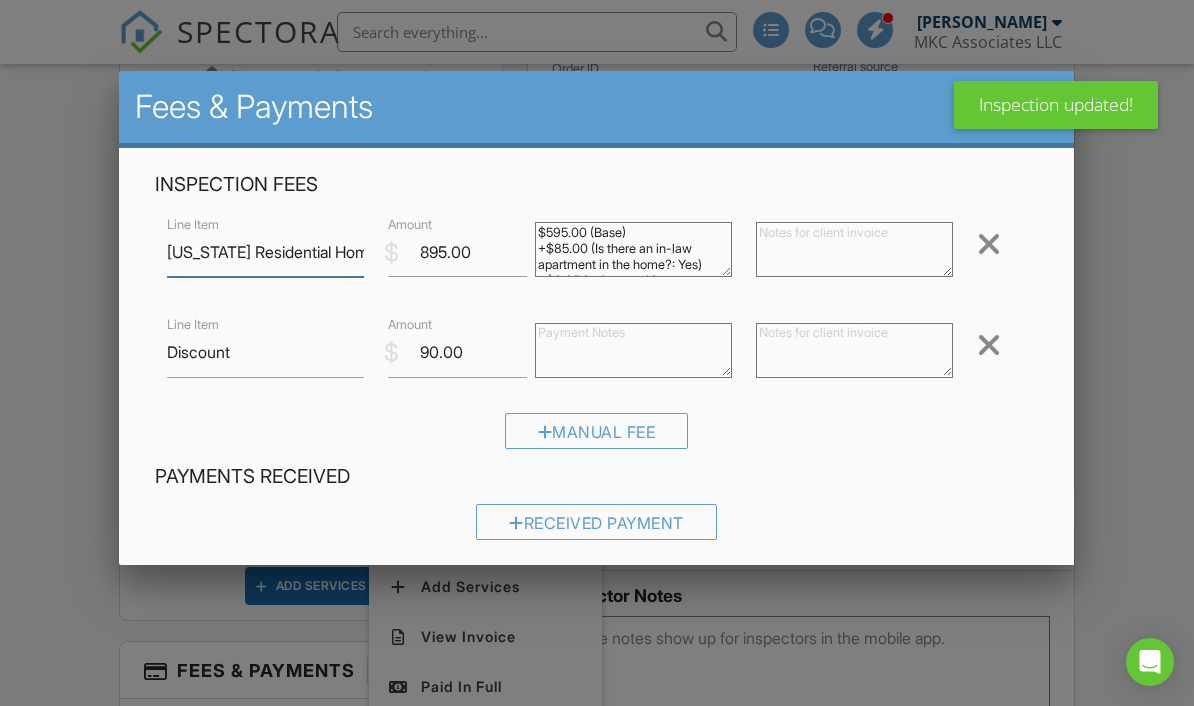 scroll, scrollTop: 1289, scrollLeft: 0, axis: vertical 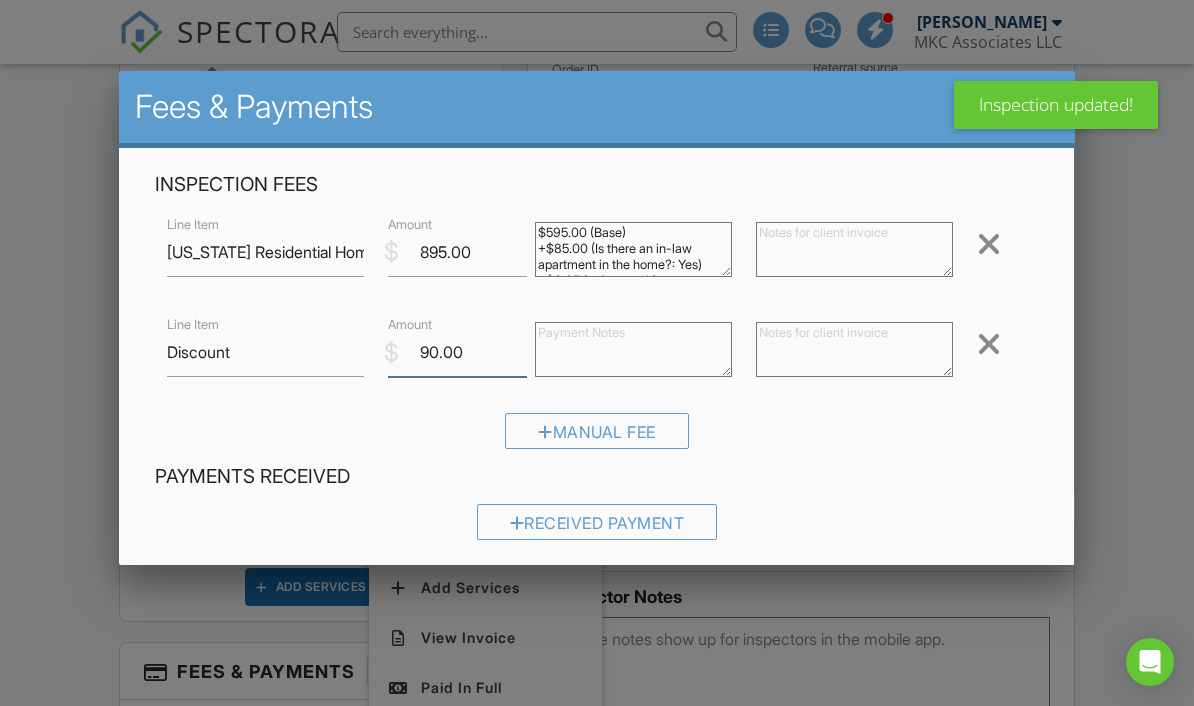 click on "90.00" at bounding box center [457, 352] 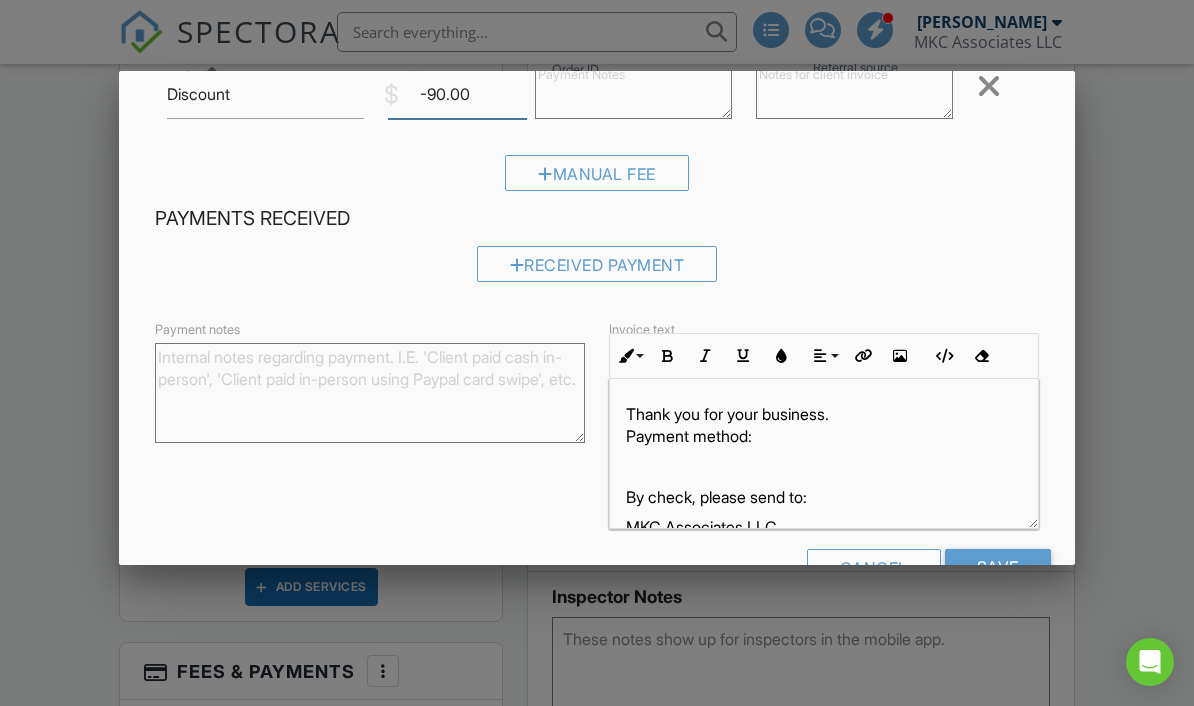 scroll, scrollTop: 257, scrollLeft: 0, axis: vertical 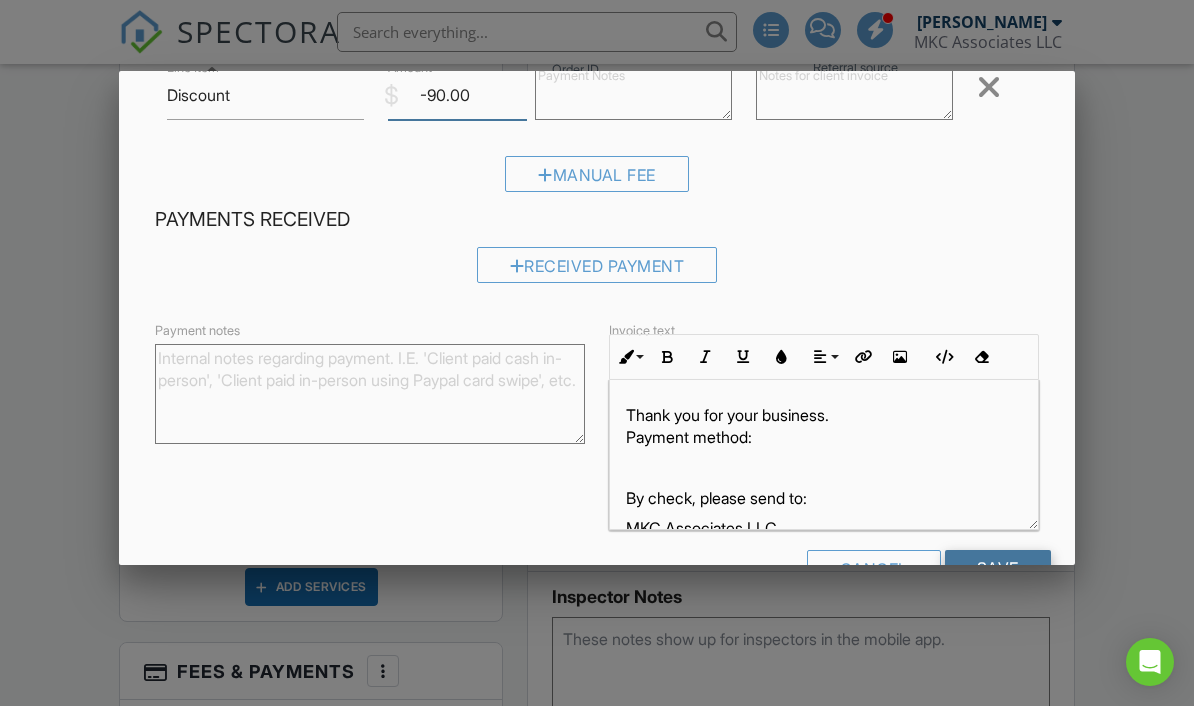 type on "-90.00" 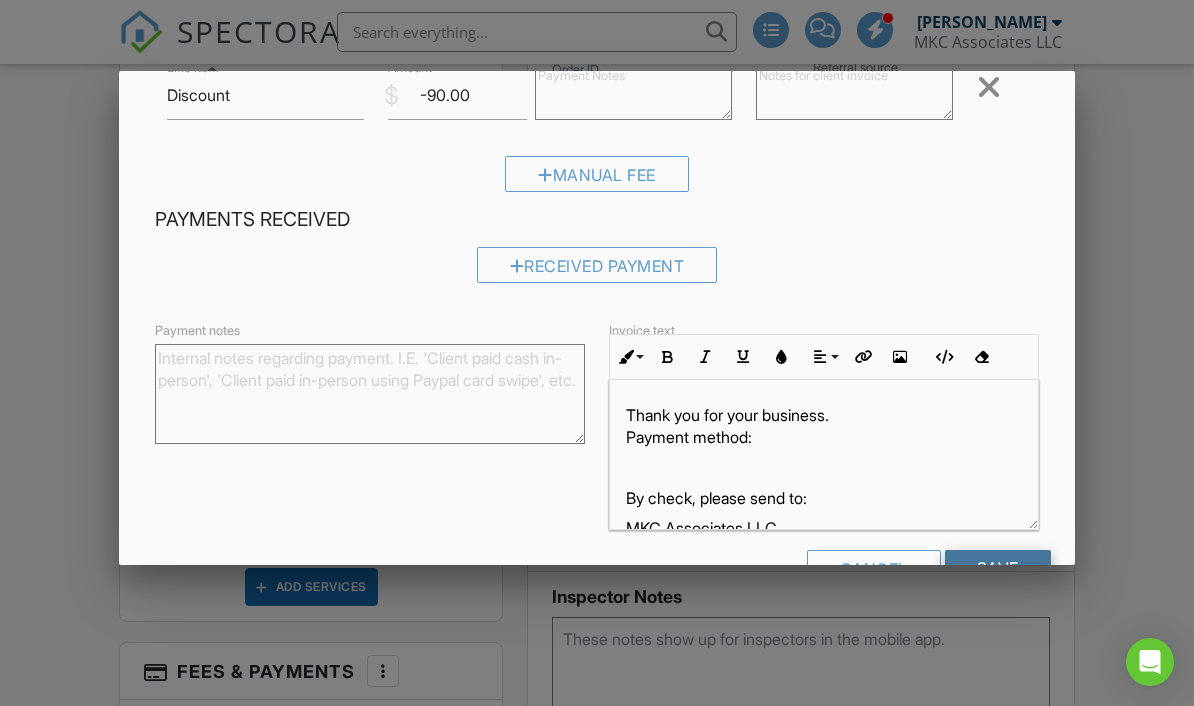 click on "Save" at bounding box center [998, 568] 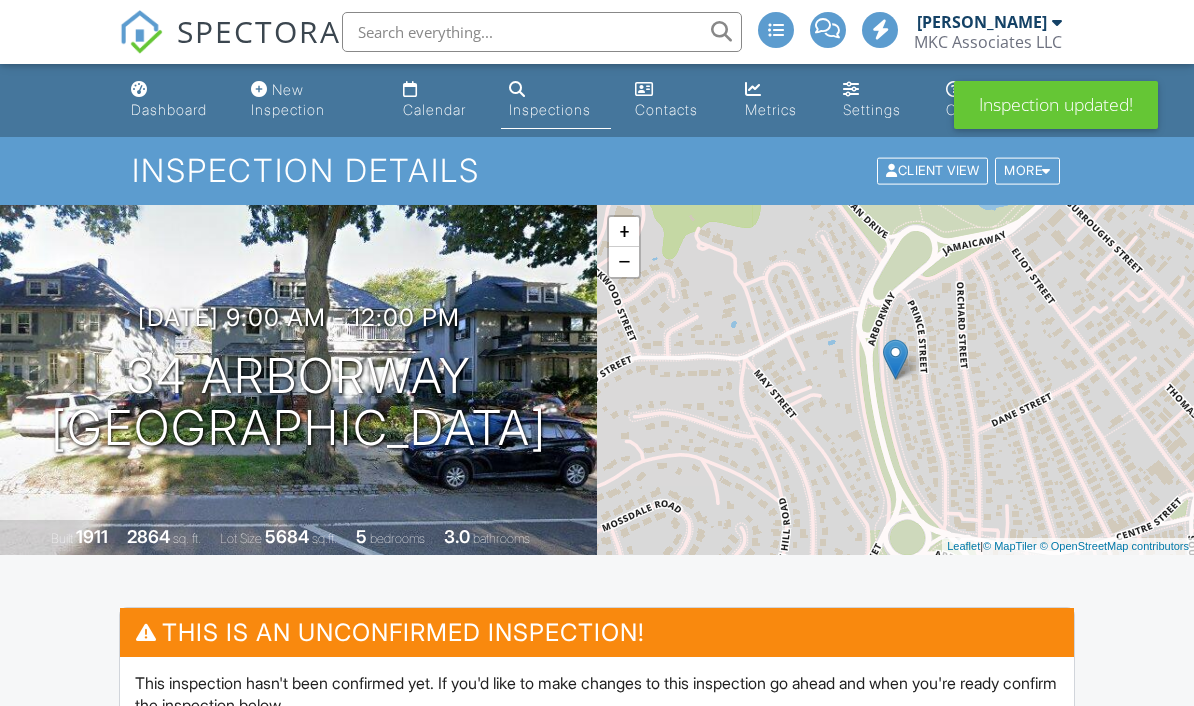 scroll, scrollTop: 0, scrollLeft: 0, axis: both 